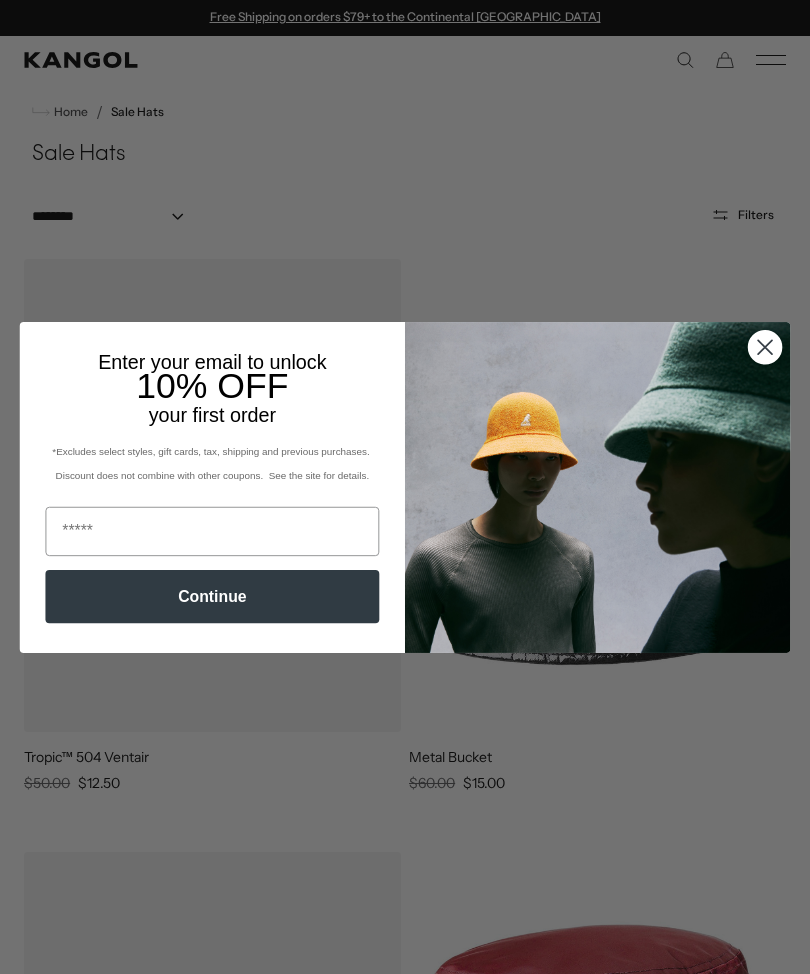 select on "*****" 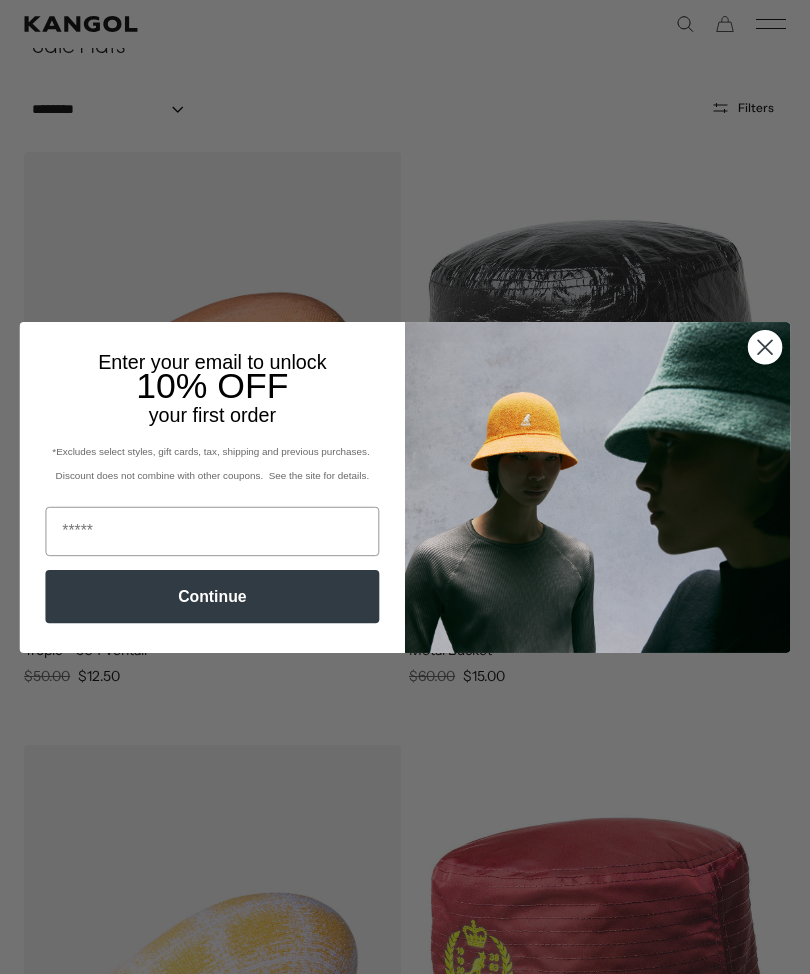 click 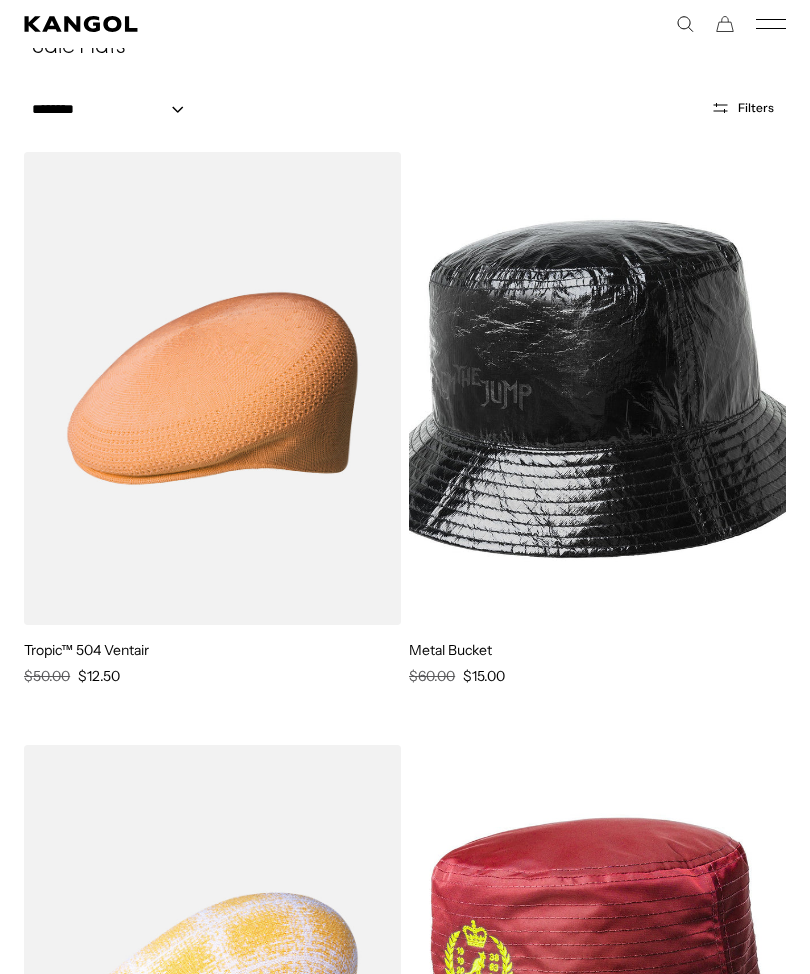 click on "Filters" at bounding box center [756, 108] 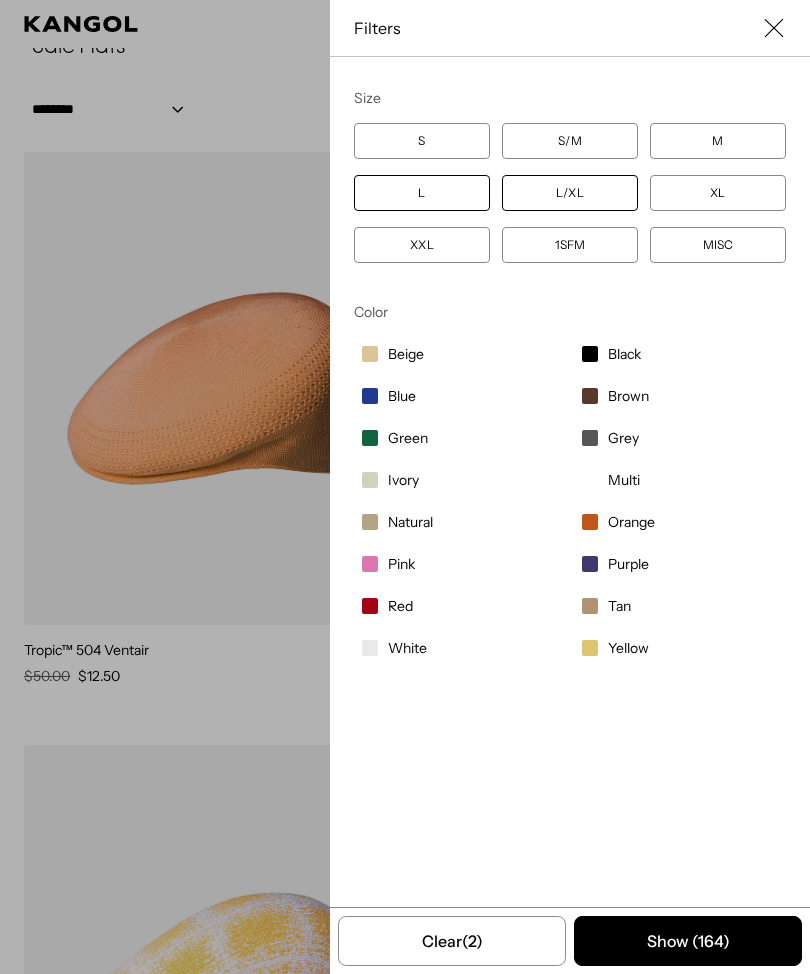 scroll, scrollTop: 0, scrollLeft: 412, axis: horizontal 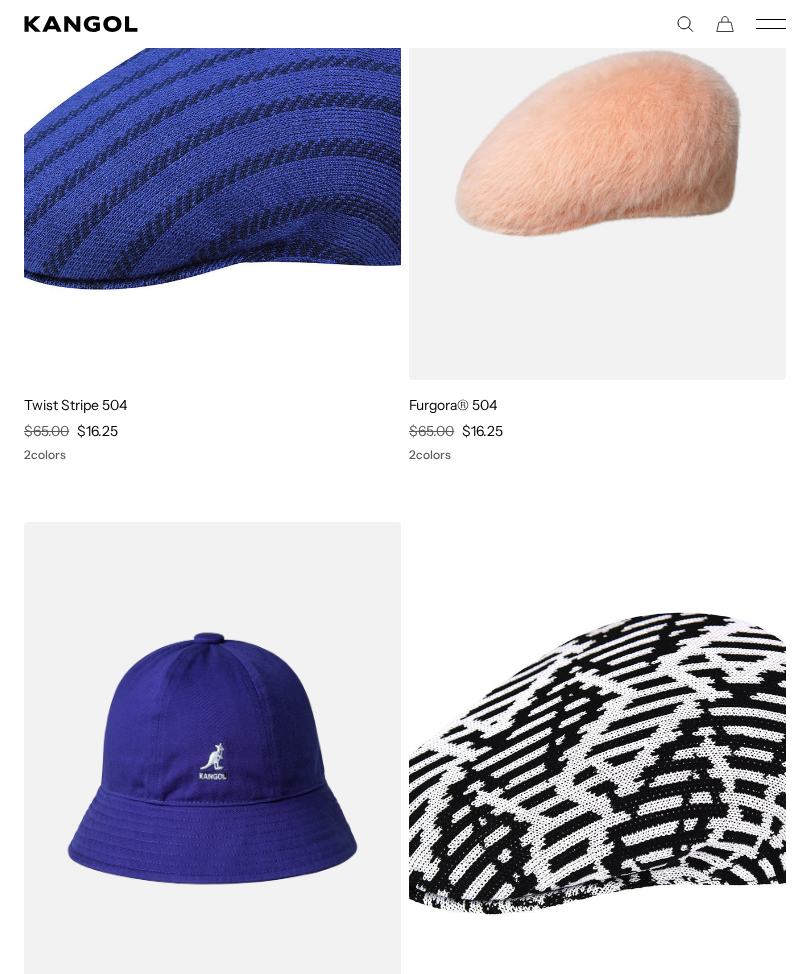 click on "Twist Stripe 504" at bounding box center [75, 405] 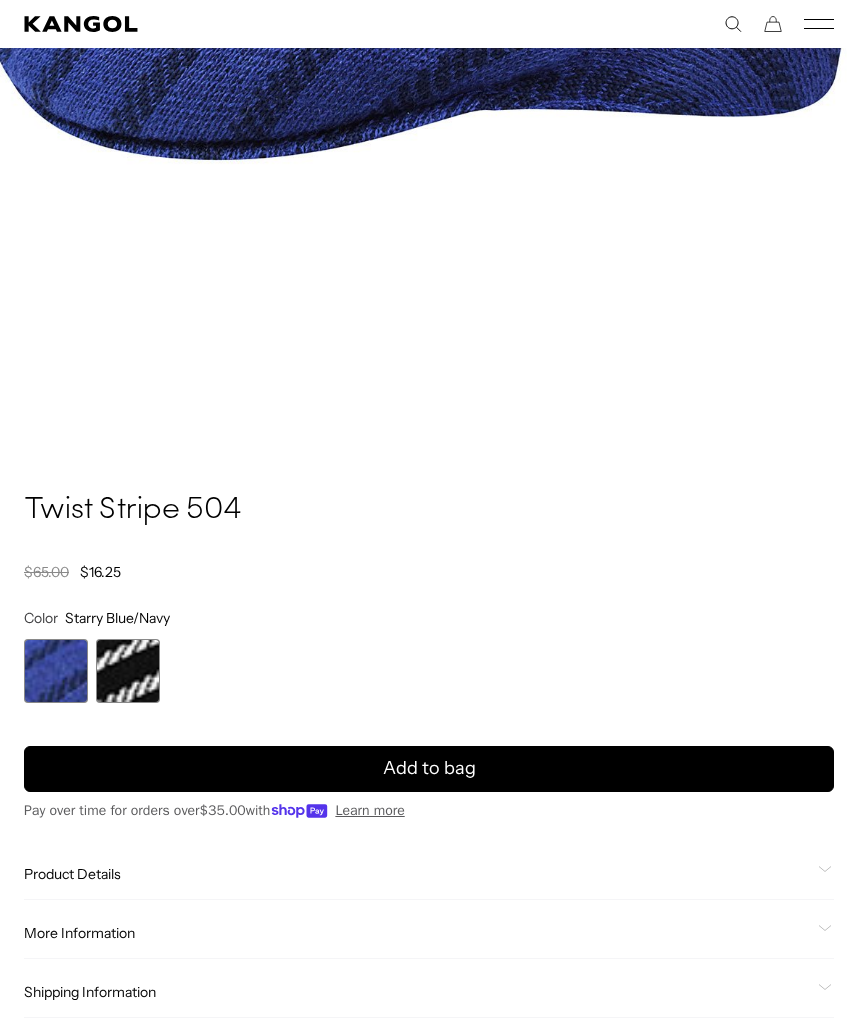 scroll, scrollTop: 832, scrollLeft: 0, axis: vertical 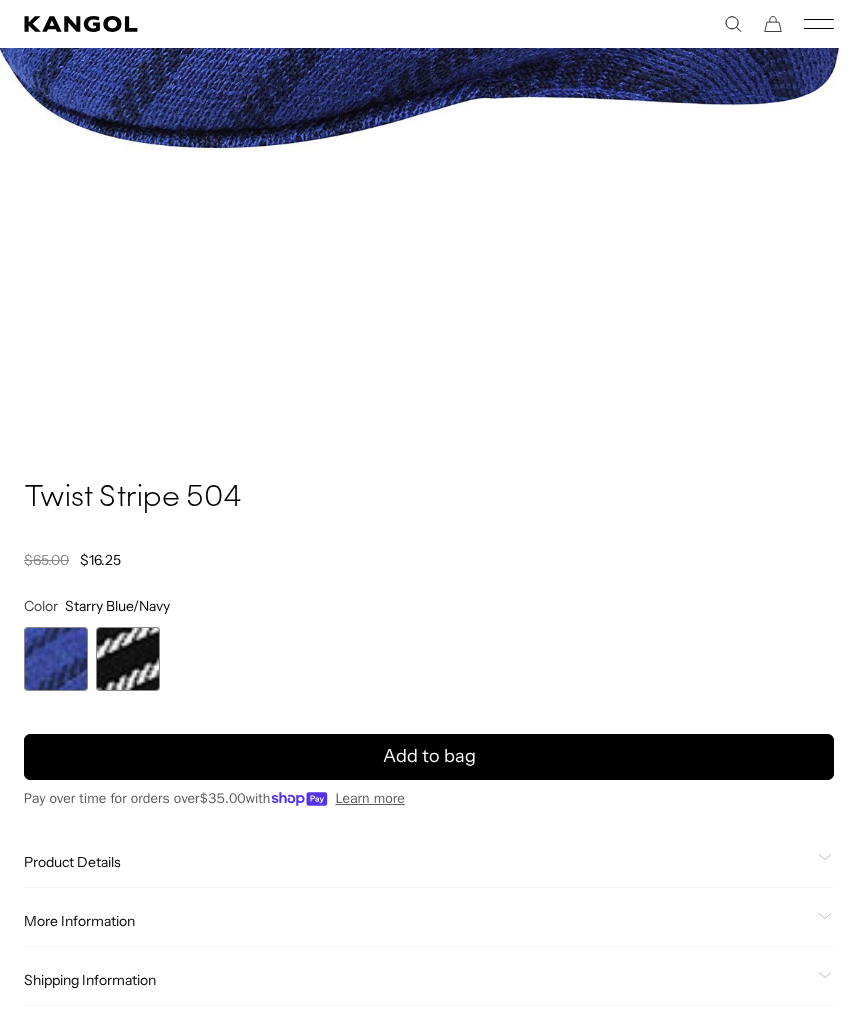 click on "Add to bag" at bounding box center [429, 757] 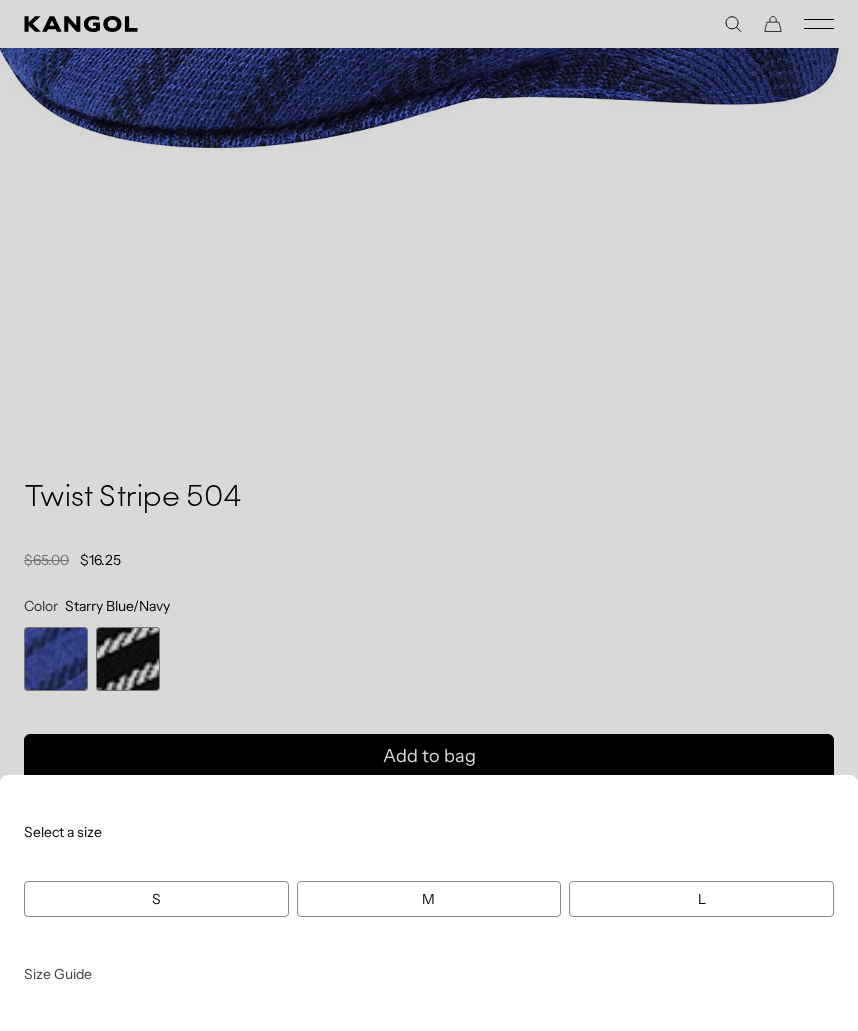 click at bounding box center [429, 515] 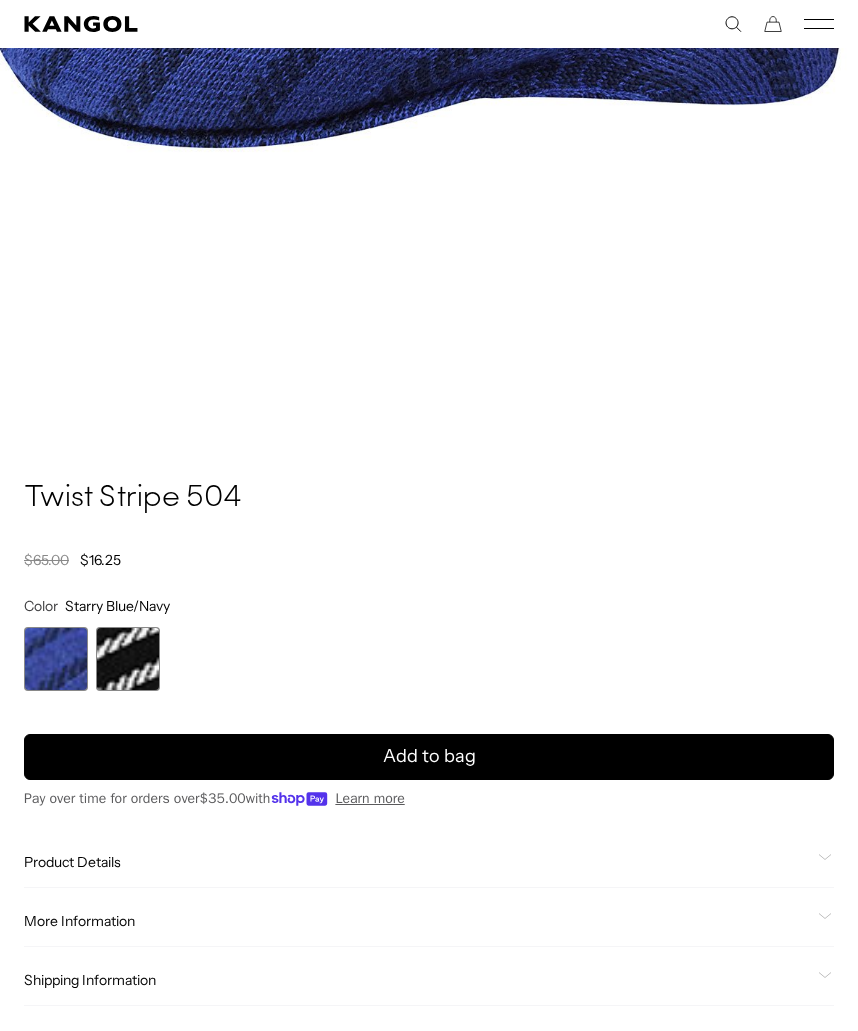 scroll, scrollTop: 0, scrollLeft: 0, axis: both 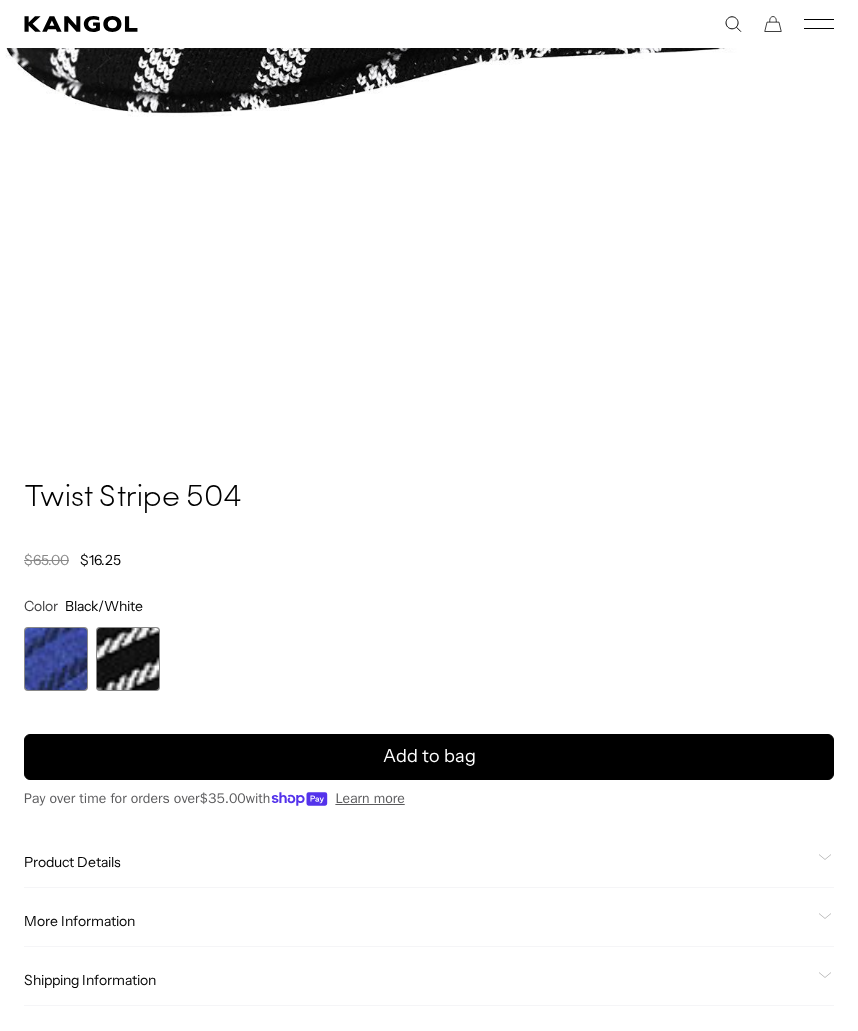 click 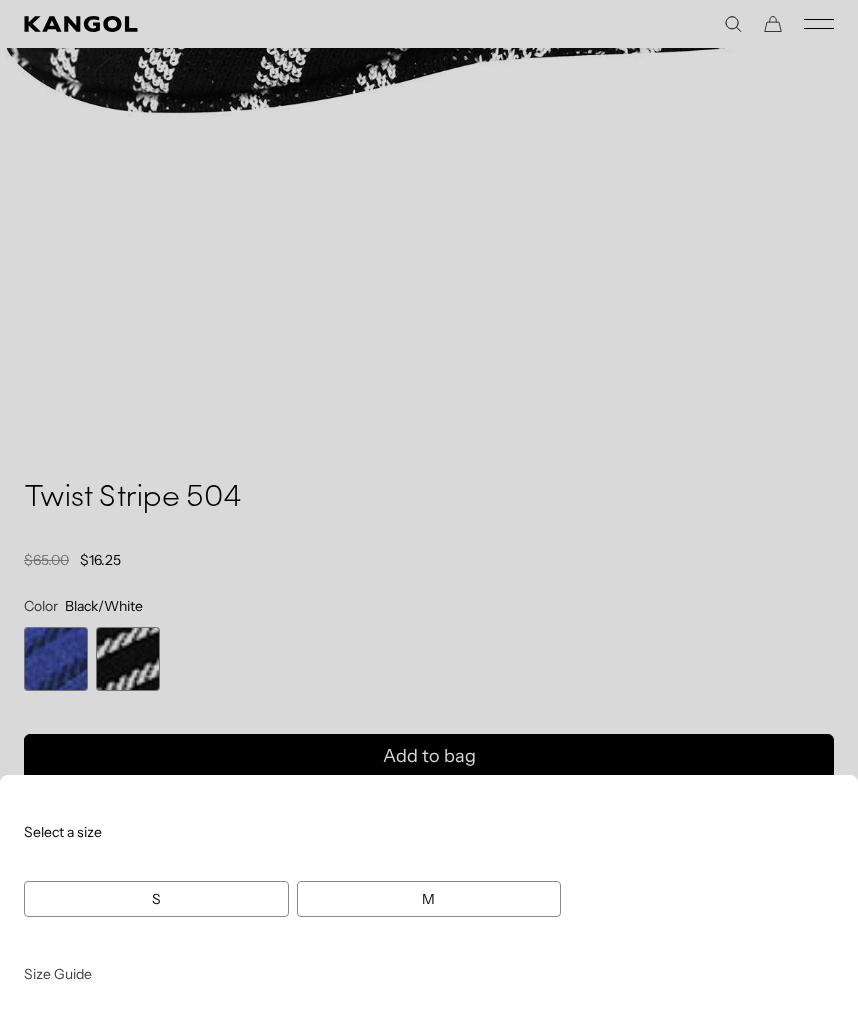 scroll, scrollTop: 0, scrollLeft: 412, axis: horizontal 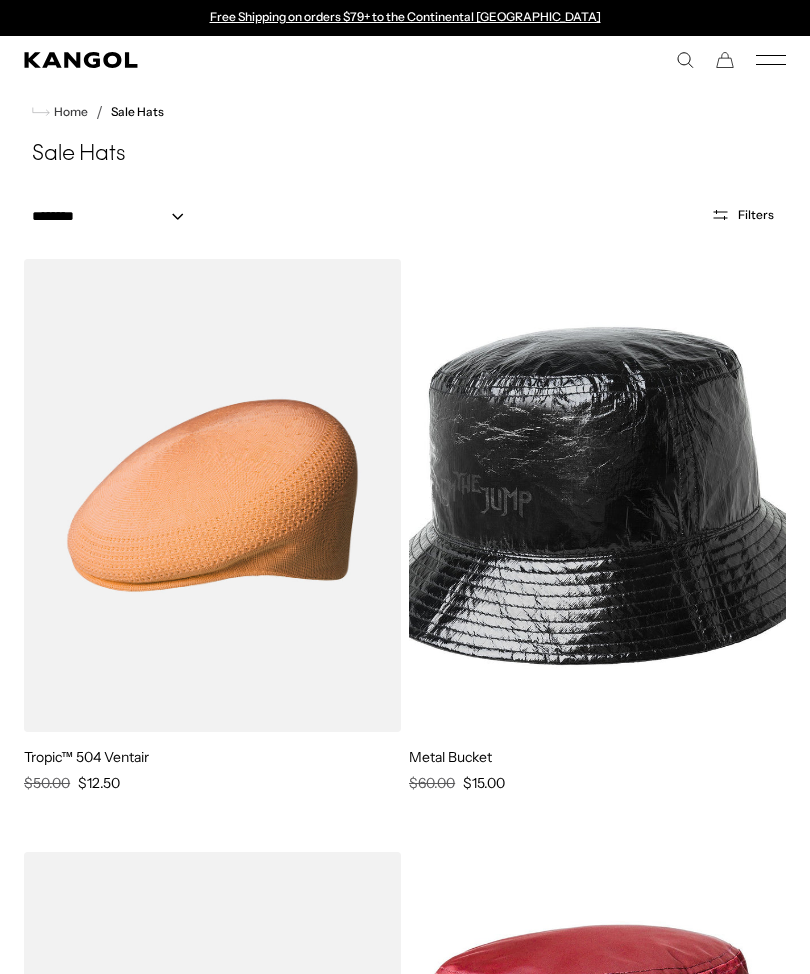 select on "*****" 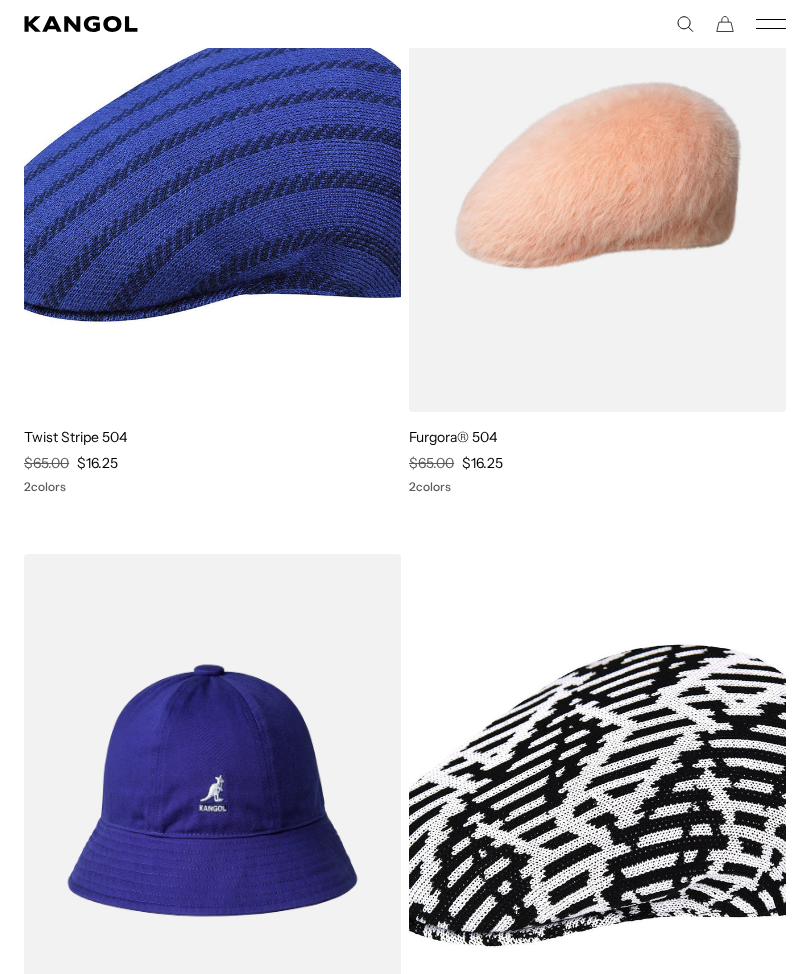 scroll, scrollTop: 3357, scrollLeft: 0, axis: vertical 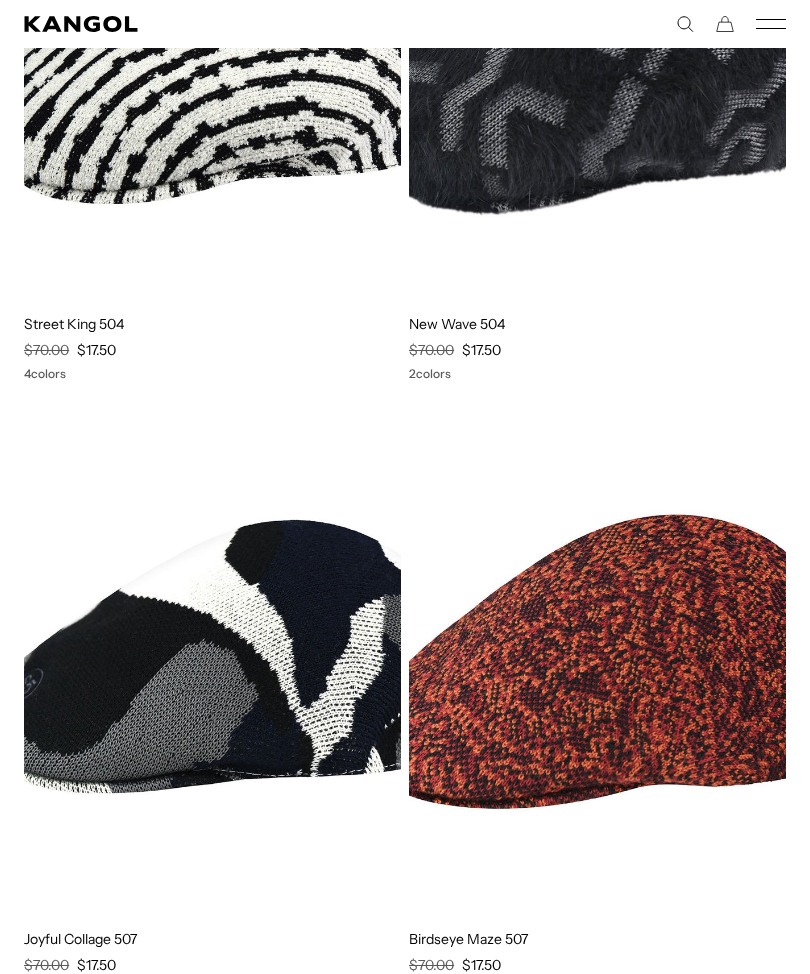 click at bounding box center (0, 0) 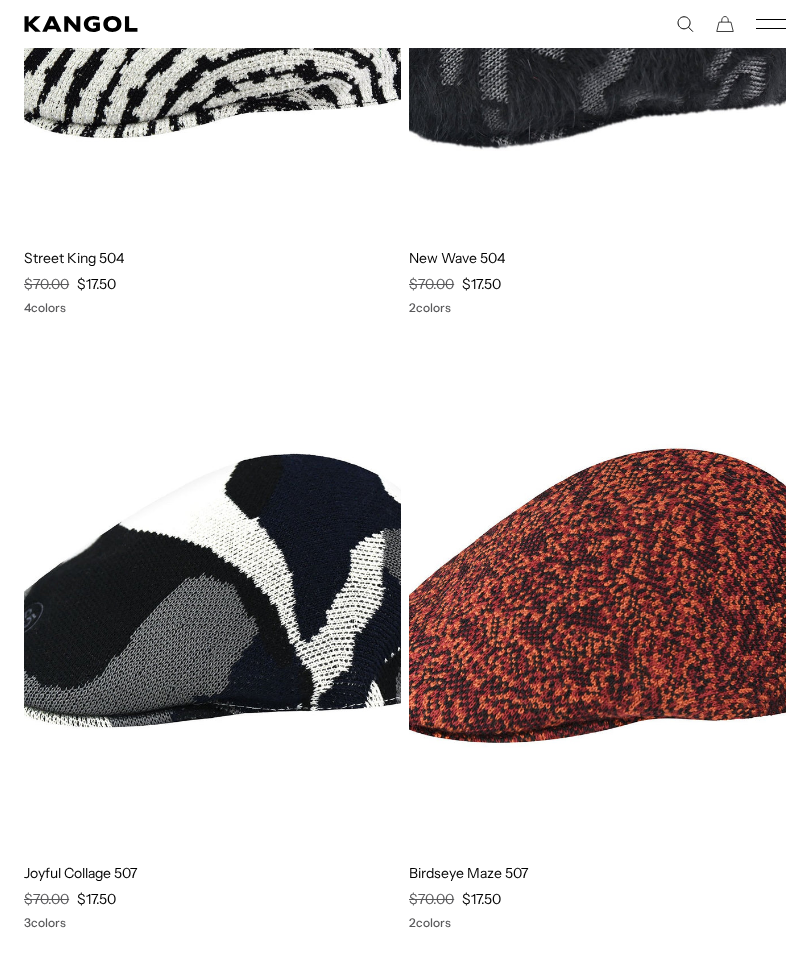 scroll, scrollTop: 0, scrollLeft: 412, axis: horizontal 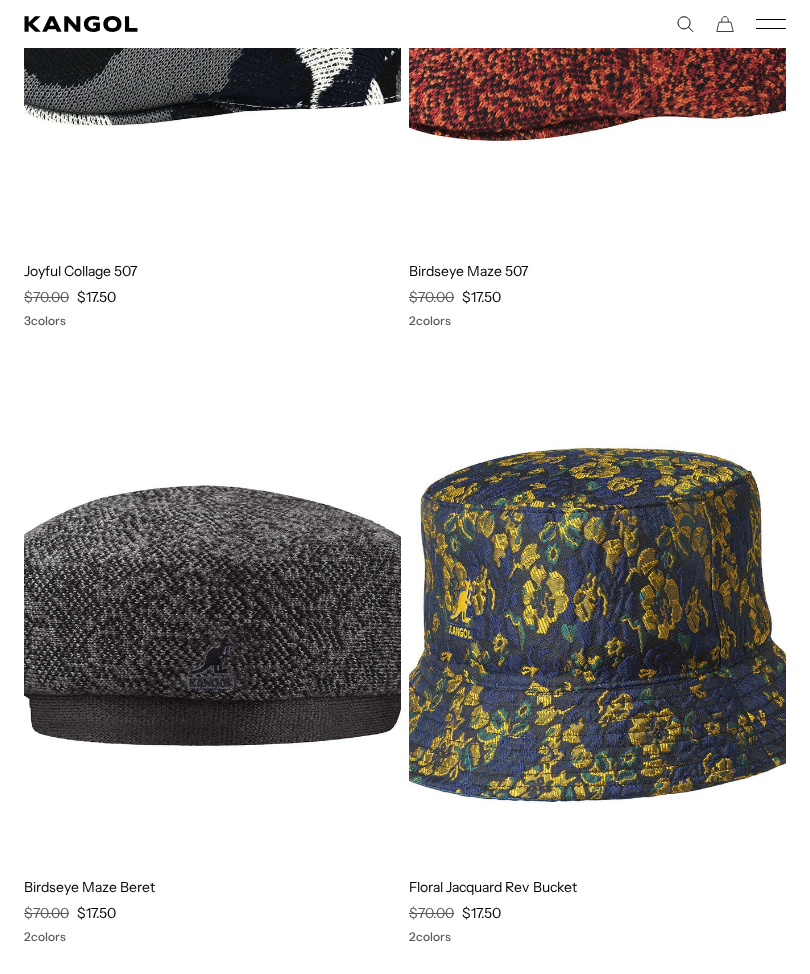 click on "Birdseye Maze 507" at bounding box center (468, 272) 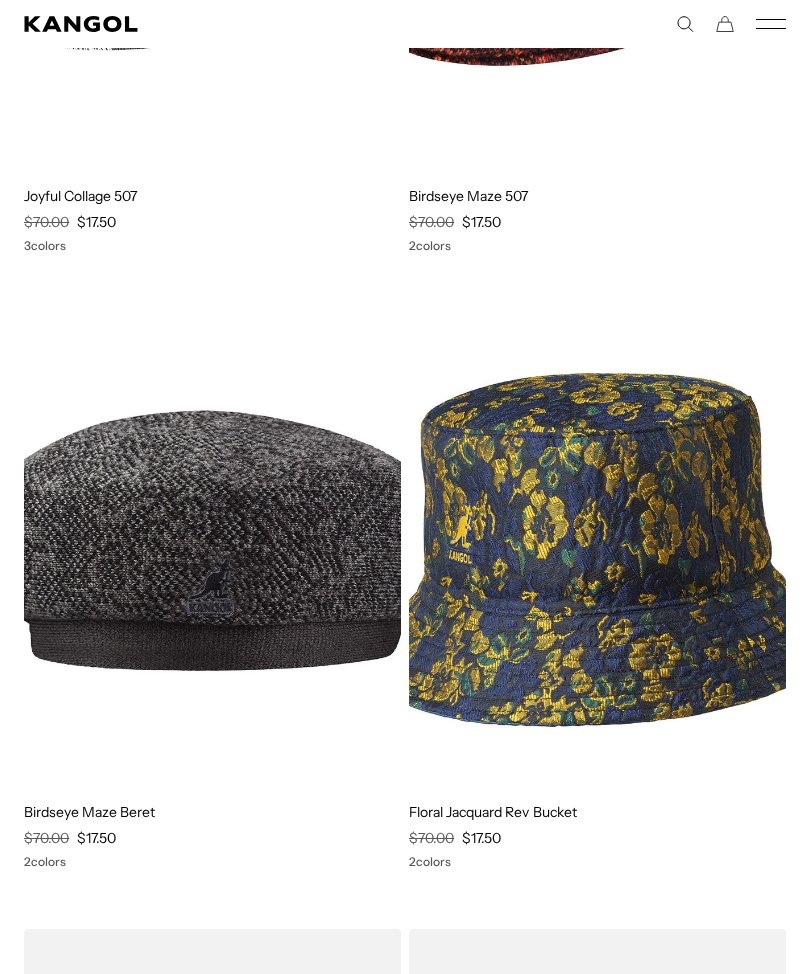 scroll, scrollTop: 9299, scrollLeft: 0, axis: vertical 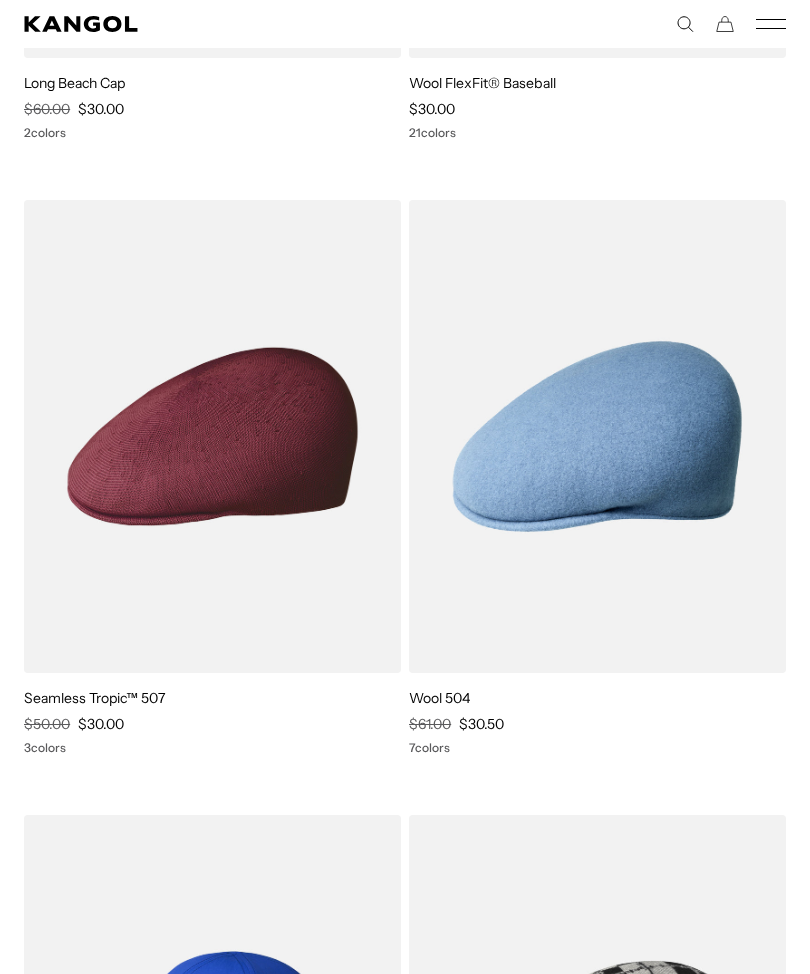 click at bounding box center (0, 0) 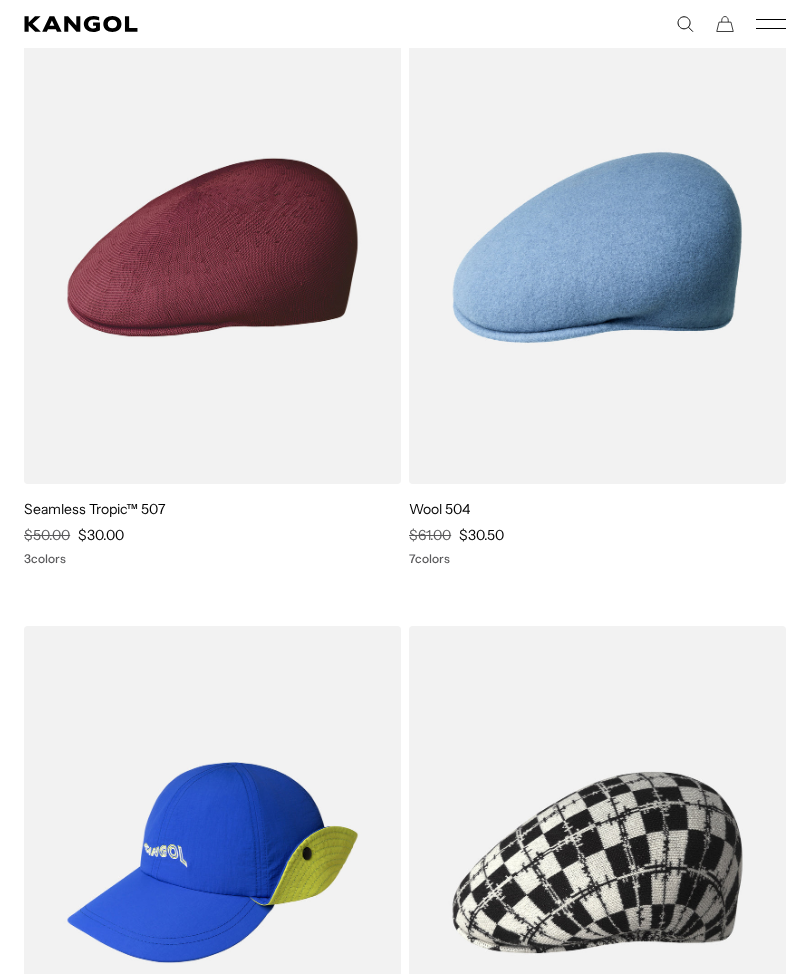 scroll, scrollTop: 24177, scrollLeft: 0, axis: vertical 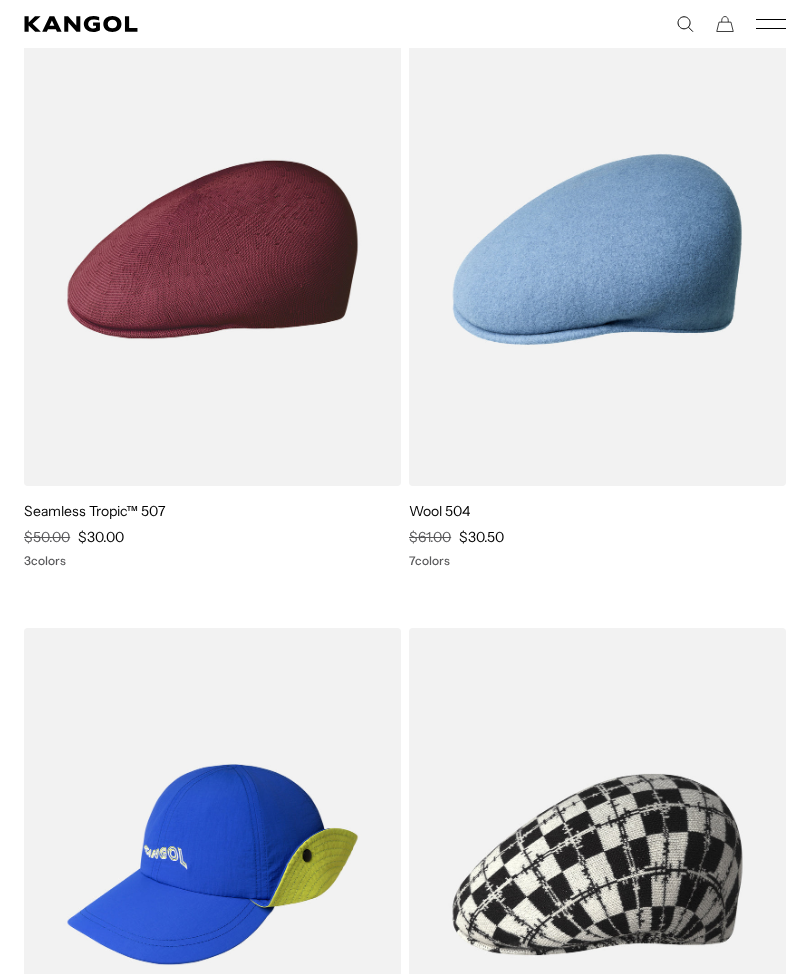 click at bounding box center [0, 0] 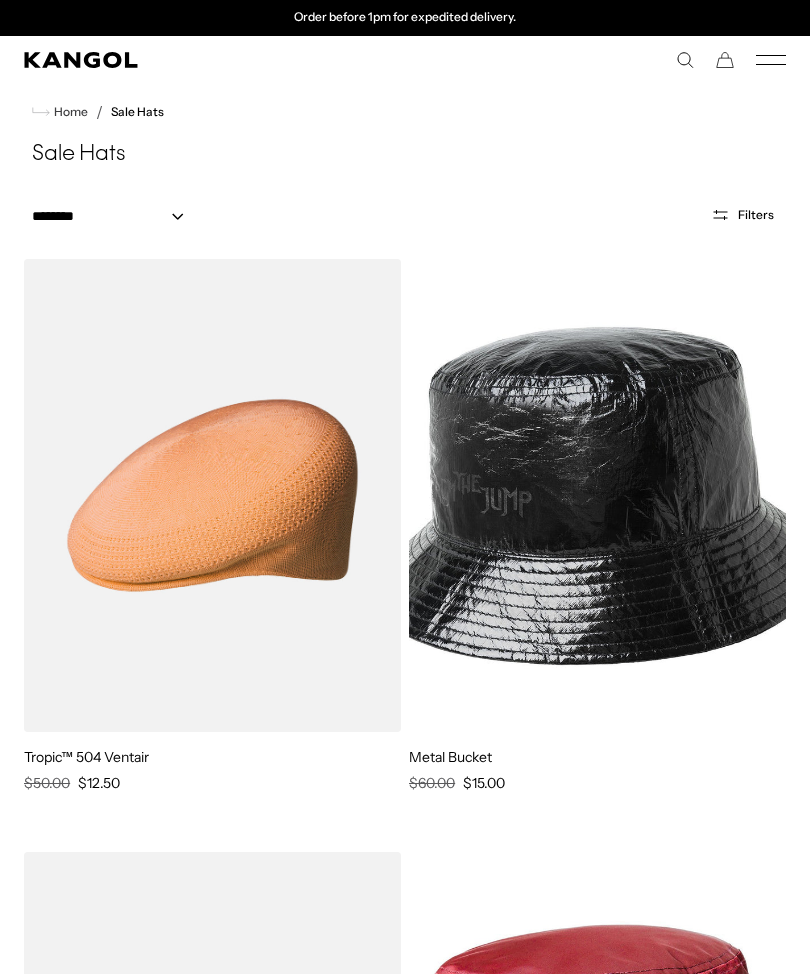 scroll, scrollTop: 0, scrollLeft: 0, axis: both 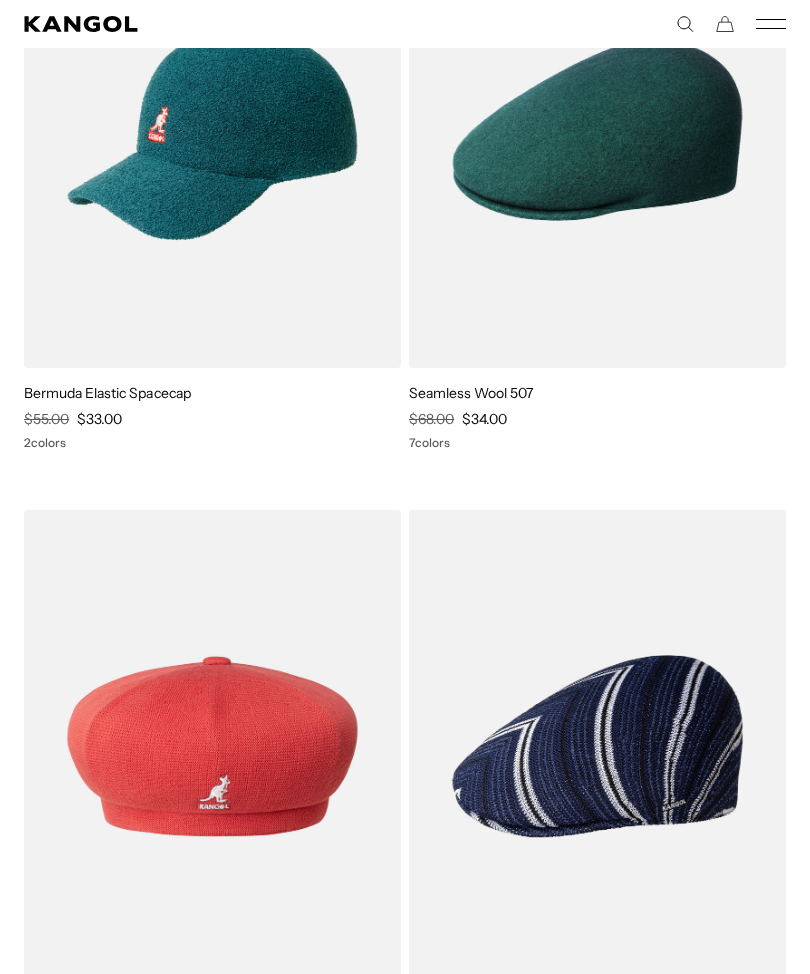 click on "Seamless Wool 507" at bounding box center (471, 393) 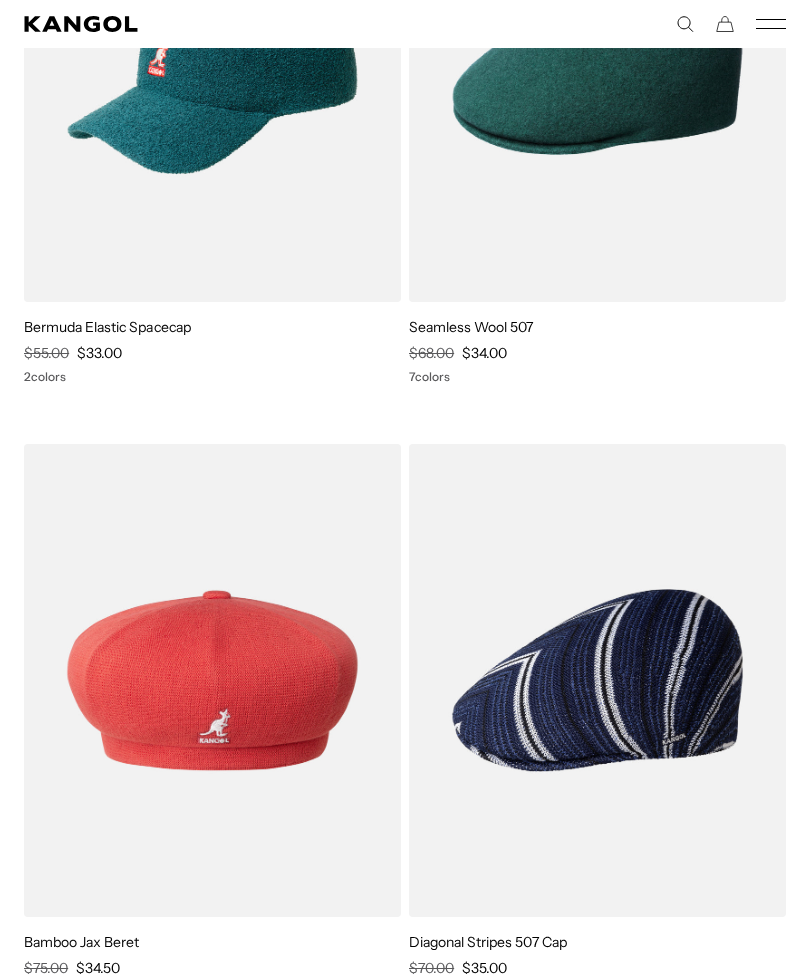 scroll, scrollTop: 0, scrollLeft: 412, axis: horizontal 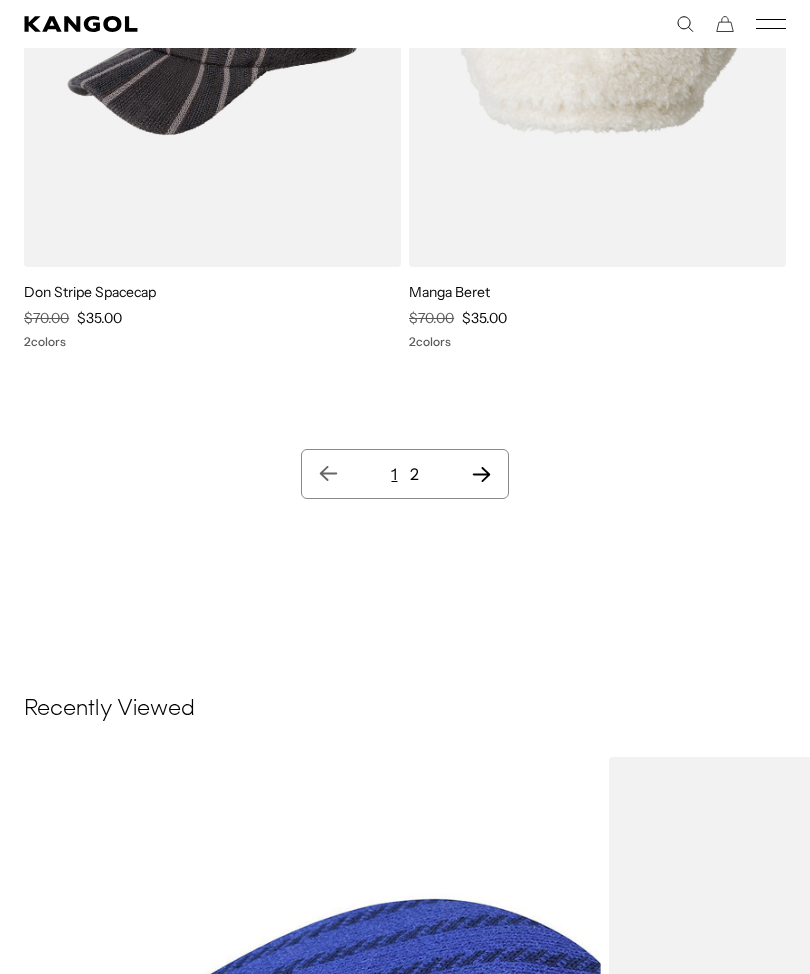 click 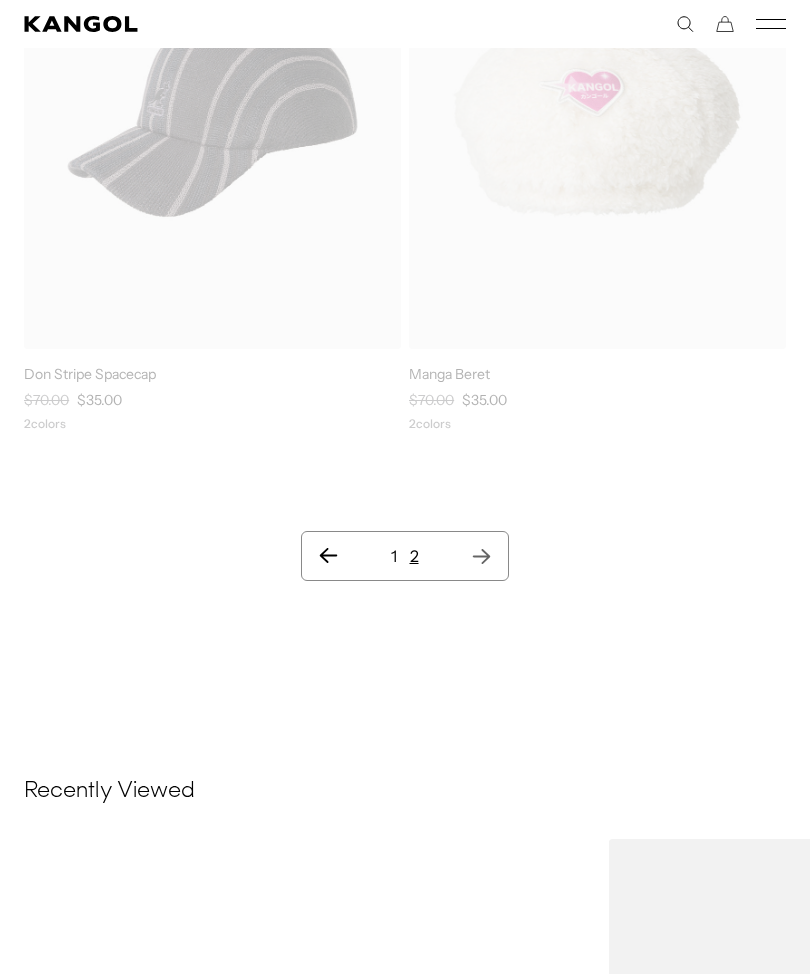 scroll, scrollTop: 0, scrollLeft: 0, axis: both 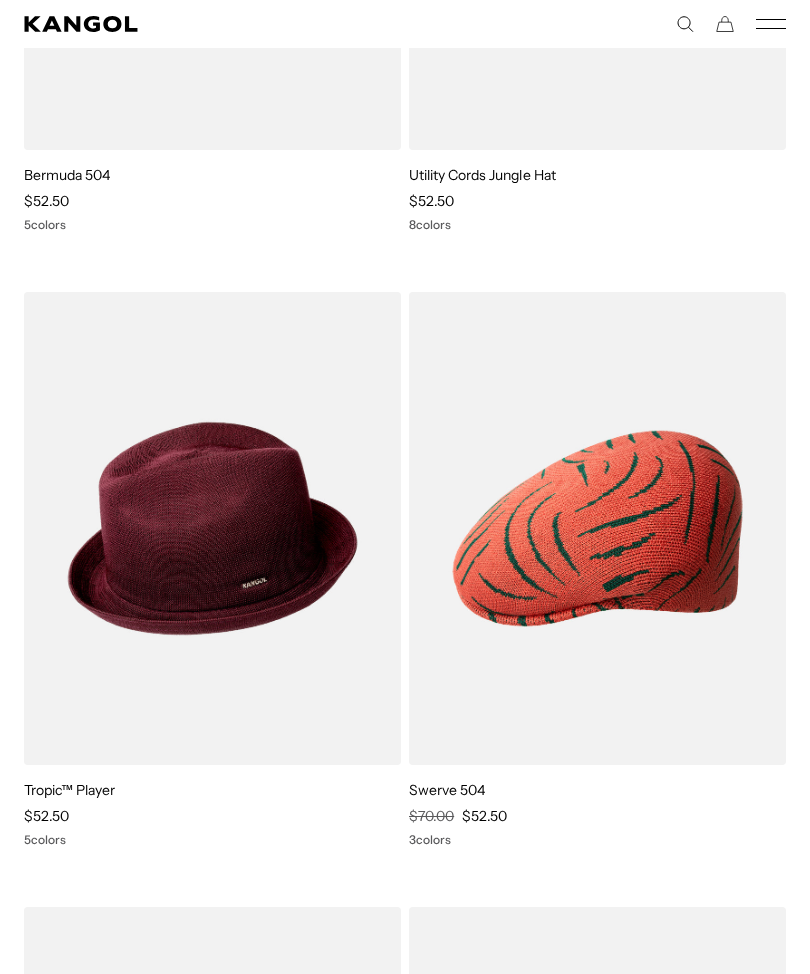 click at bounding box center [0, 0] 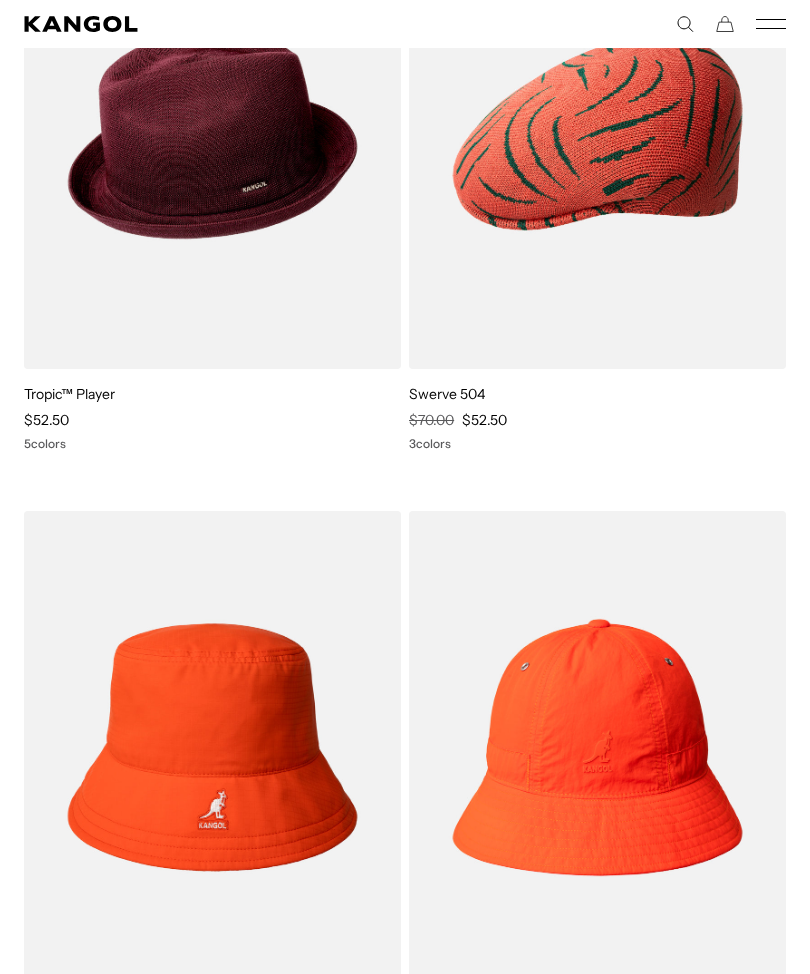 scroll, scrollTop: 14589, scrollLeft: 0, axis: vertical 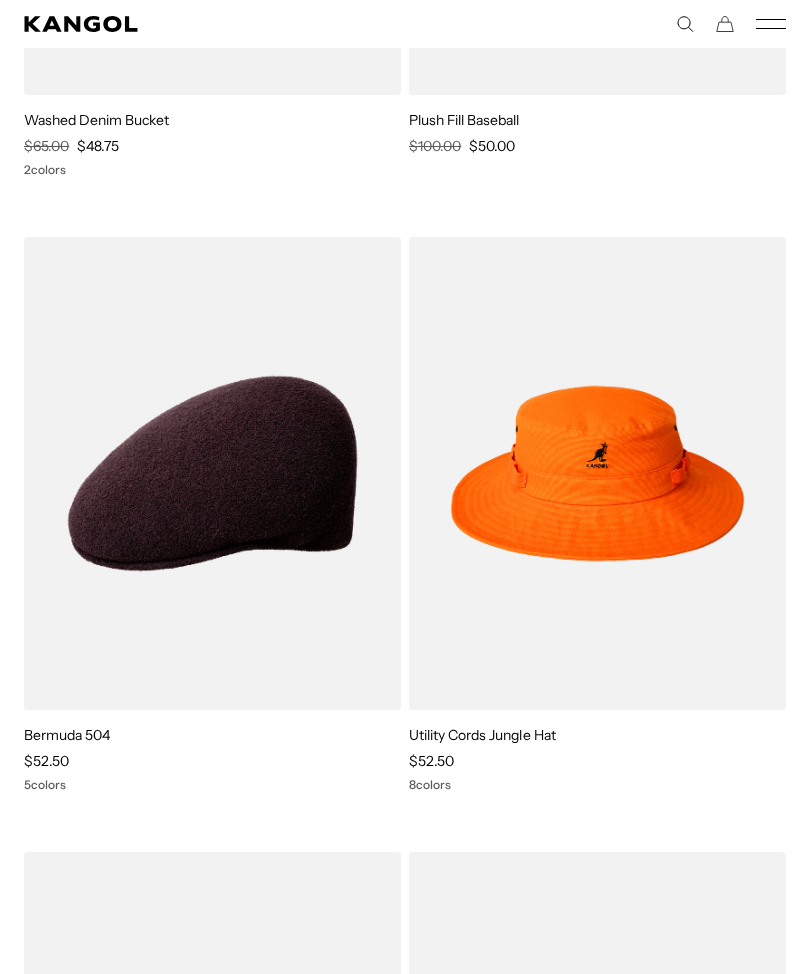 click at bounding box center (0, 0) 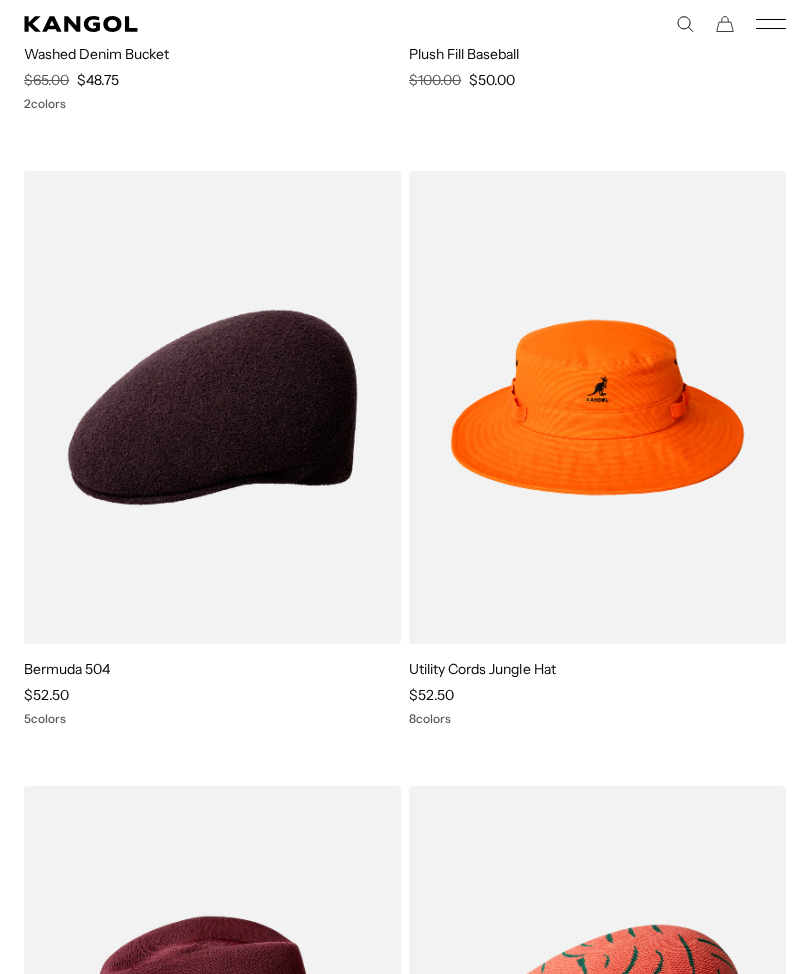 scroll, scrollTop: 0, scrollLeft: 0, axis: both 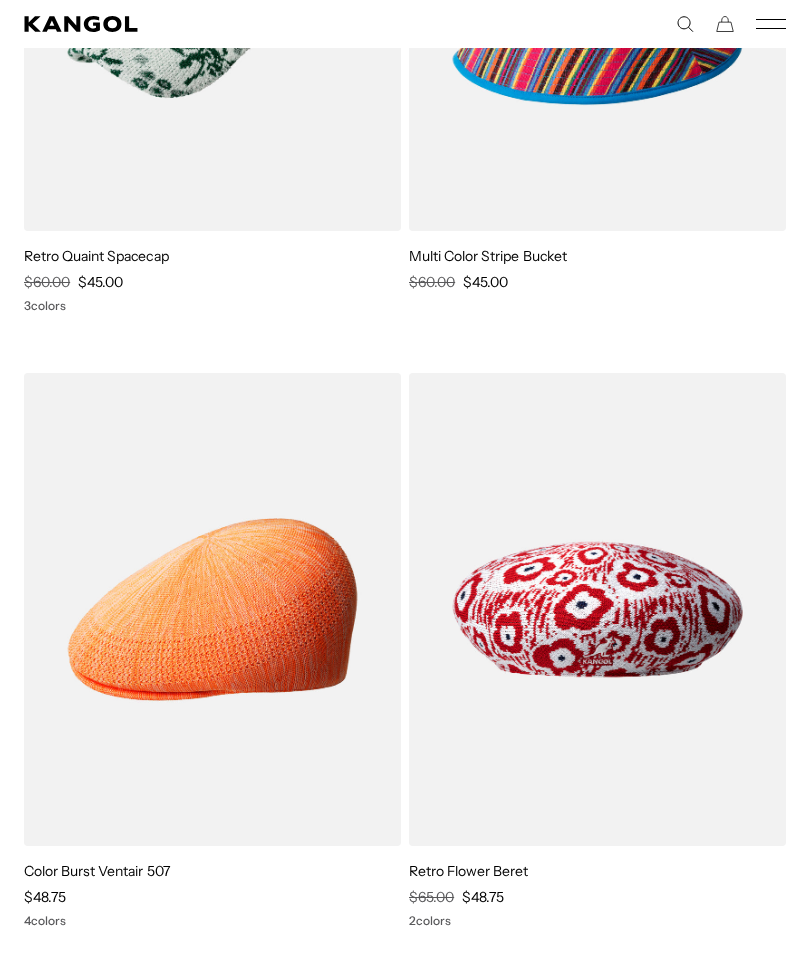 click at bounding box center [0, 0] 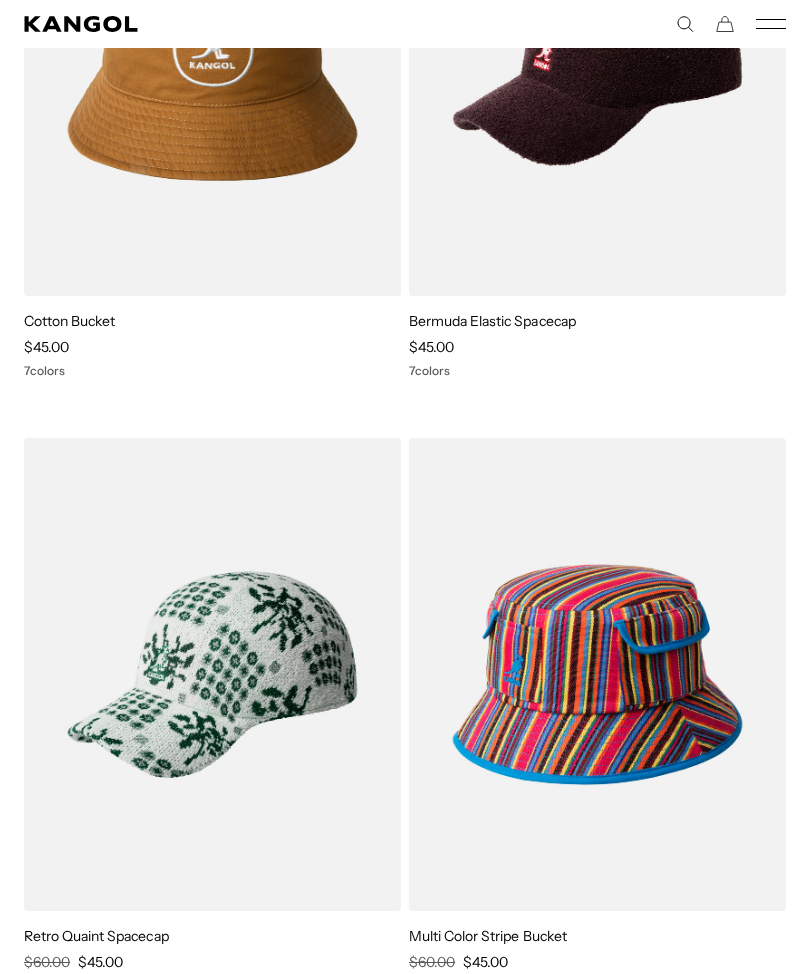 scroll, scrollTop: 11446, scrollLeft: 0, axis: vertical 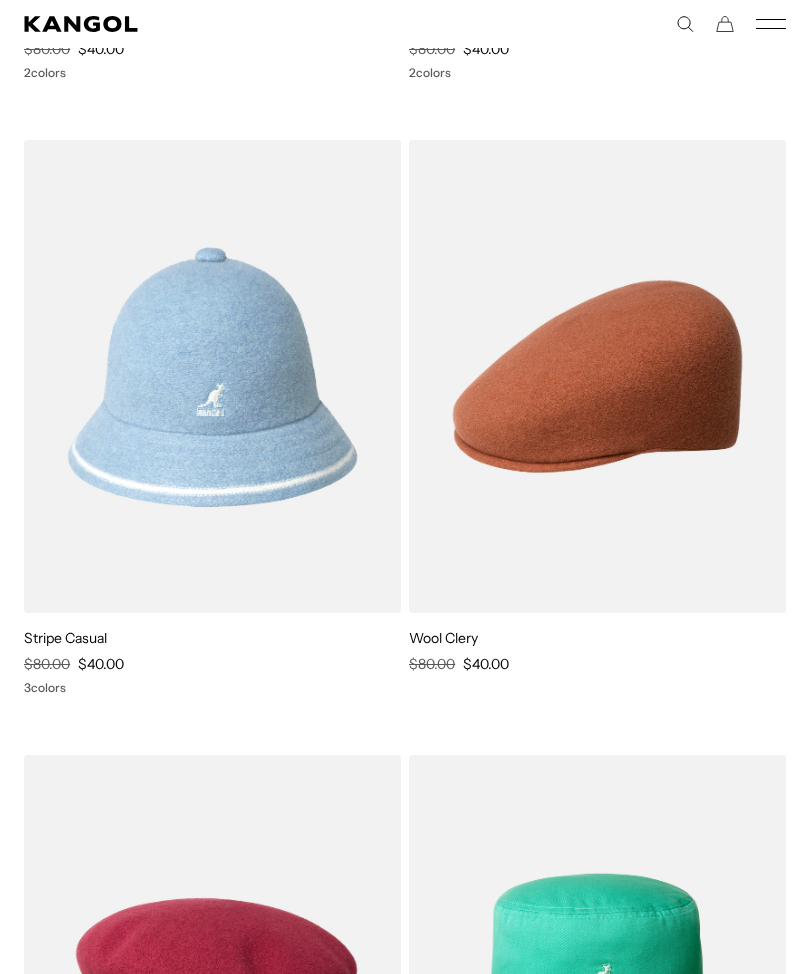 click at bounding box center [0, 0] 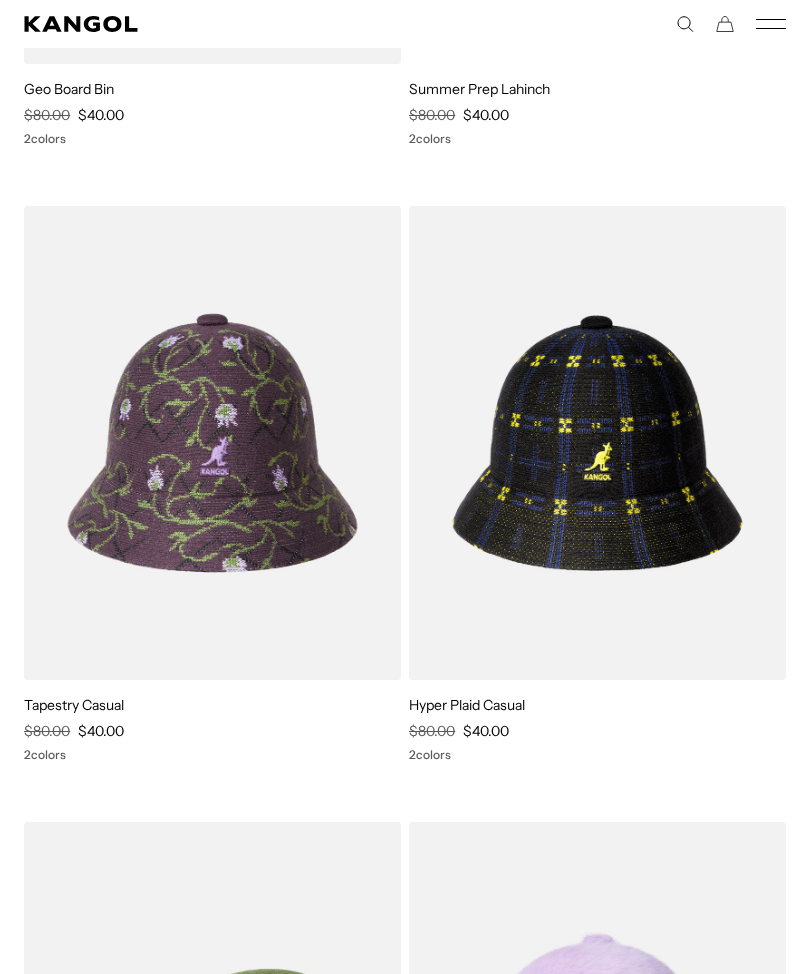 scroll, scrollTop: 4953, scrollLeft: 0, axis: vertical 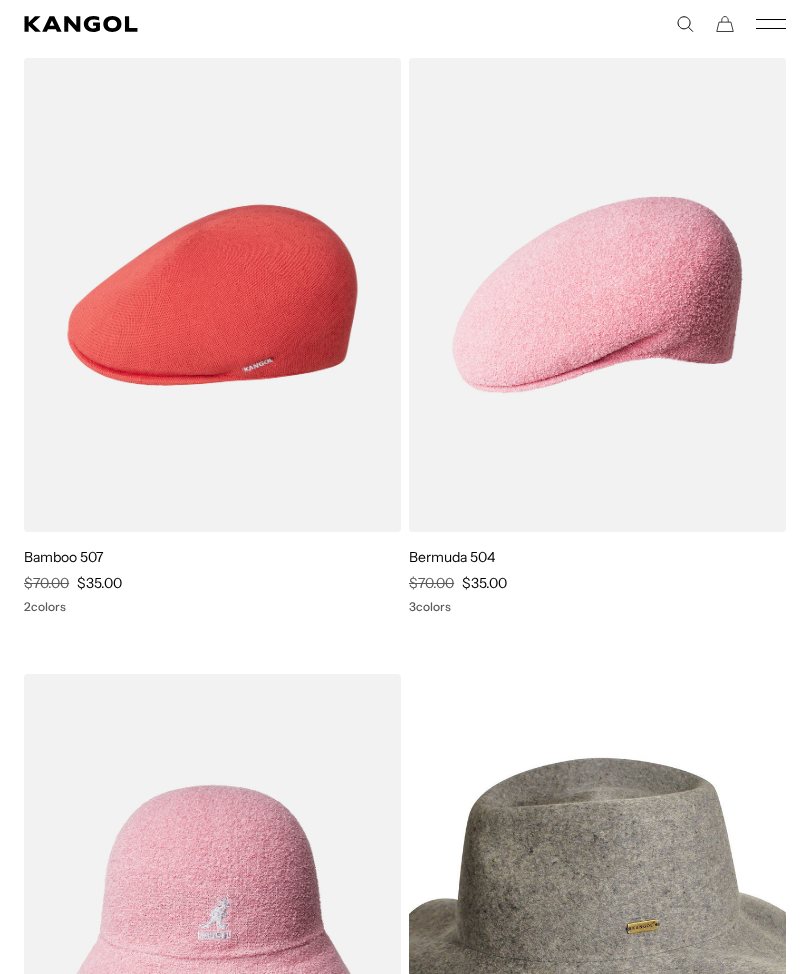 click at bounding box center [0, 0] 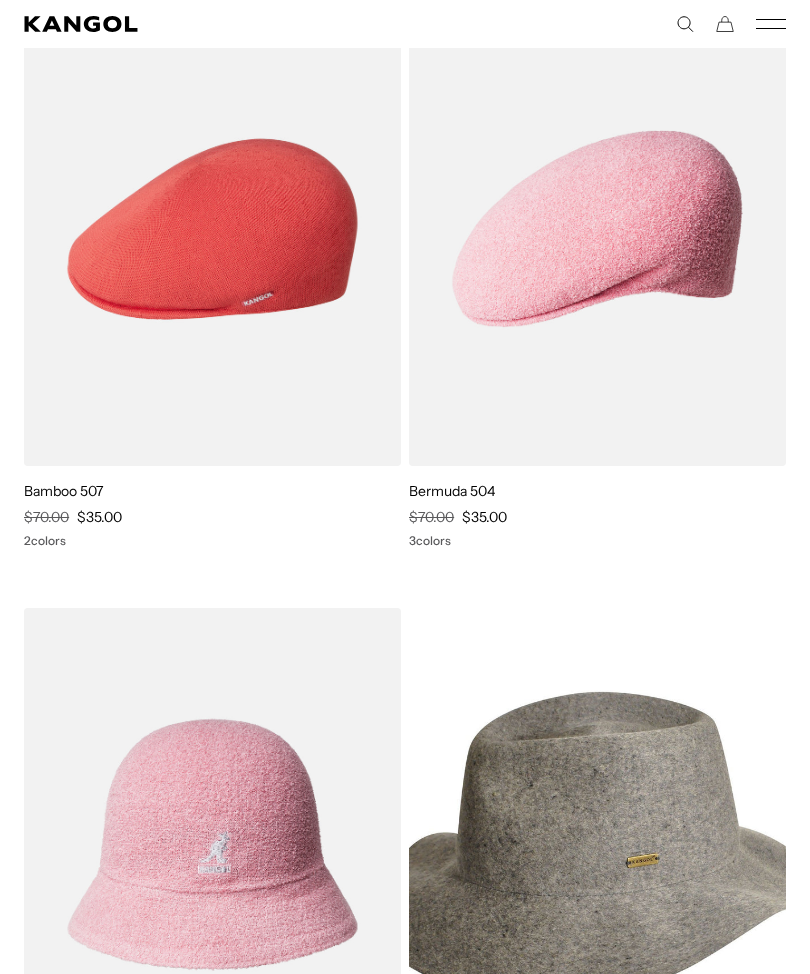 scroll, scrollTop: 0, scrollLeft: 412, axis: horizontal 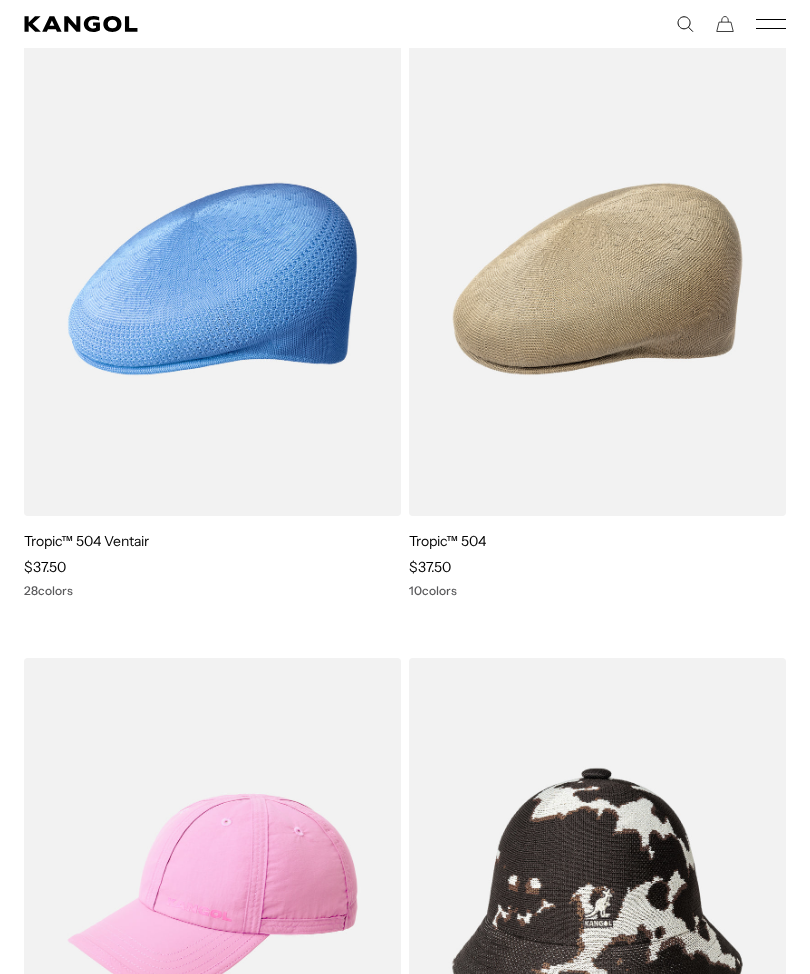 click at bounding box center (0, 0) 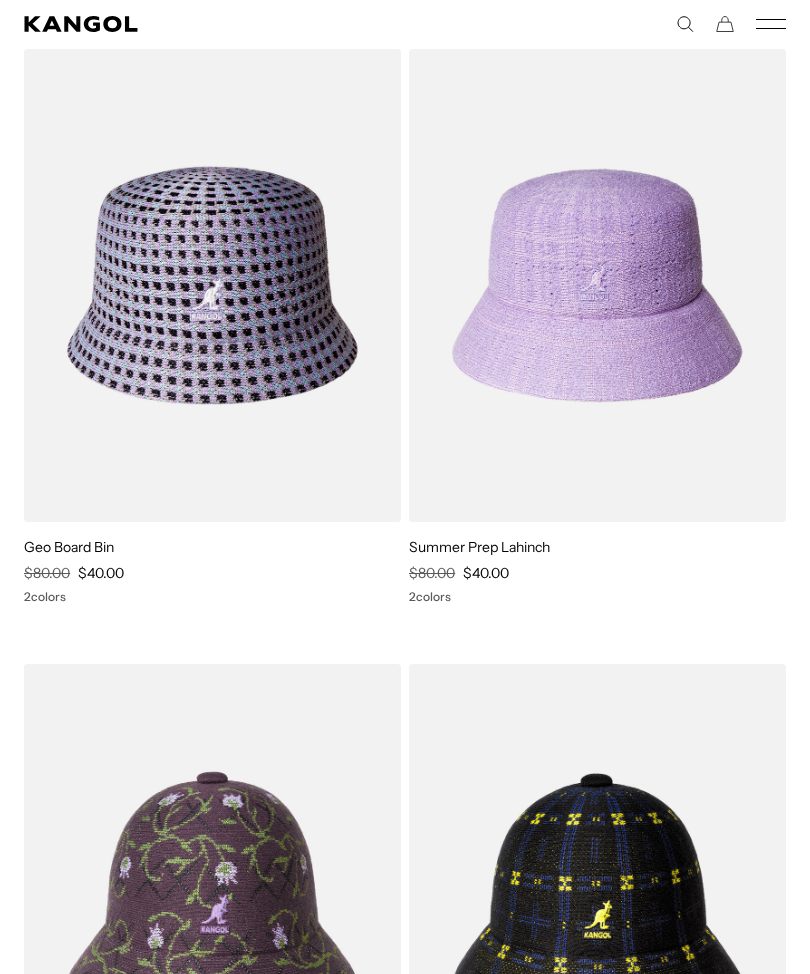 scroll, scrollTop: 4522, scrollLeft: 0, axis: vertical 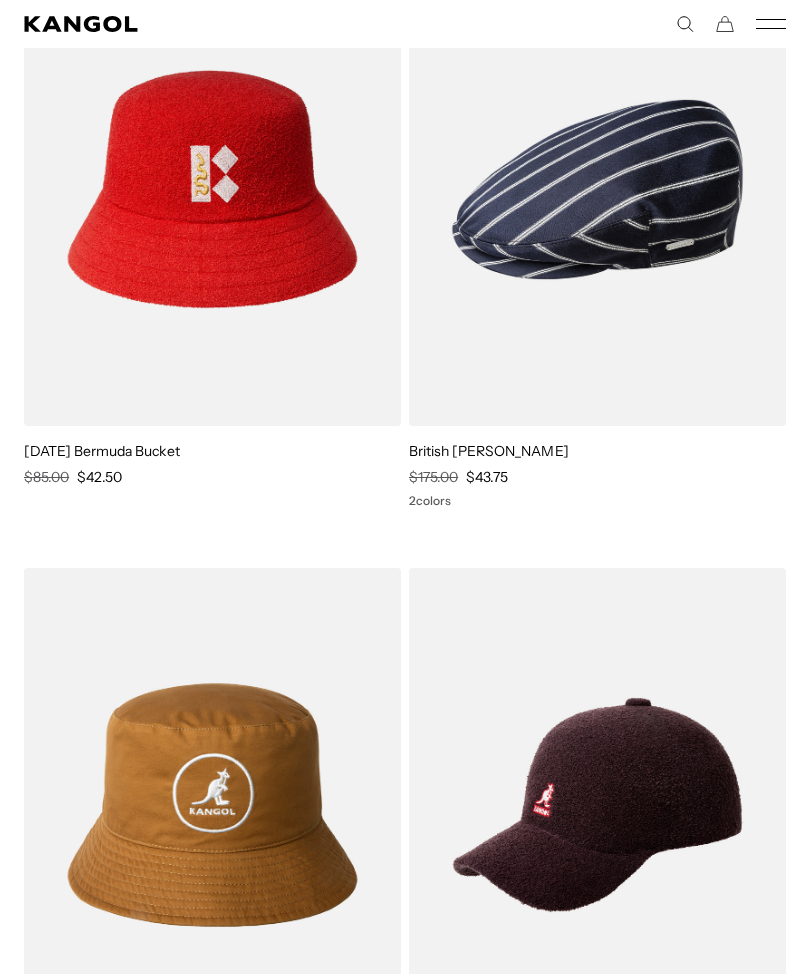 click on "British [PERSON_NAME]" at bounding box center [489, 451] 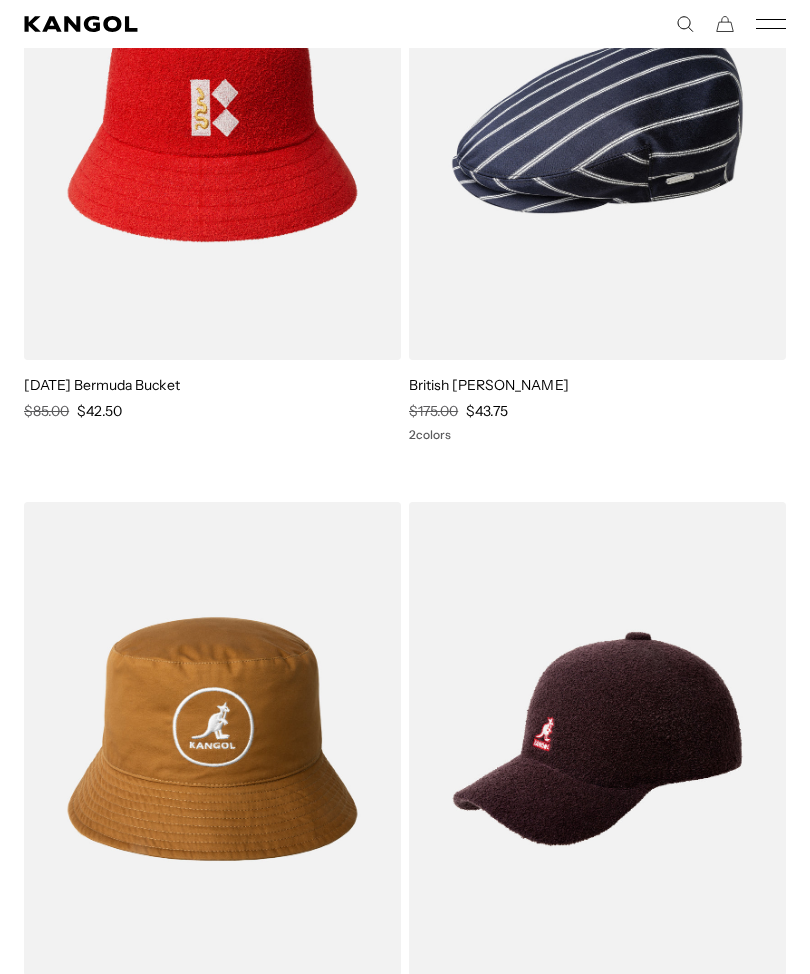 scroll, scrollTop: 0, scrollLeft: 412, axis: horizontal 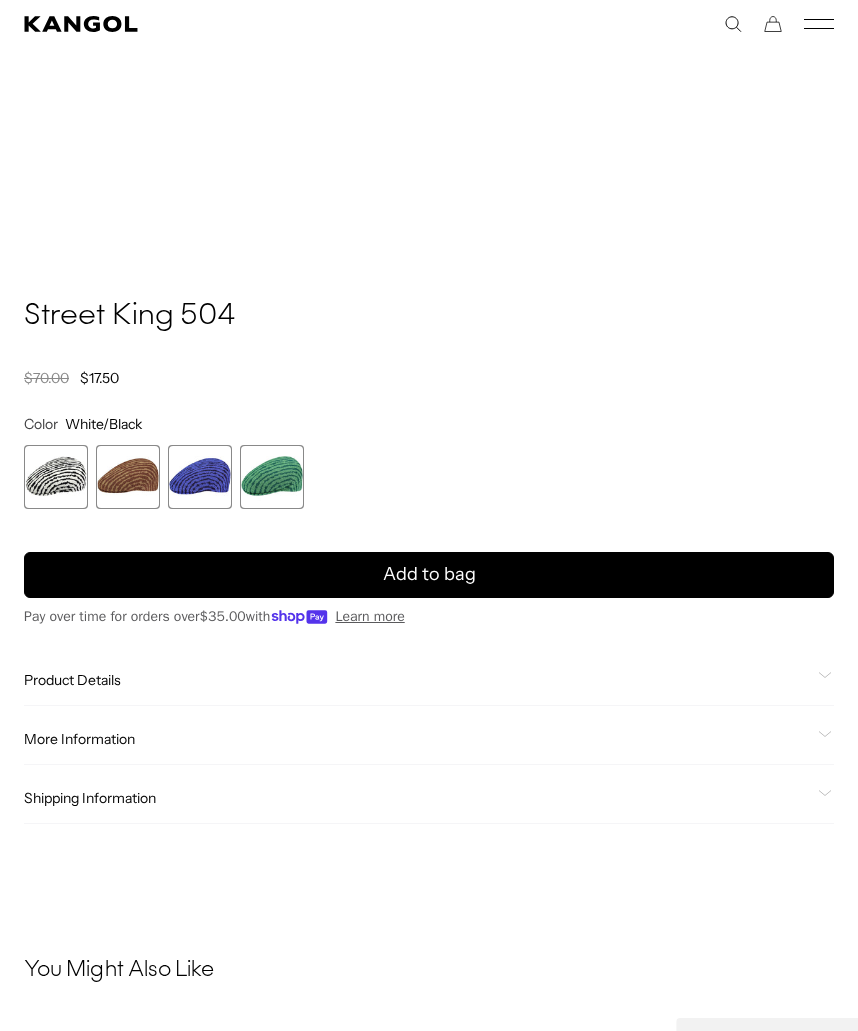 click on "Add to bag" at bounding box center (429, 575) 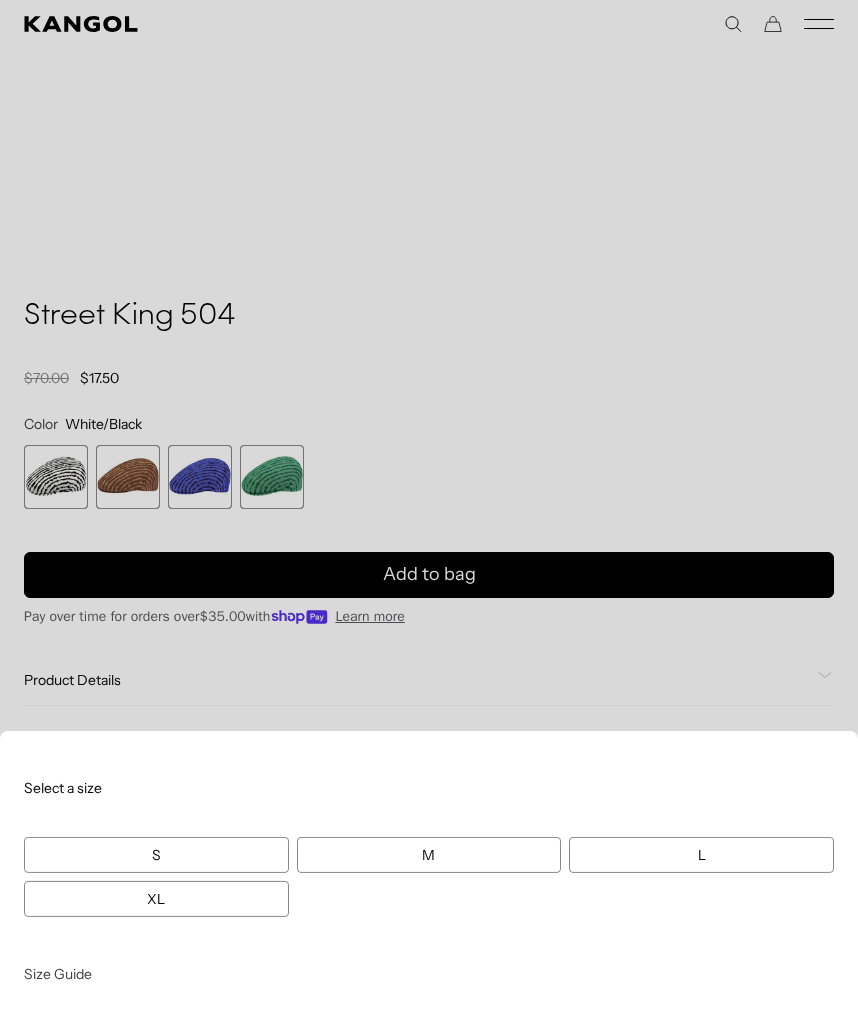 click at bounding box center [429, 515] 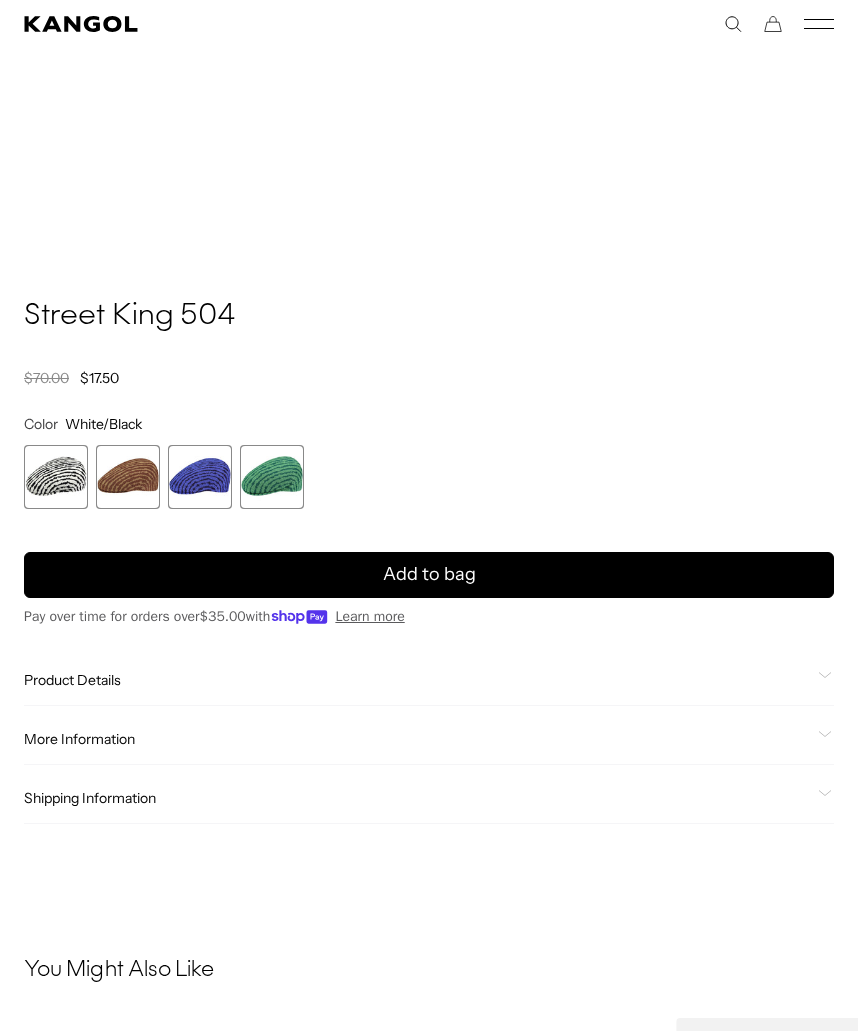 scroll, scrollTop: 0, scrollLeft: 0, axis: both 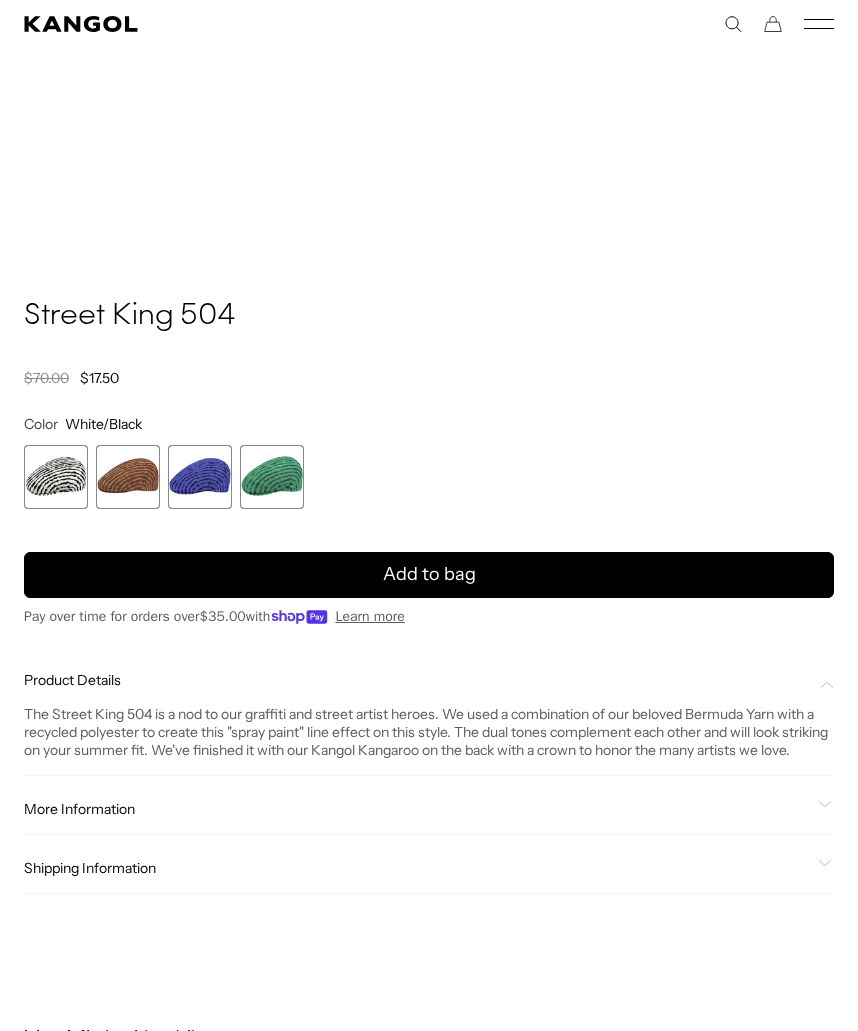 click on "More Information" 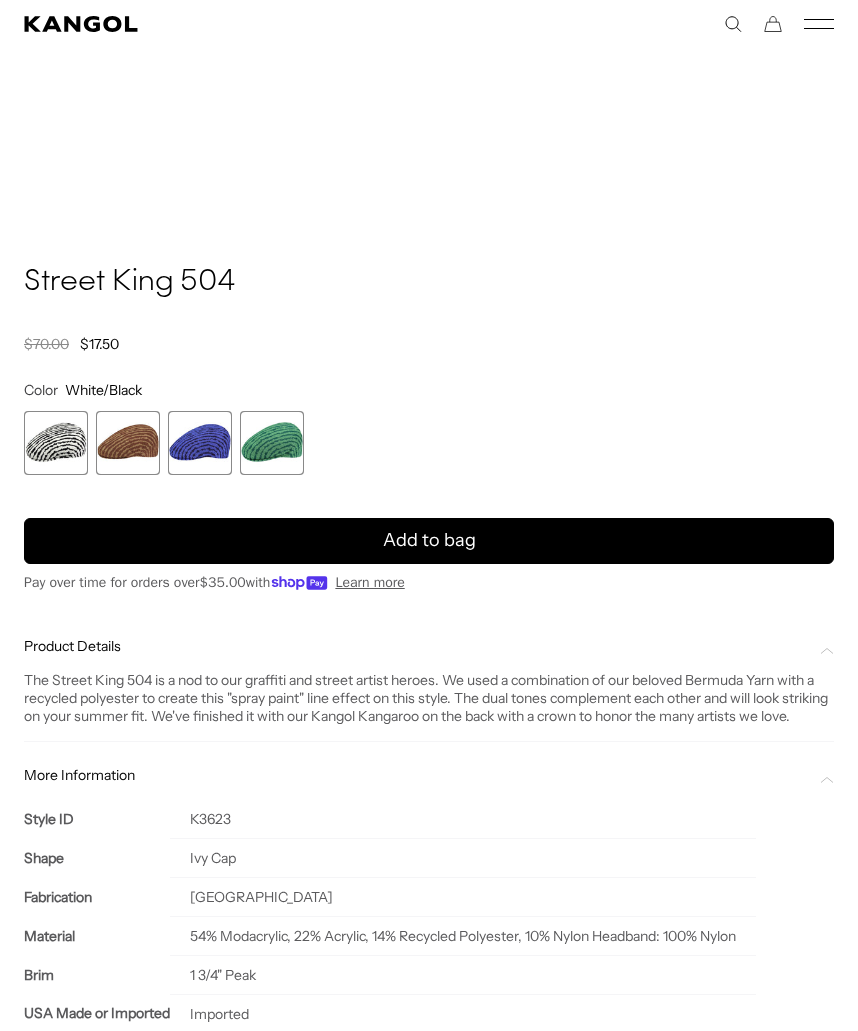 scroll, scrollTop: 1051, scrollLeft: 0, axis: vertical 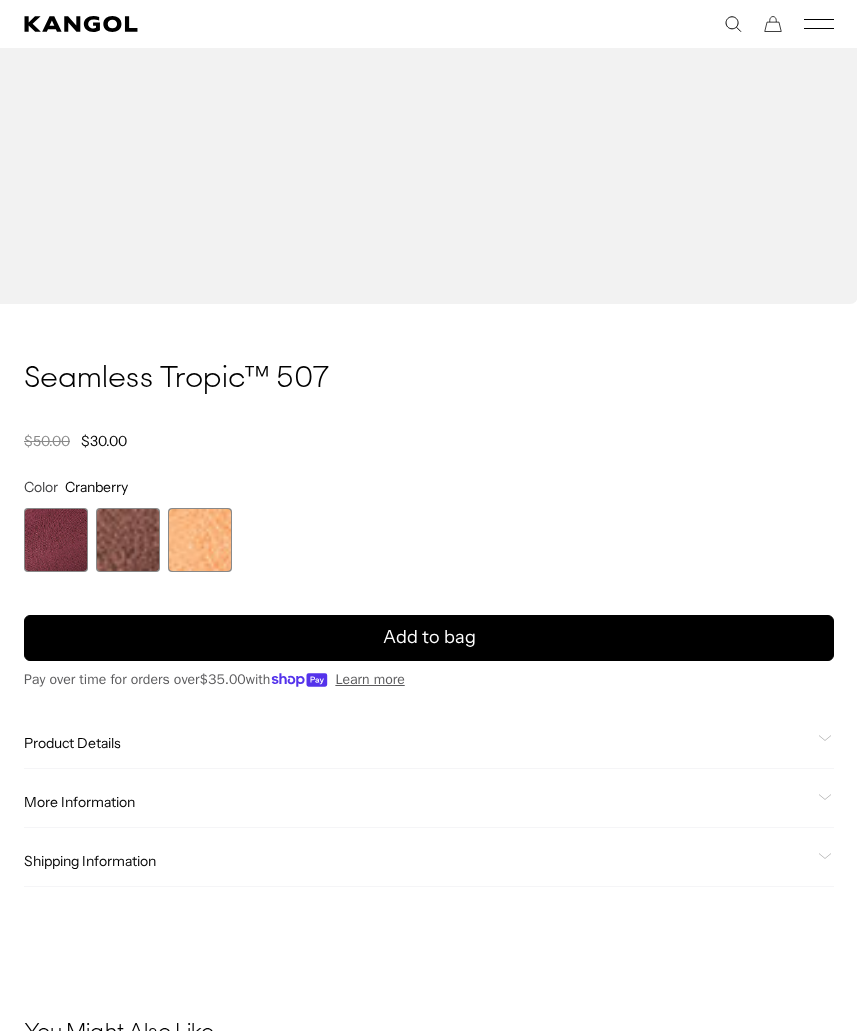 click 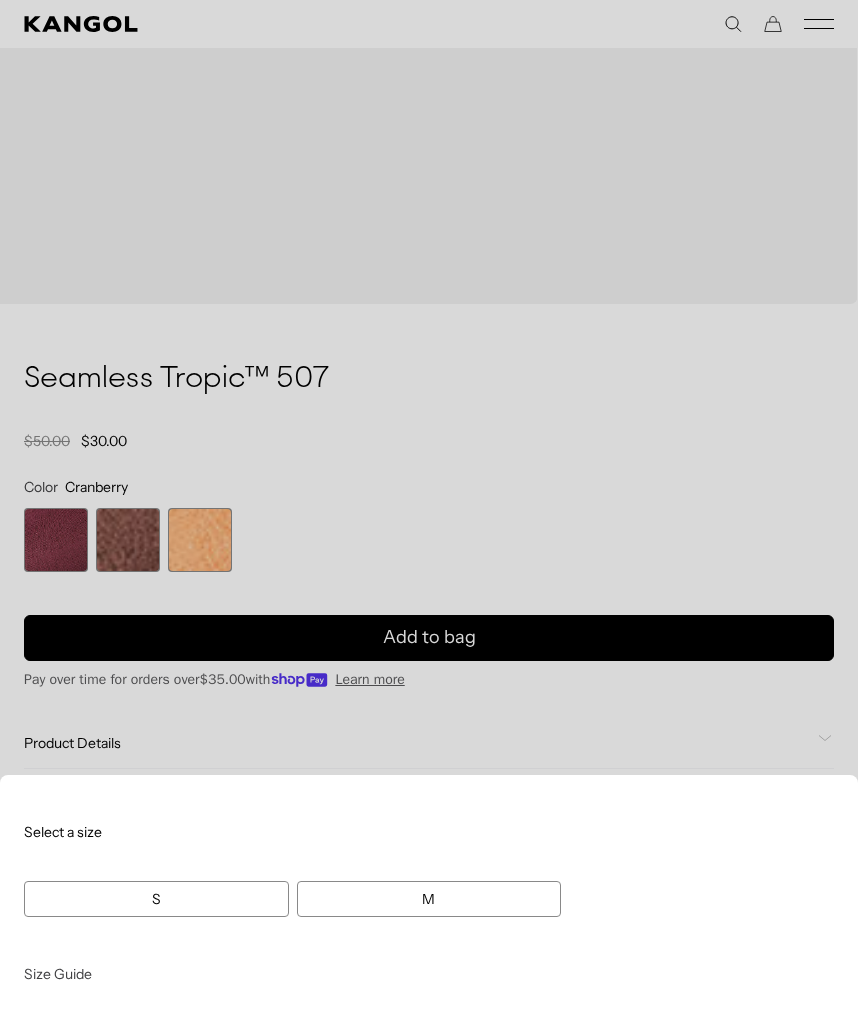 click at bounding box center (429, 515) 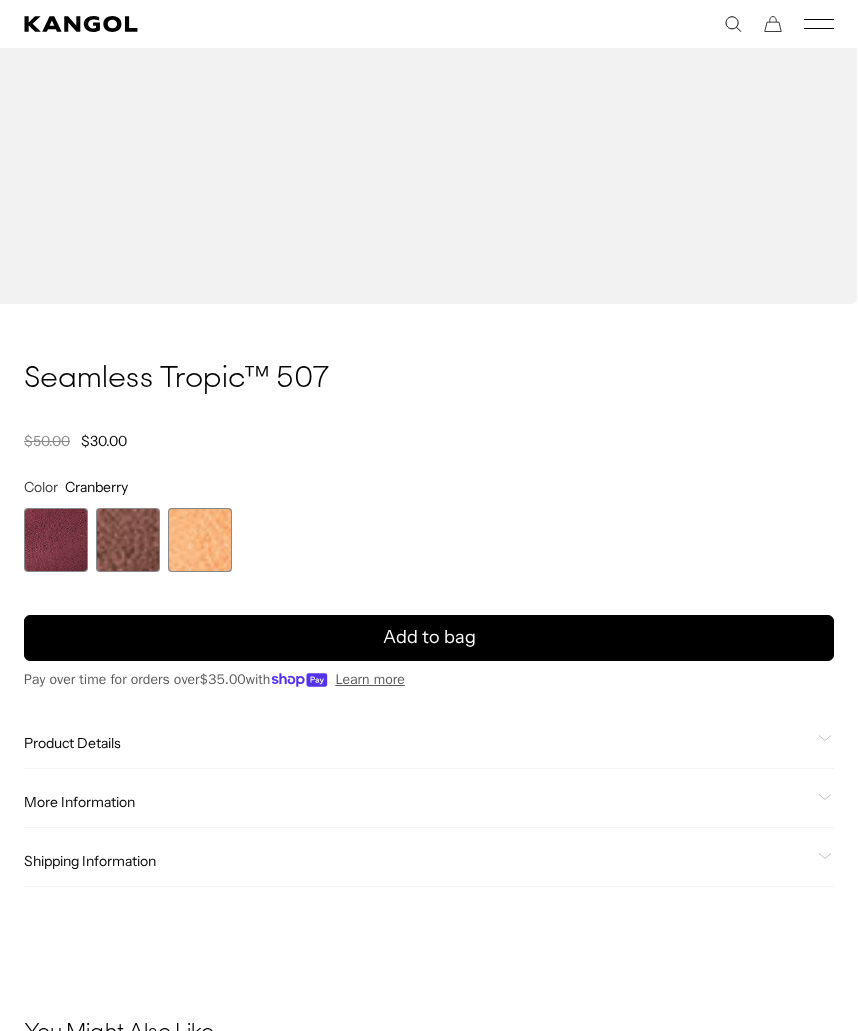 scroll, scrollTop: 0, scrollLeft: 0, axis: both 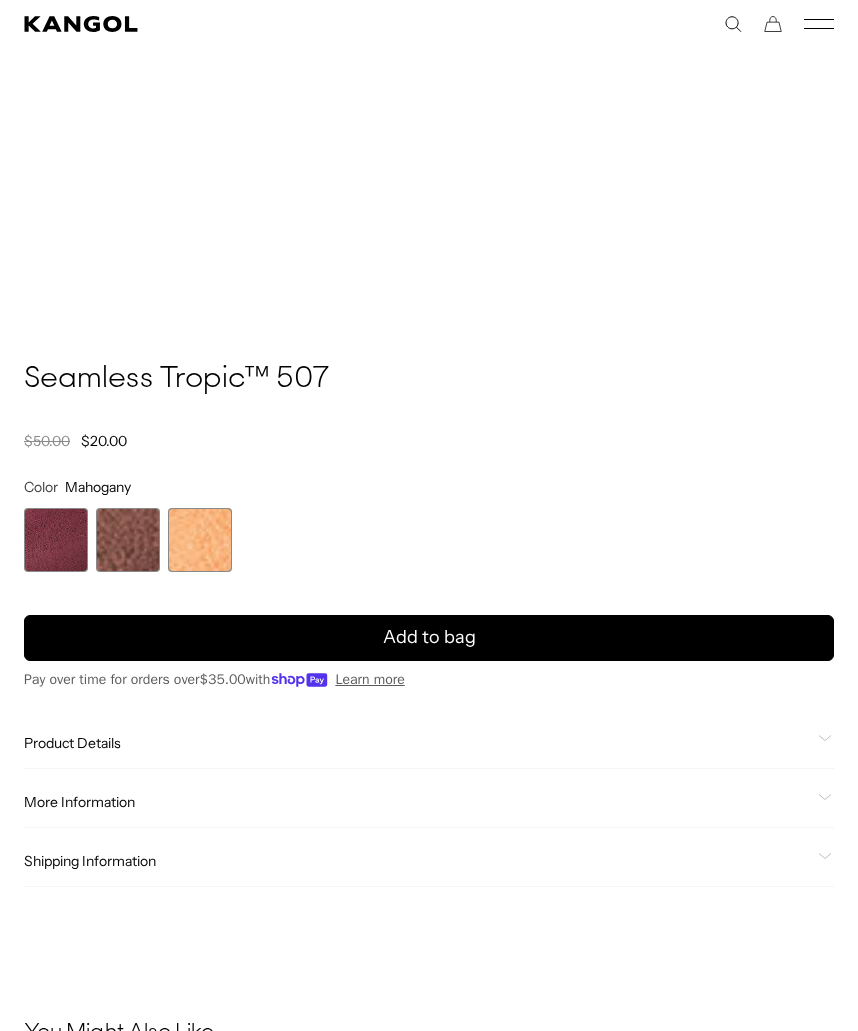 click on "Add to bag" at bounding box center (429, 638) 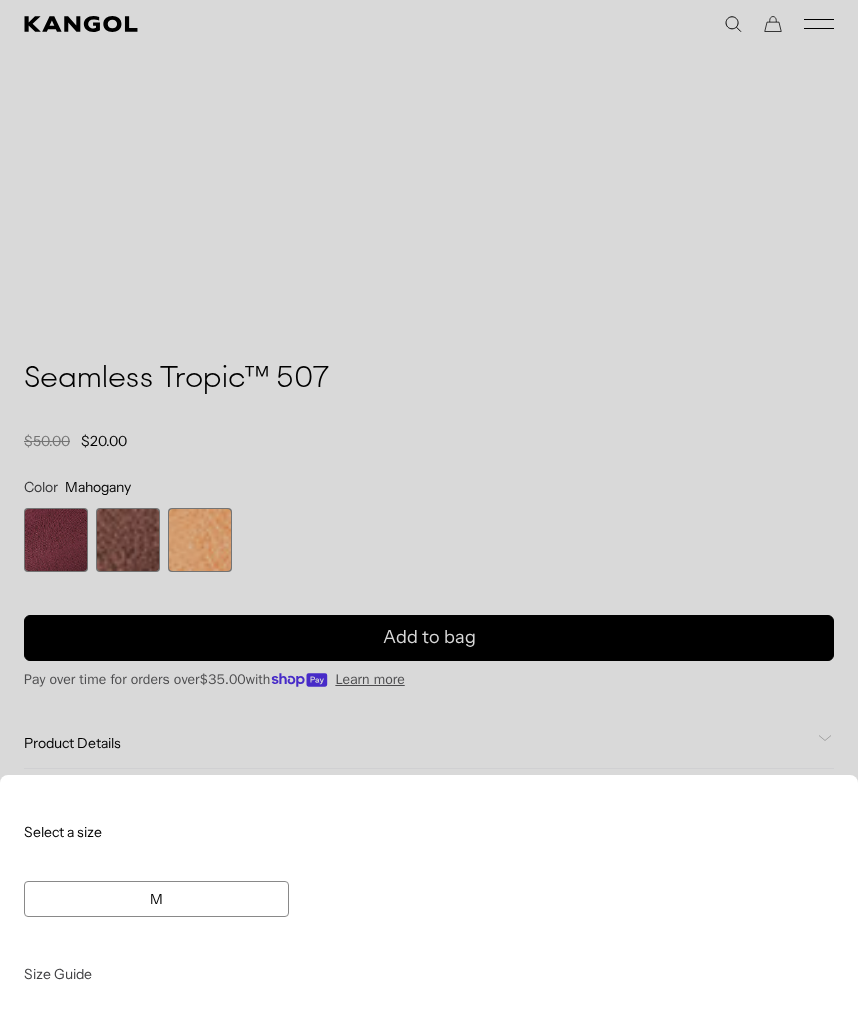 scroll, scrollTop: 0, scrollLeft: 412, axis: horizontal 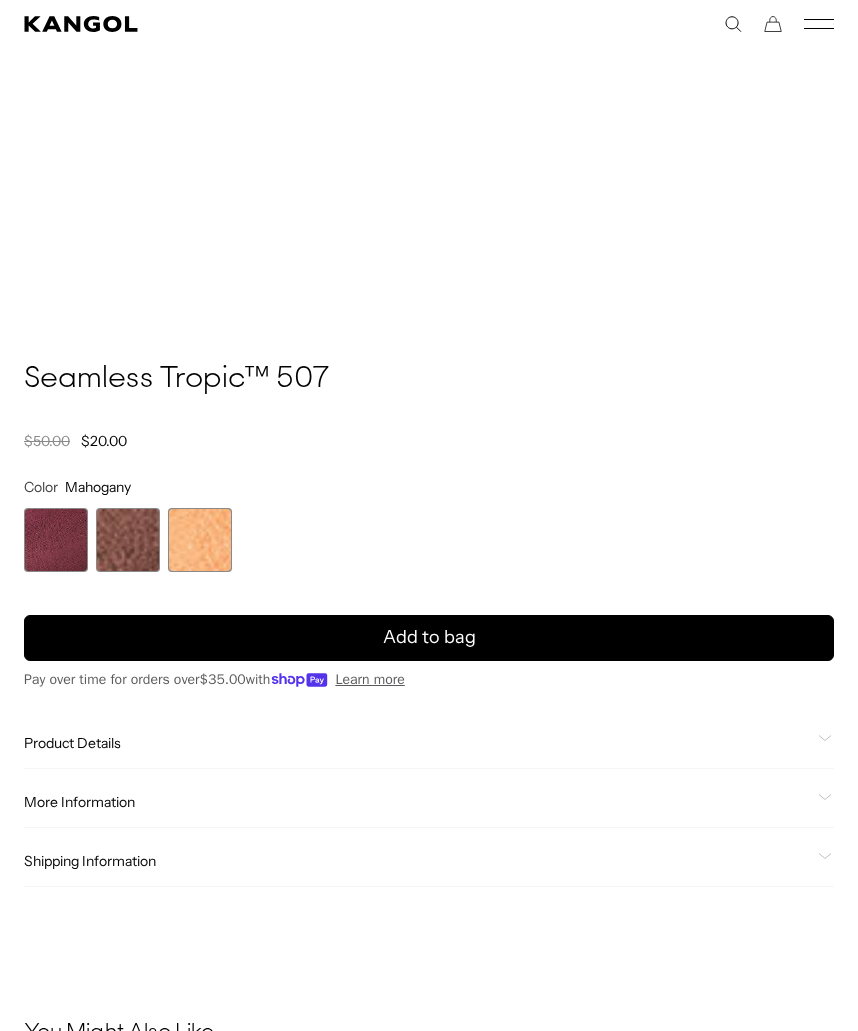 click at bounding box center (200, 540) 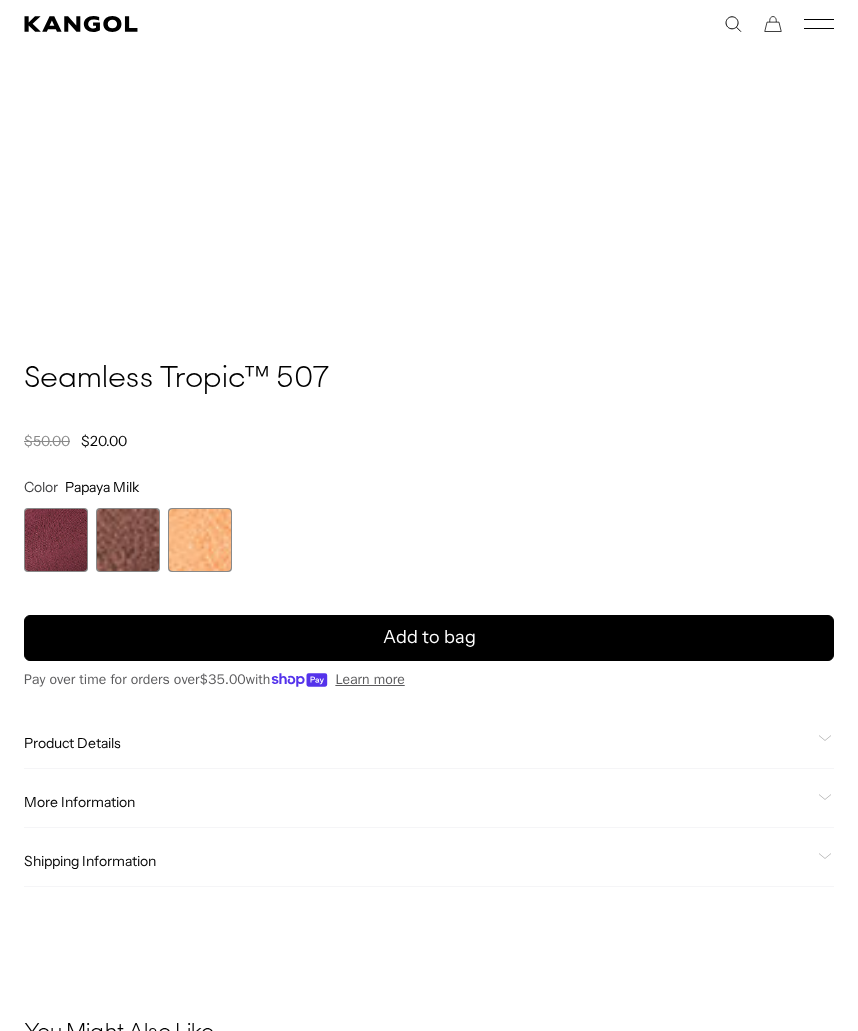 click at bounding box center (200, 540) 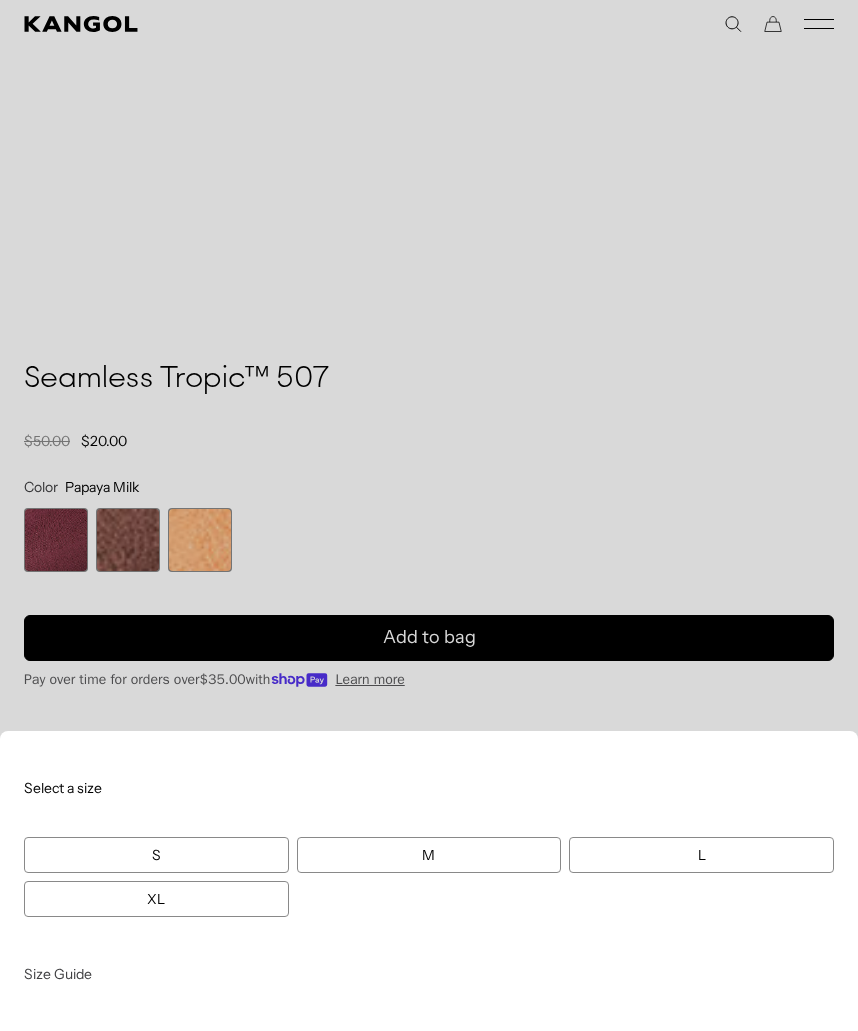 click at bounding box center [429, 515] 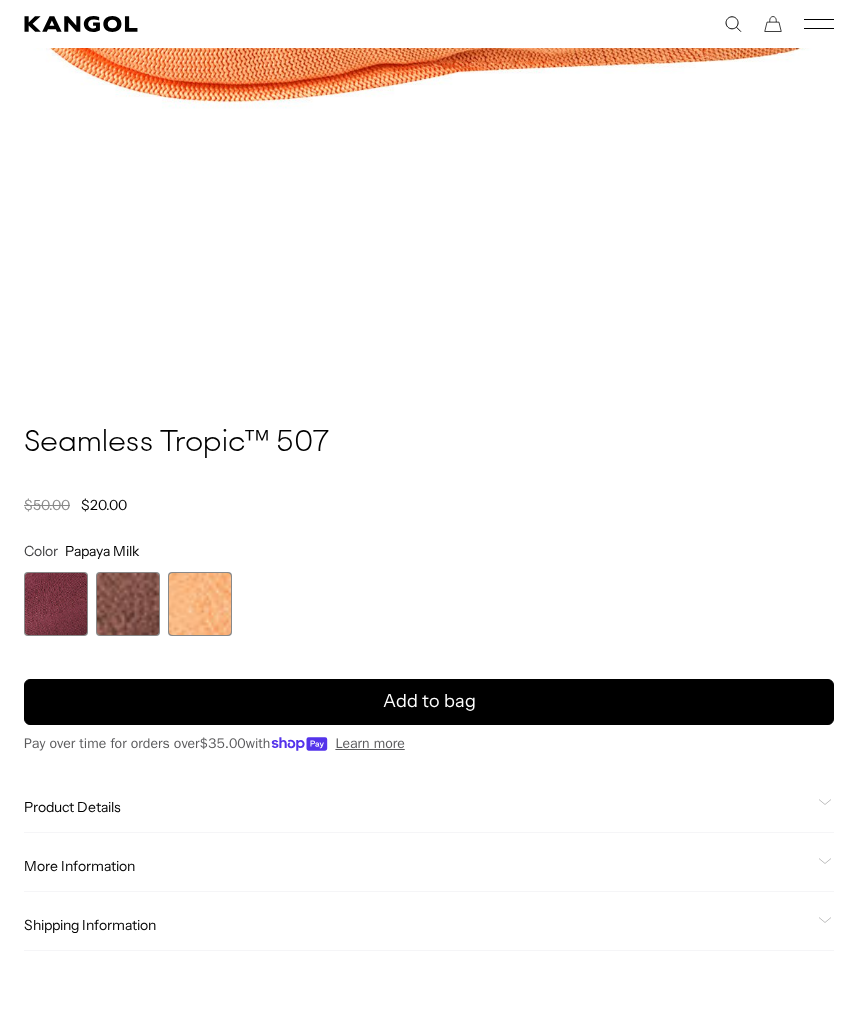 scroll, scrollTop: 915, scrollLeft: 0, axis: vertical 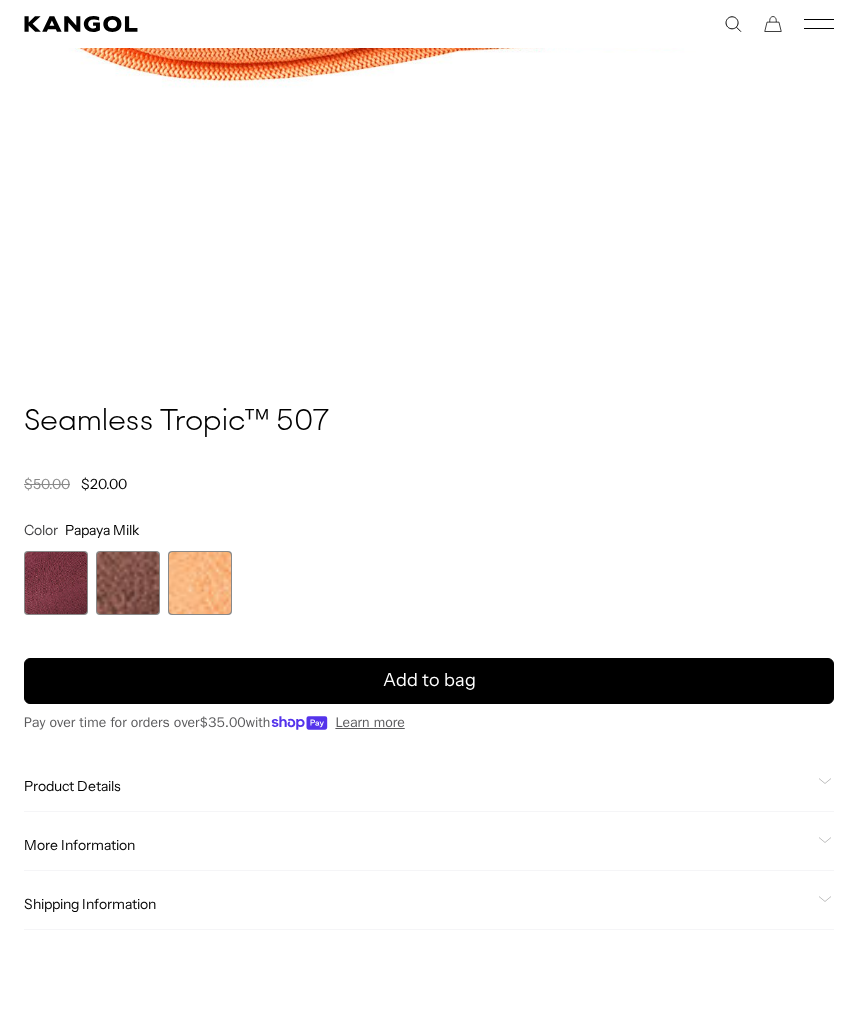 click at bounding box center [56, 583] 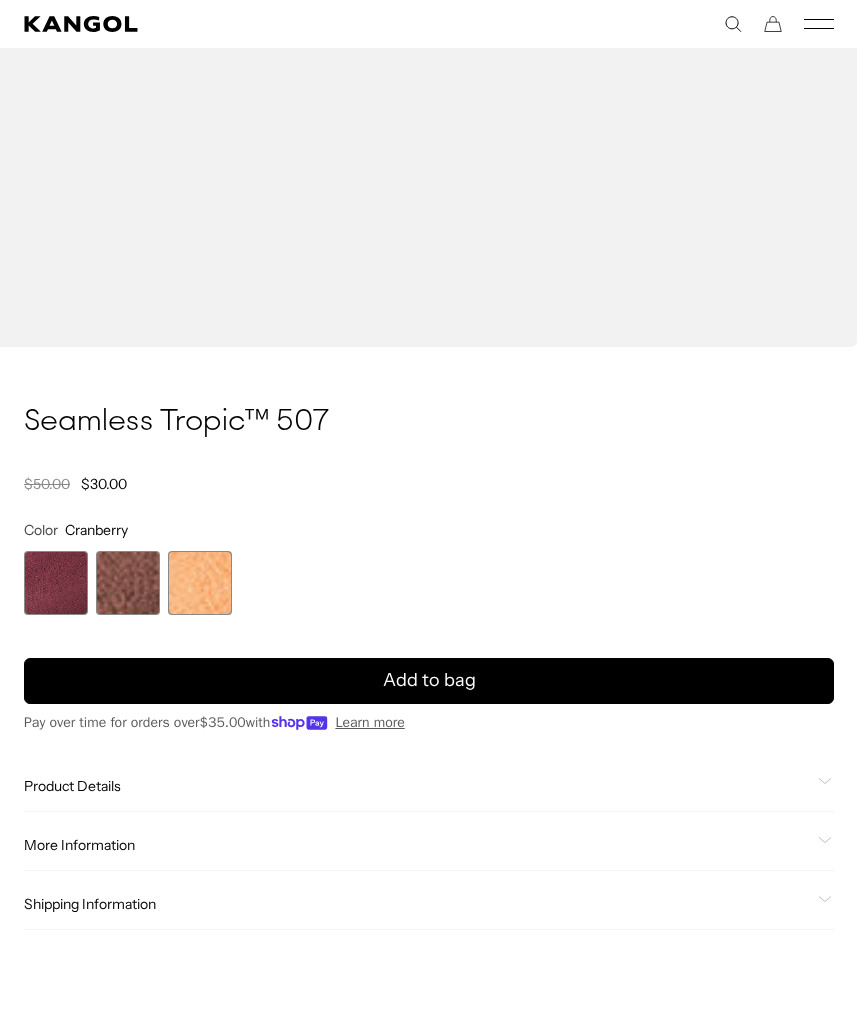 click on "Add to bag" at bounding box center (429, 681) 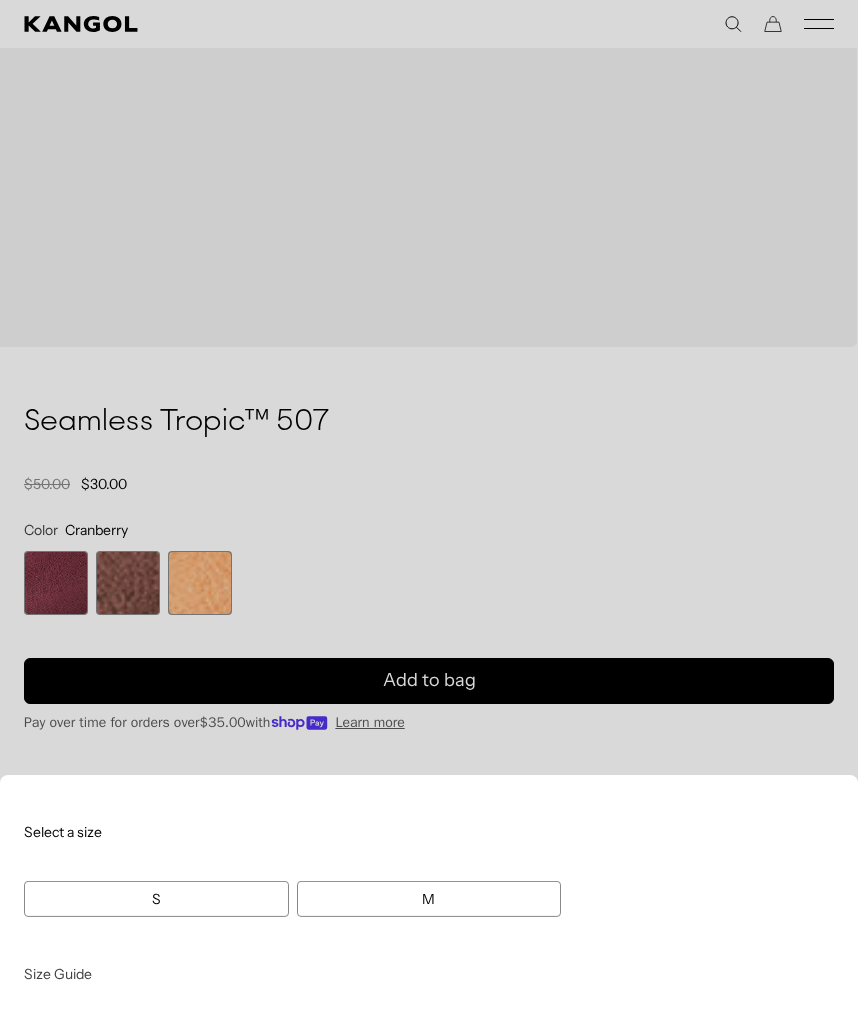 scroll, scrollTop: 0, scrollLeft: 0, axis: both 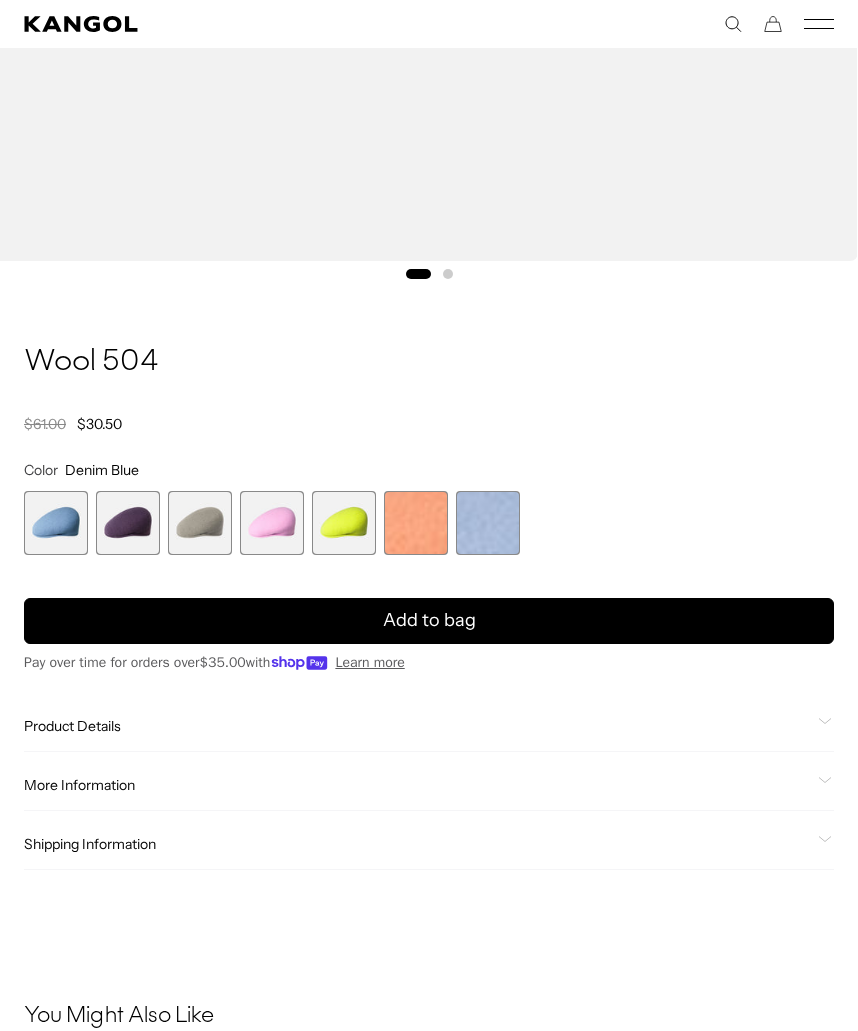 click at bounding box center (128, 523) 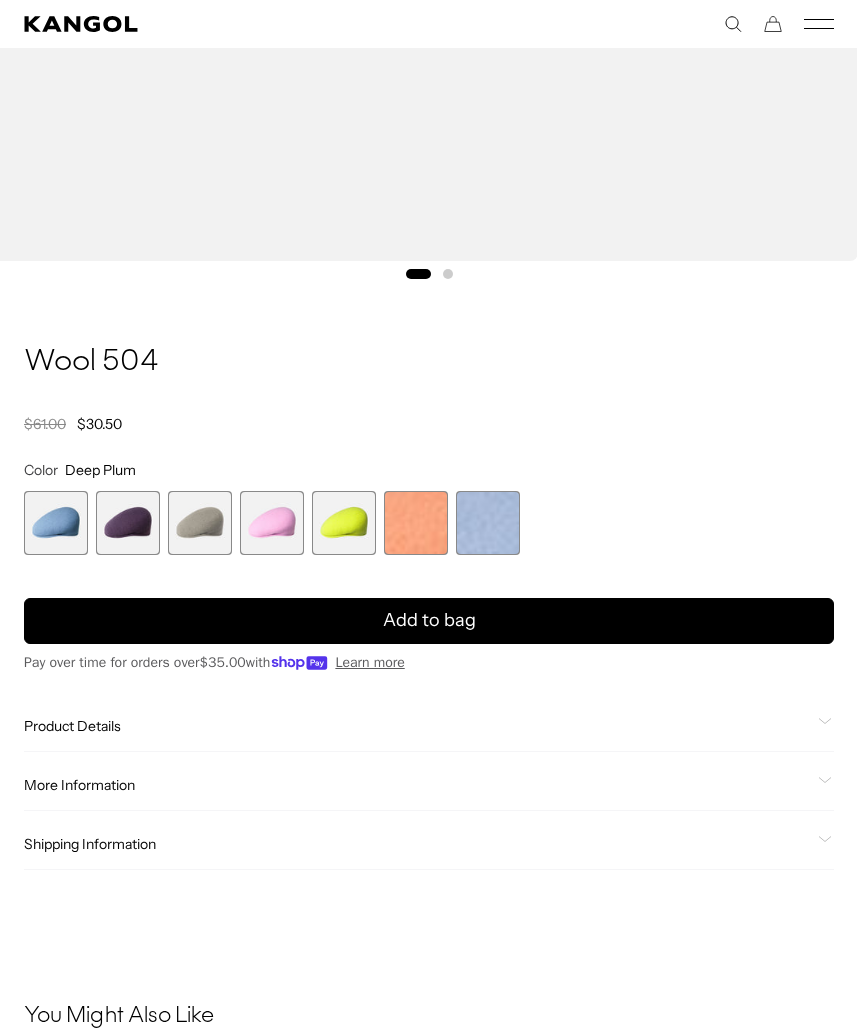 scroll, scrollTop: 0, scrollLeft: 0, axis: both 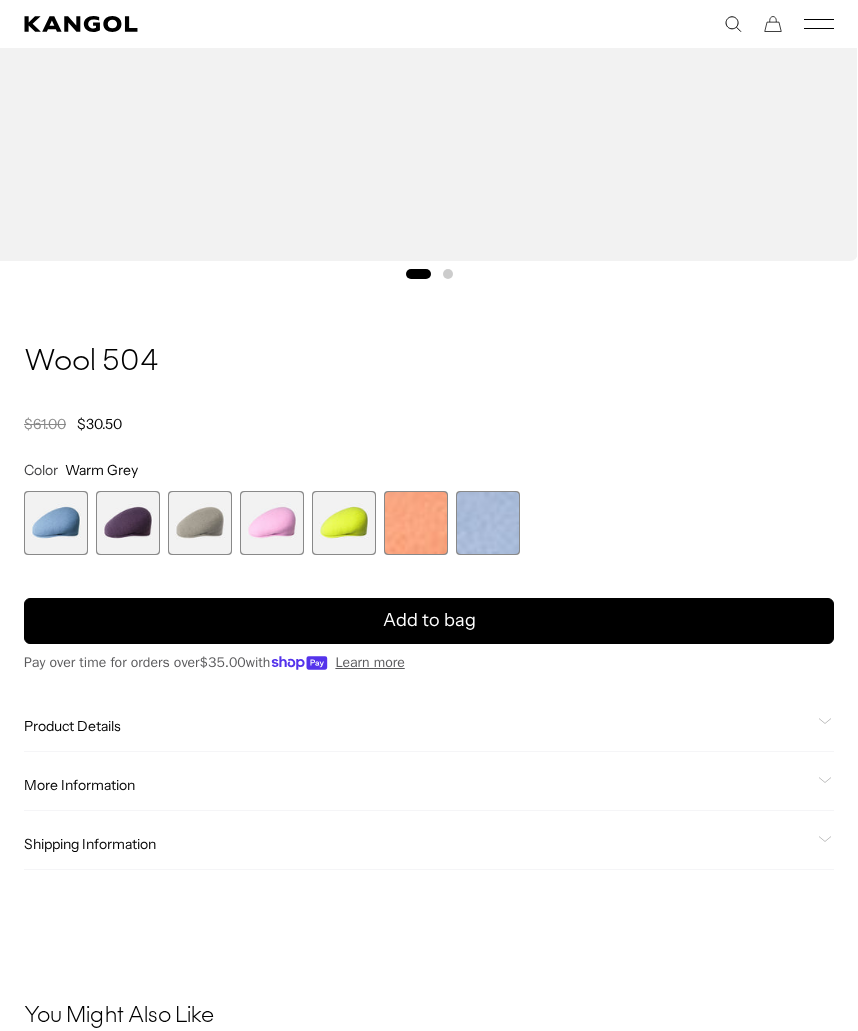 click on "Add to bag" at bounding box center [429, 621] 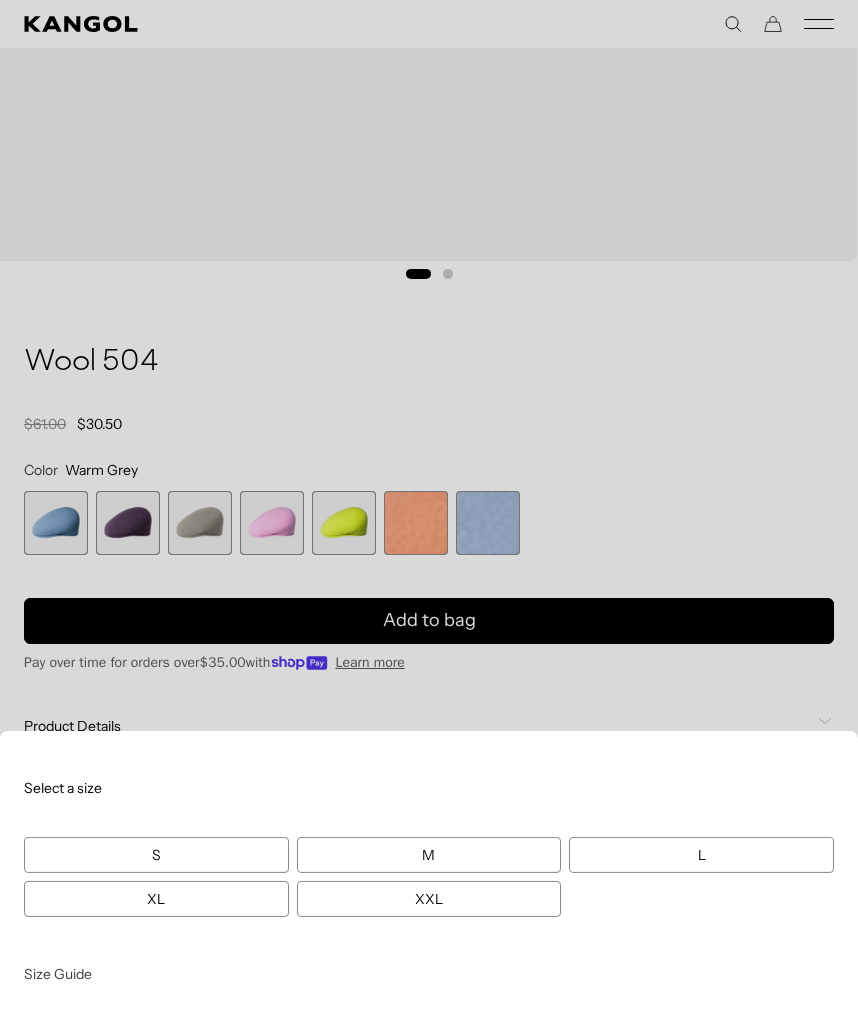 scroll, scrollTop: 0, scrollLeft: 412, axis: horizontal 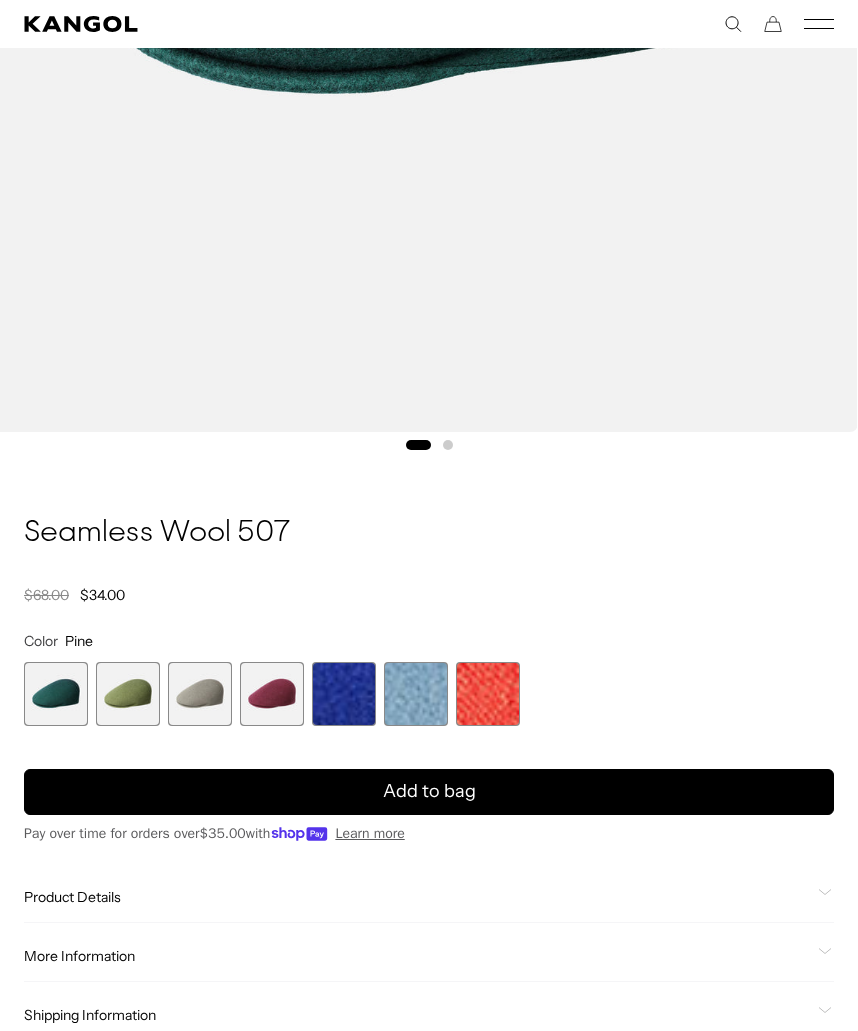 click at bounding box center (200, 694) 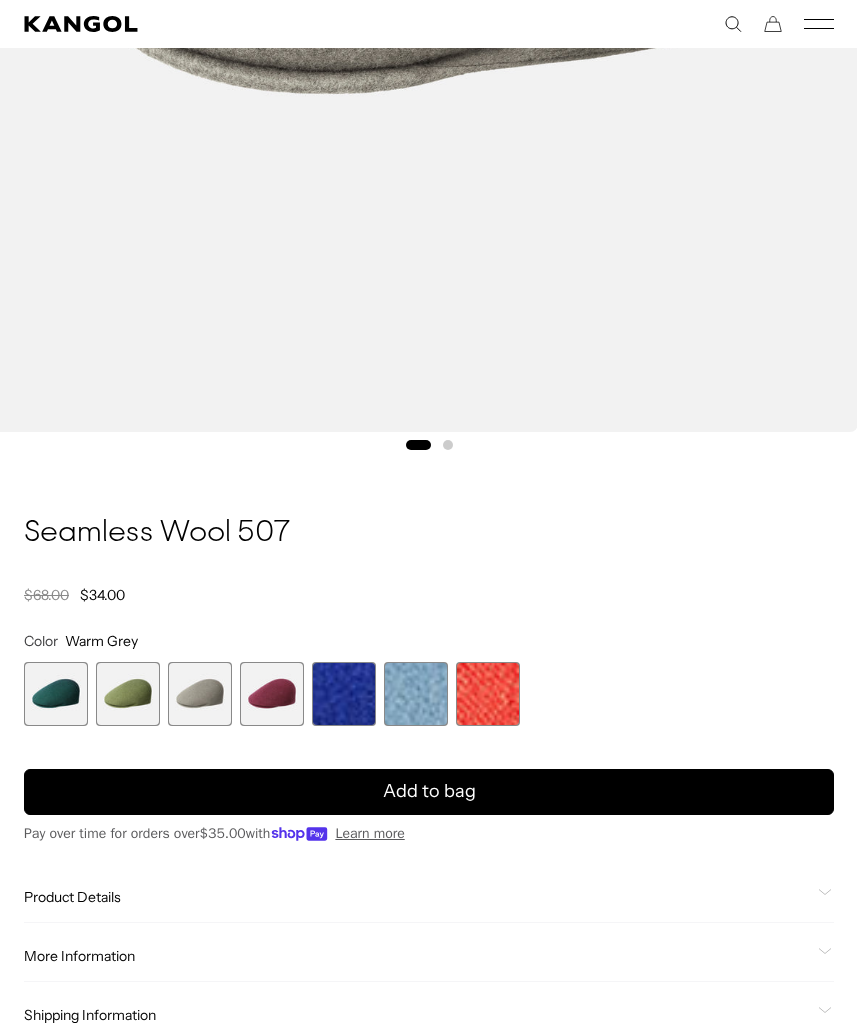 scroll, scrollTop: 0, scrollLeft: 0, axis: both 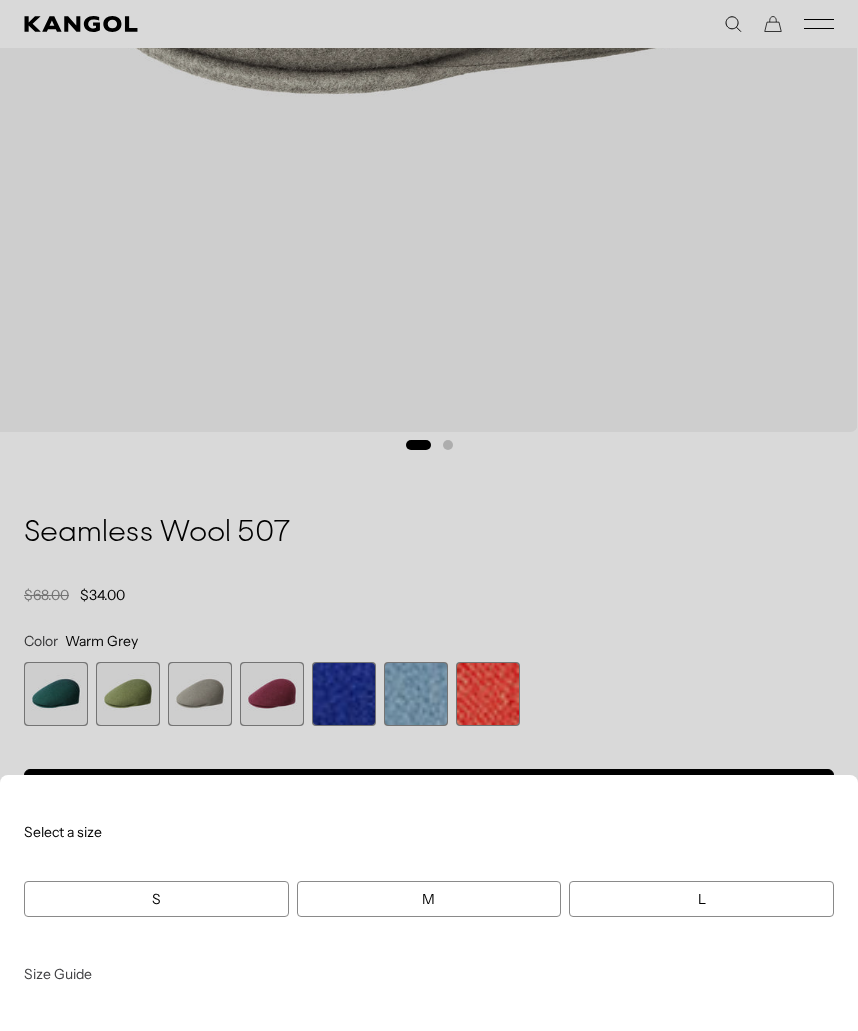 click at bounding box center (429, 515) 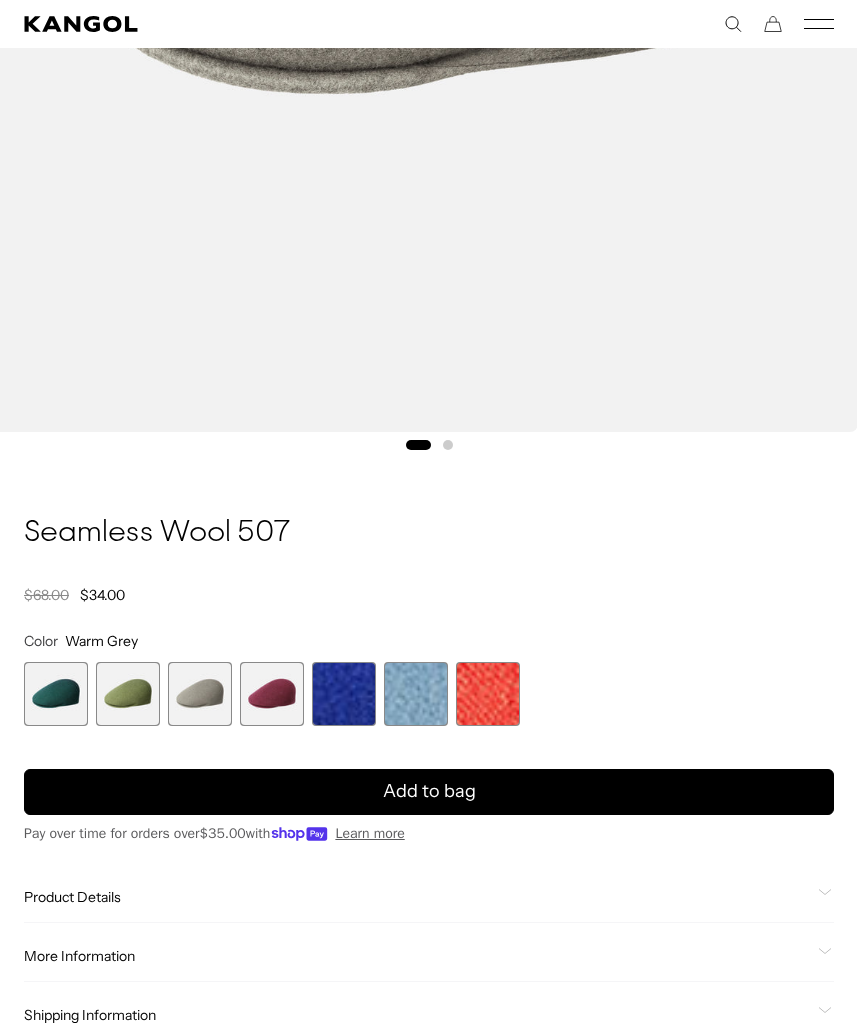 click on "Add to bag" at bounding box center [429, 791] 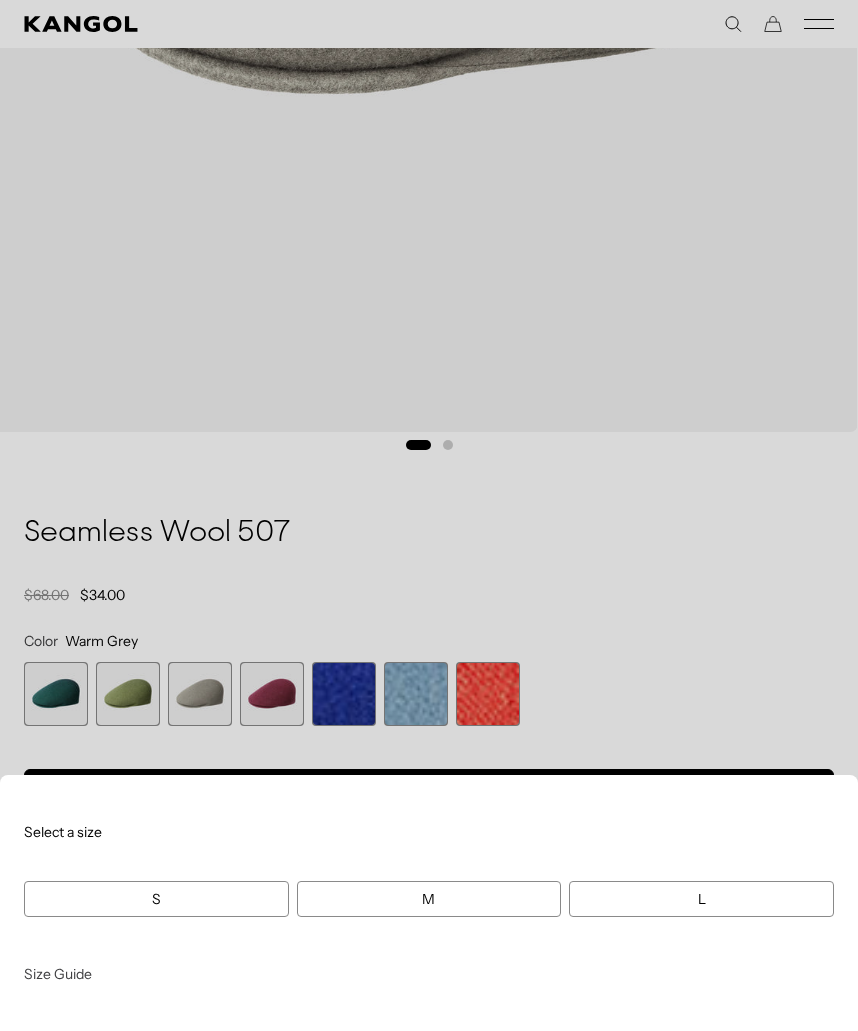 click at bounding box center [429, 515] 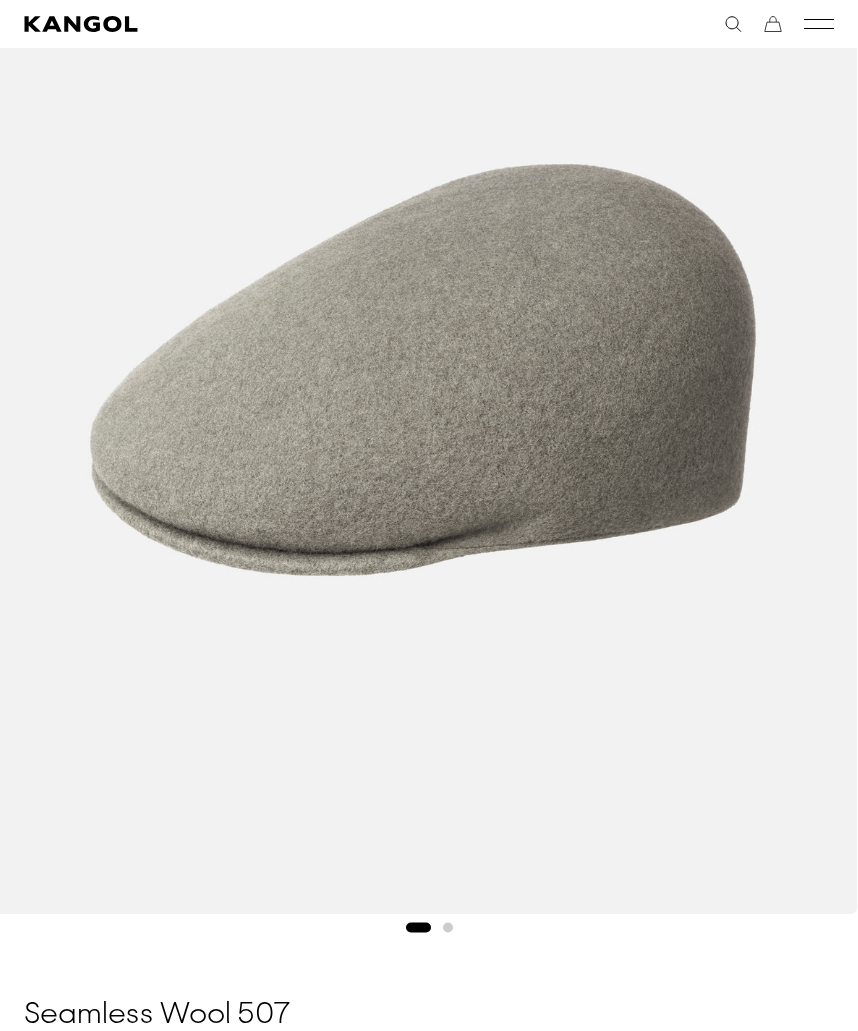 scroll, scrollTop: 279, scrollLeft: 0, axis: vertical 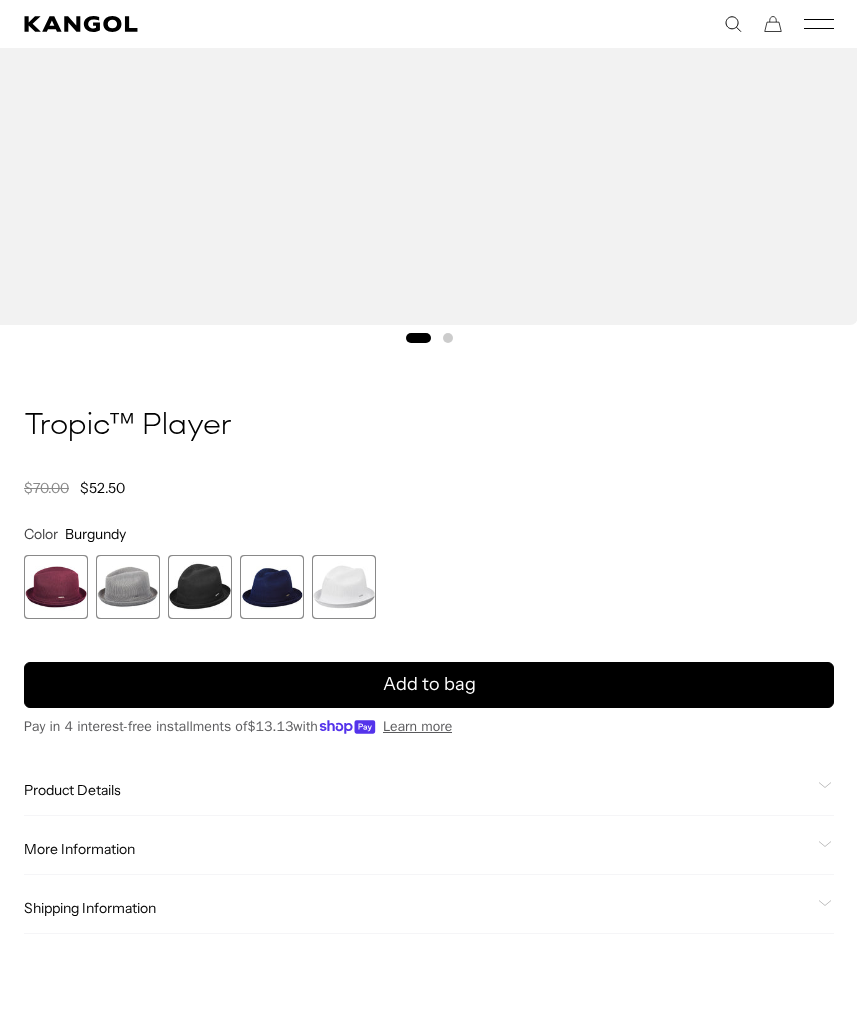 click on "Add to bag" at bounding box center (429, 684) 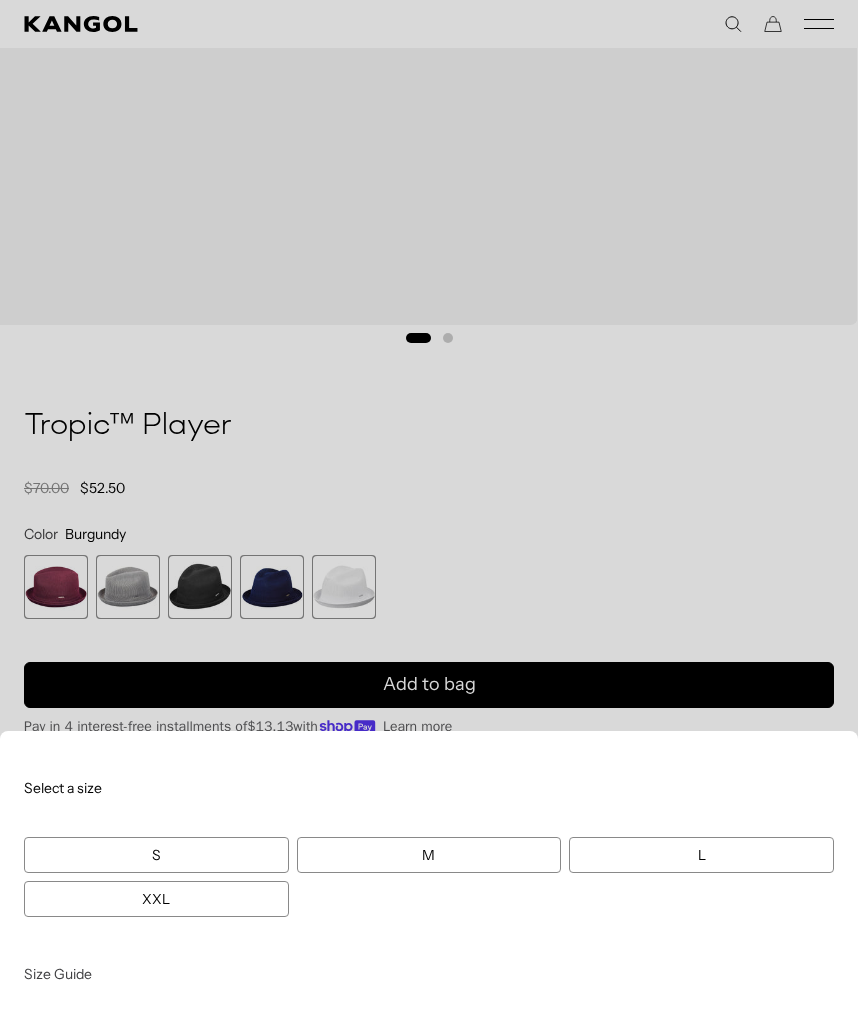 click at bounding box center [429, 515] 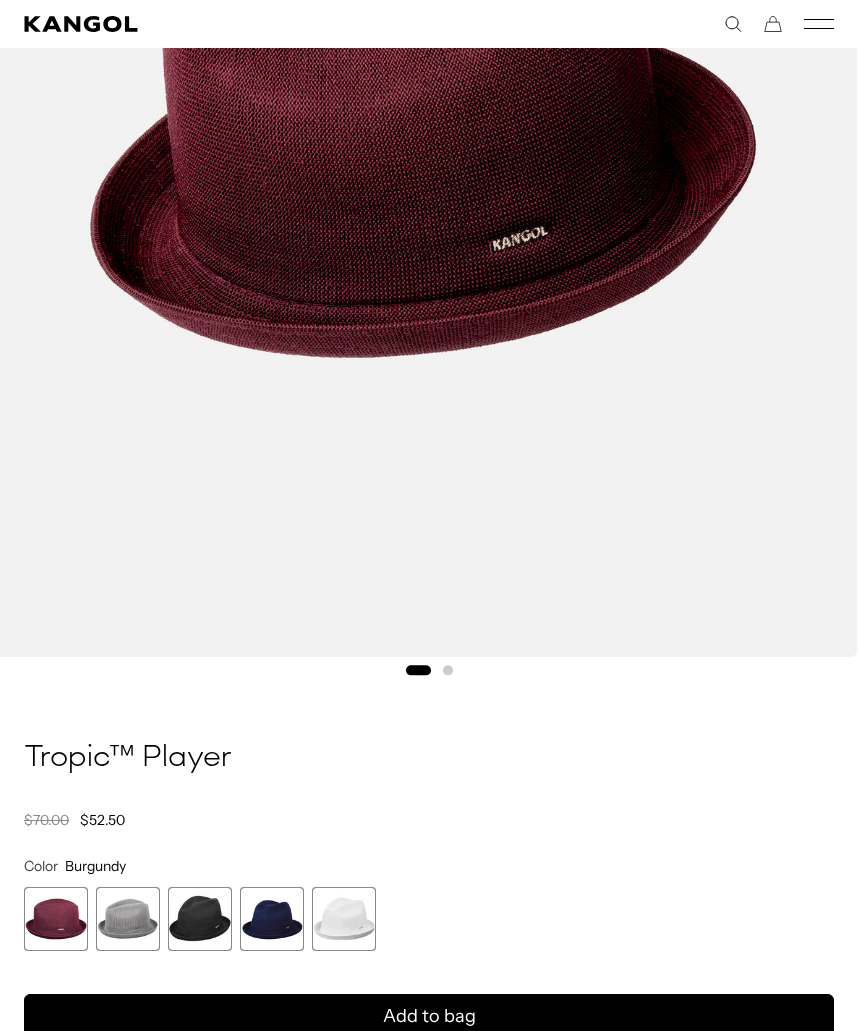 scroll, scrollTop: 605, scrollLeft: 0, axis: vertical 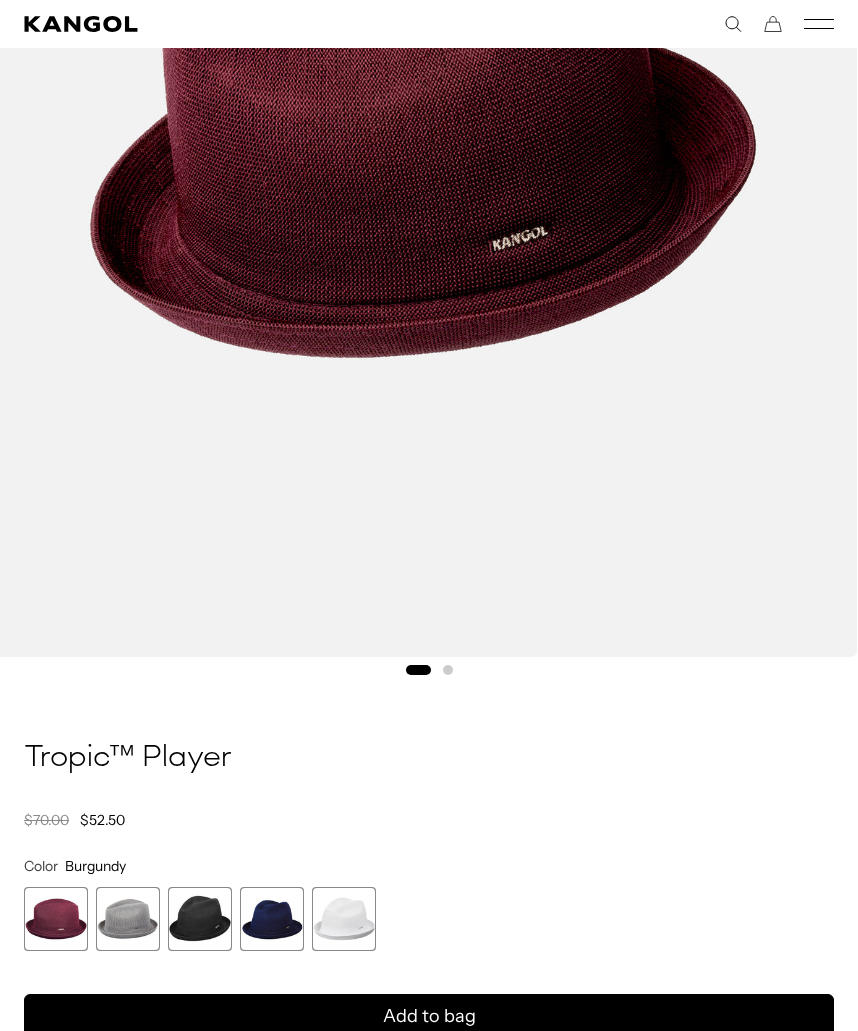 click at bounding box center [128, 919] 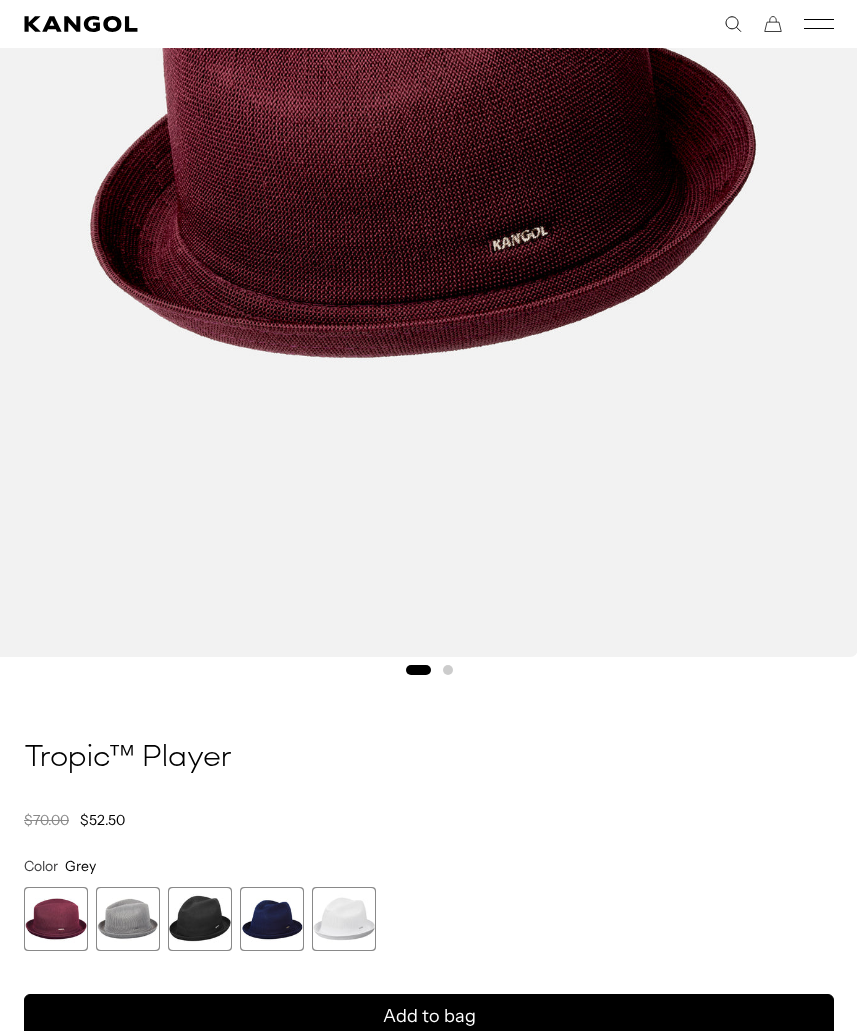 scroll, scrollTop: 0, scrollLeft: 412, axis: horizontal 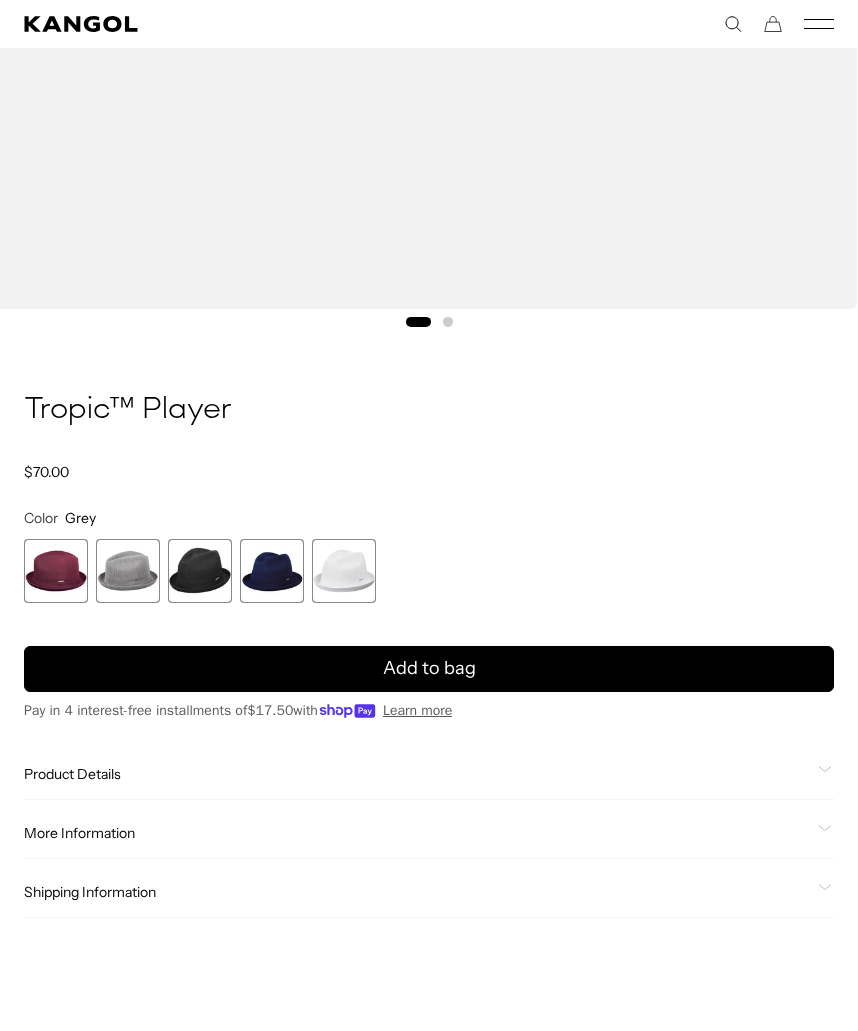 click on "Add to bag" at bounding box center (429, 668) 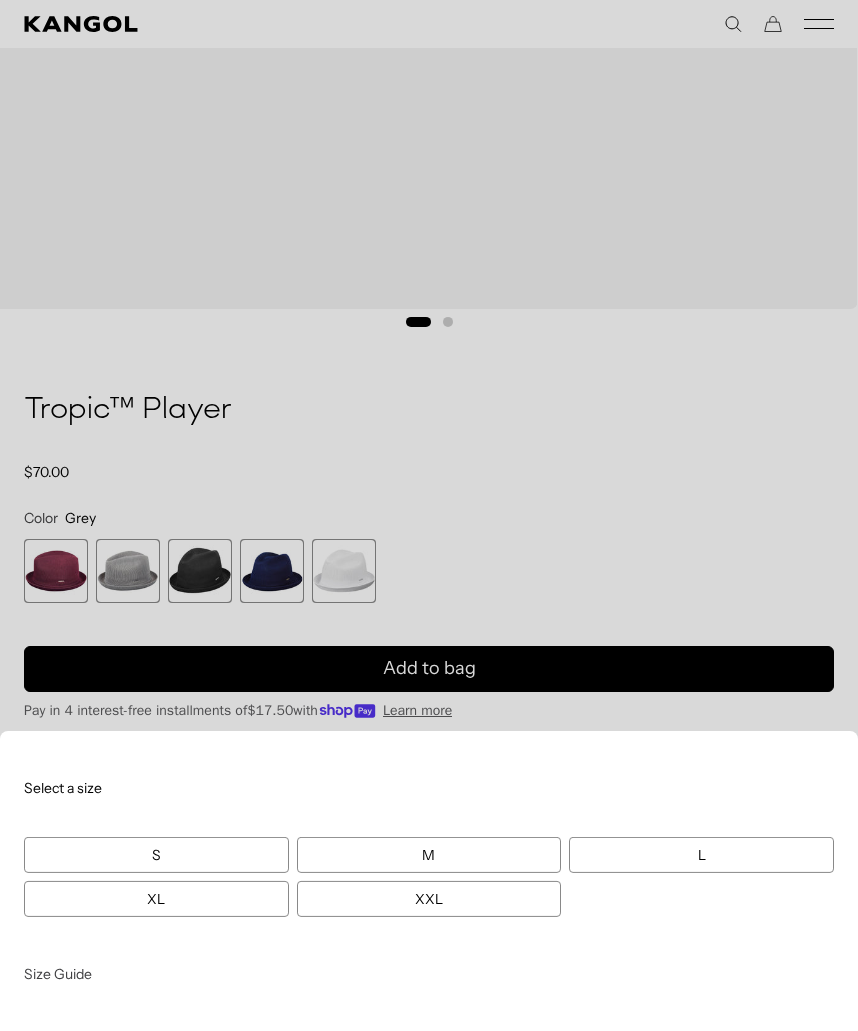 click at bounding box center [429, 515] 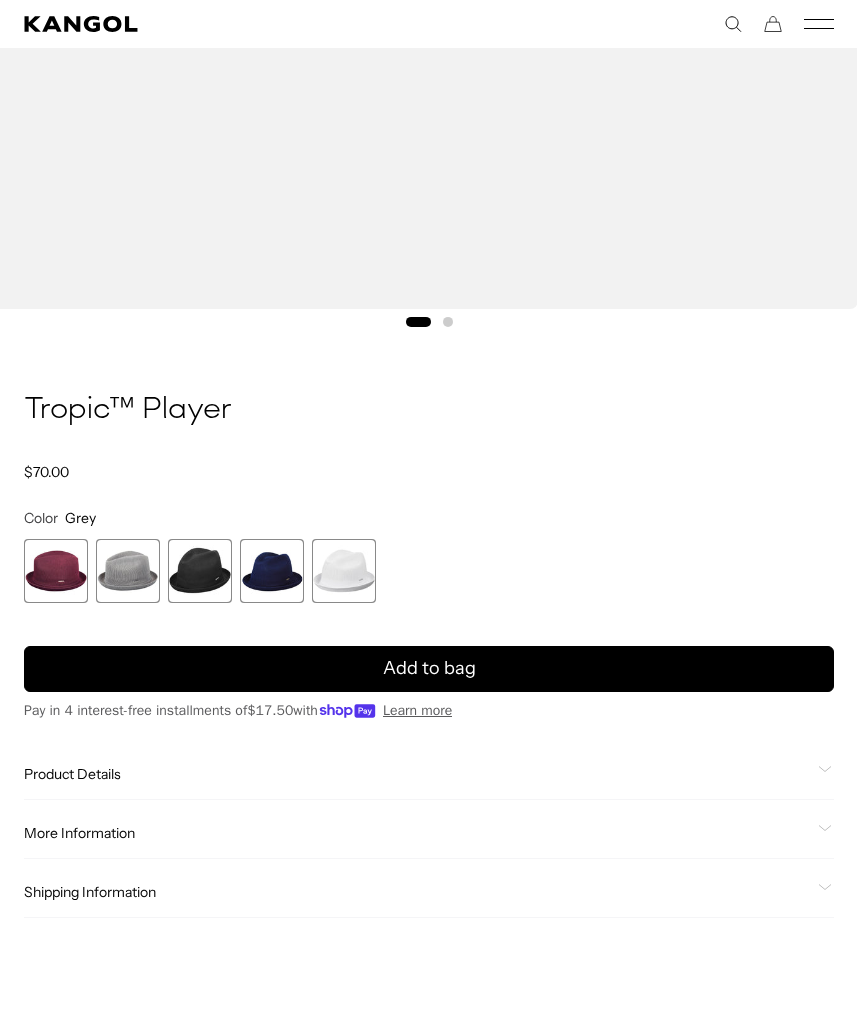click at bounding box center (200, 571) 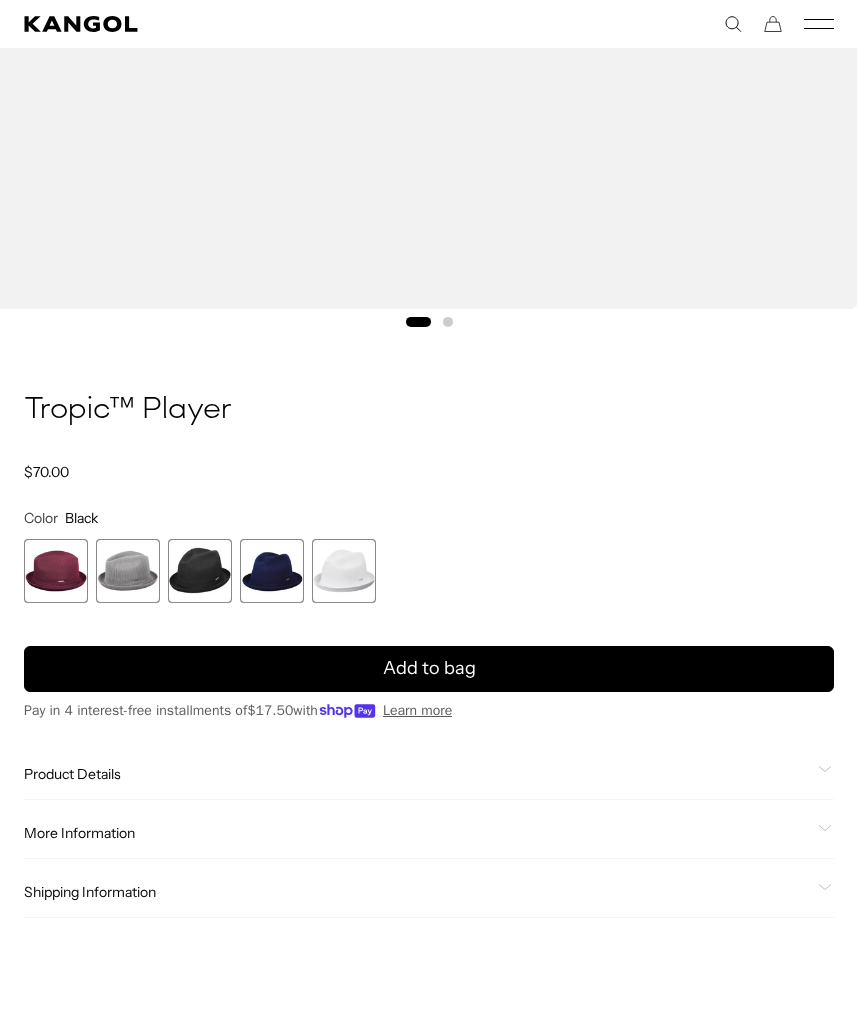 scroll, scrollTop: 0, scrollLeft: 412, axis: horizontal 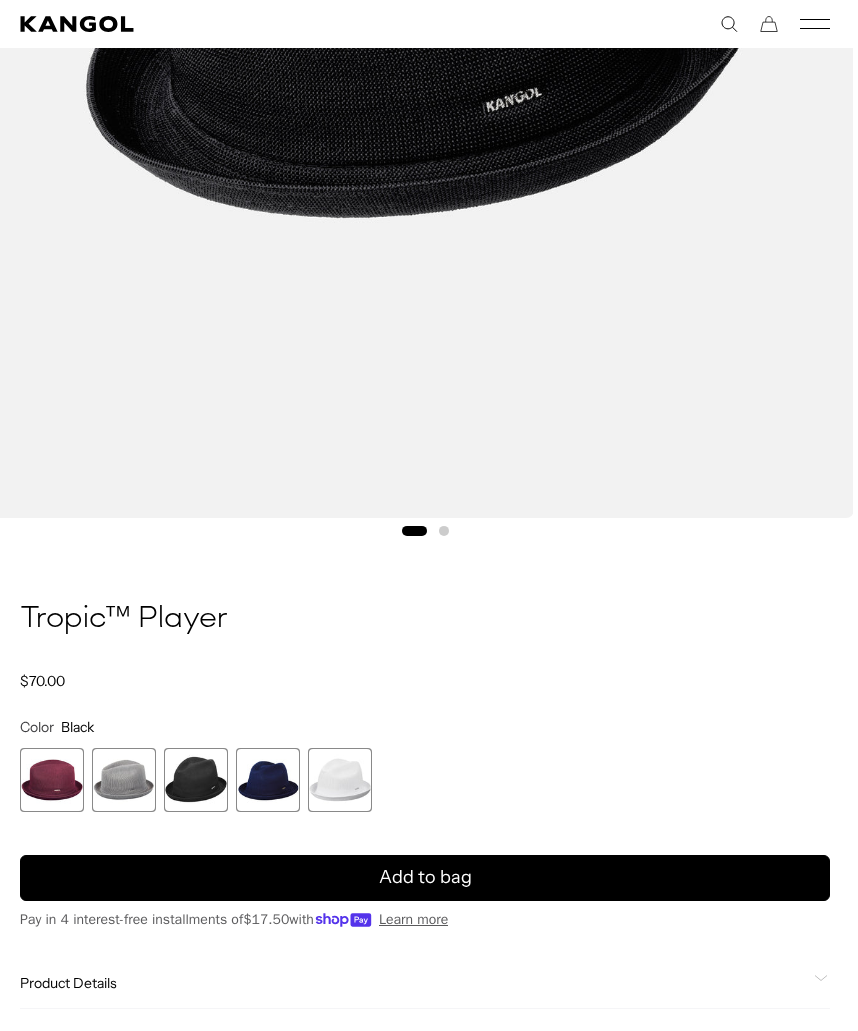 click at bounding box center (196, 780) 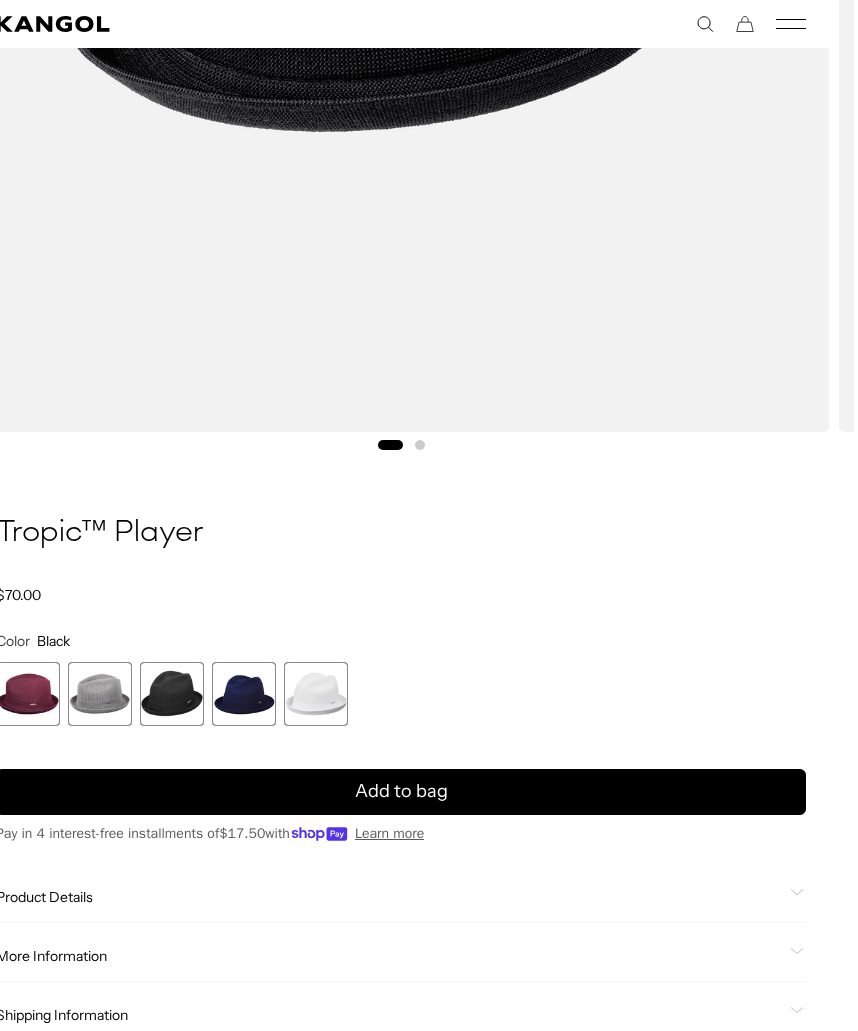 scroll, scrollTop: 822, scrollLeft: 24, axis: both 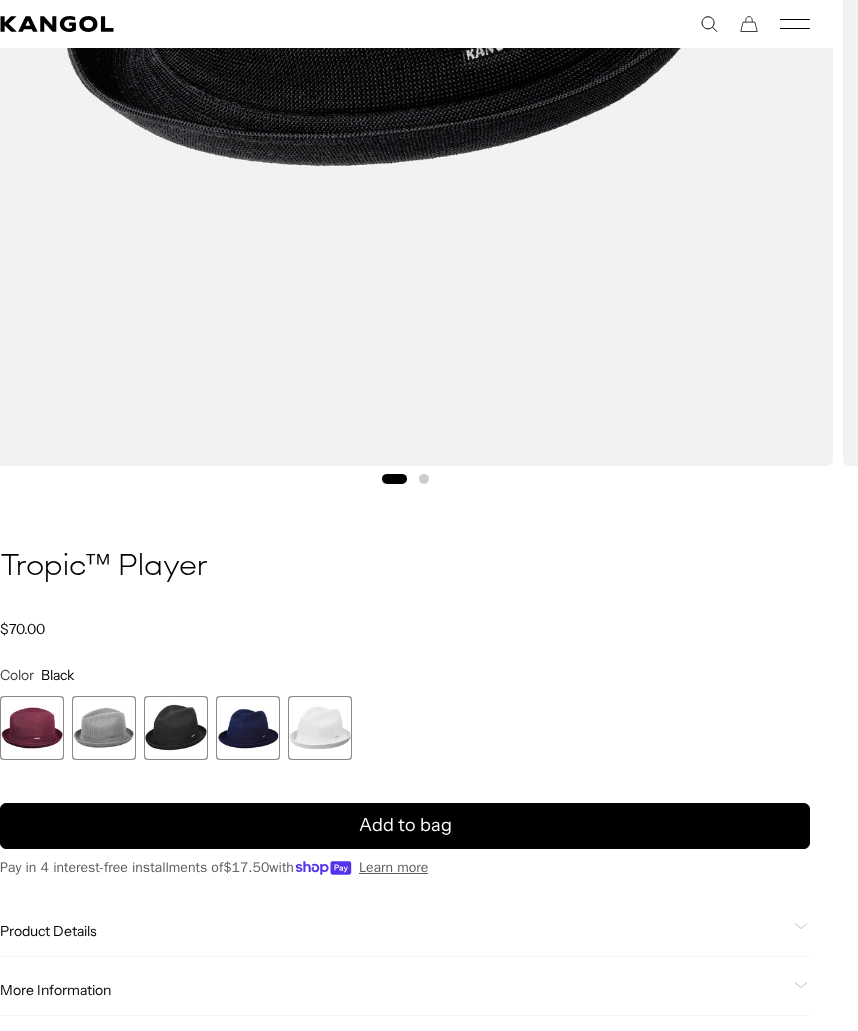 click at bounding box center [248, 728] 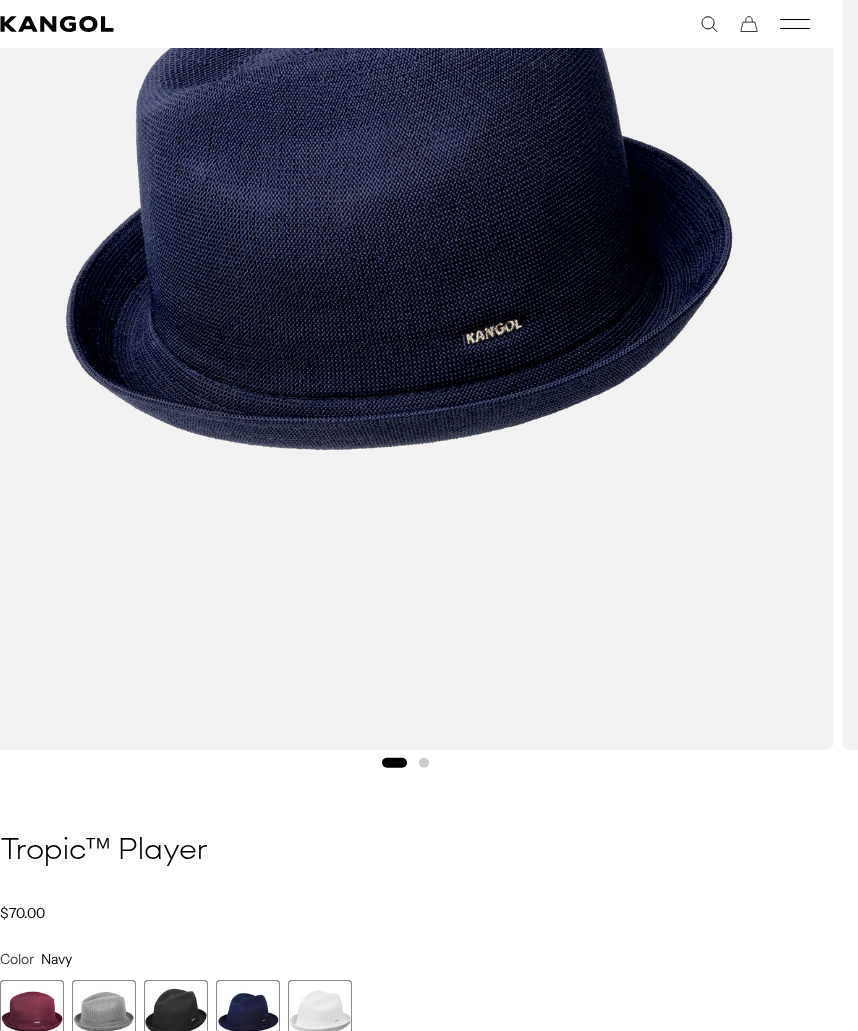 scroll, scrollTop: 373, scrollLeft: 24, axis: both 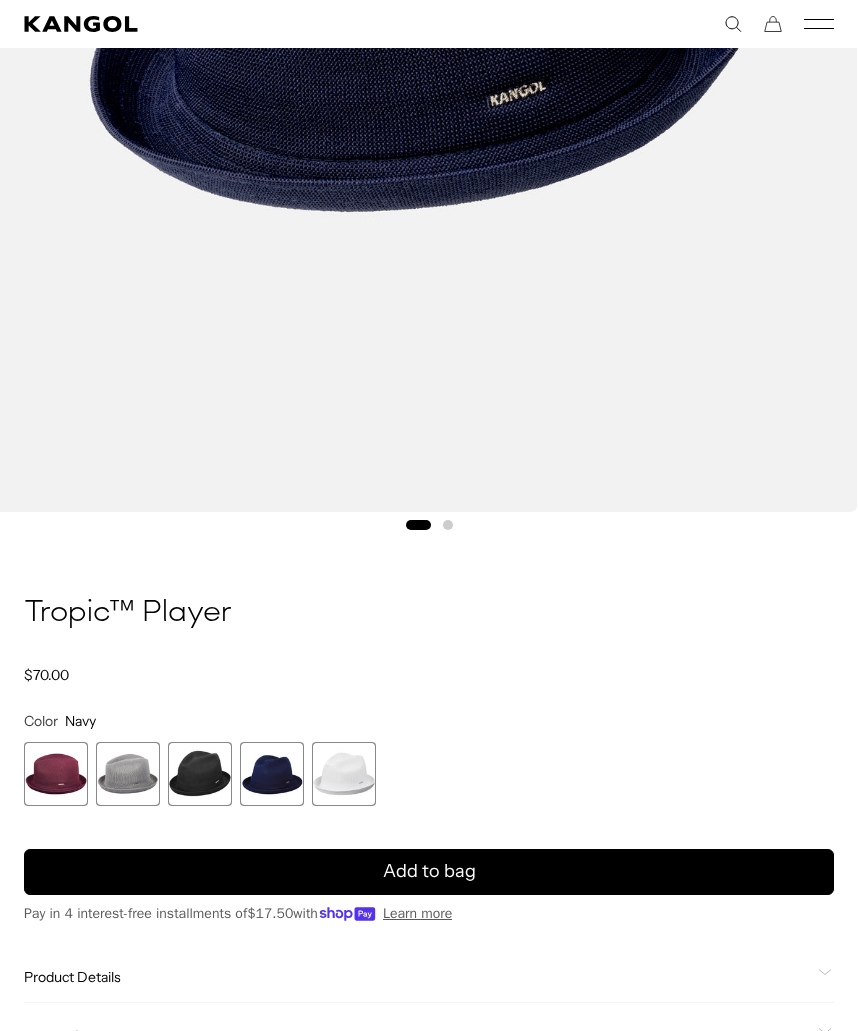click at bounding box center (344, 774) 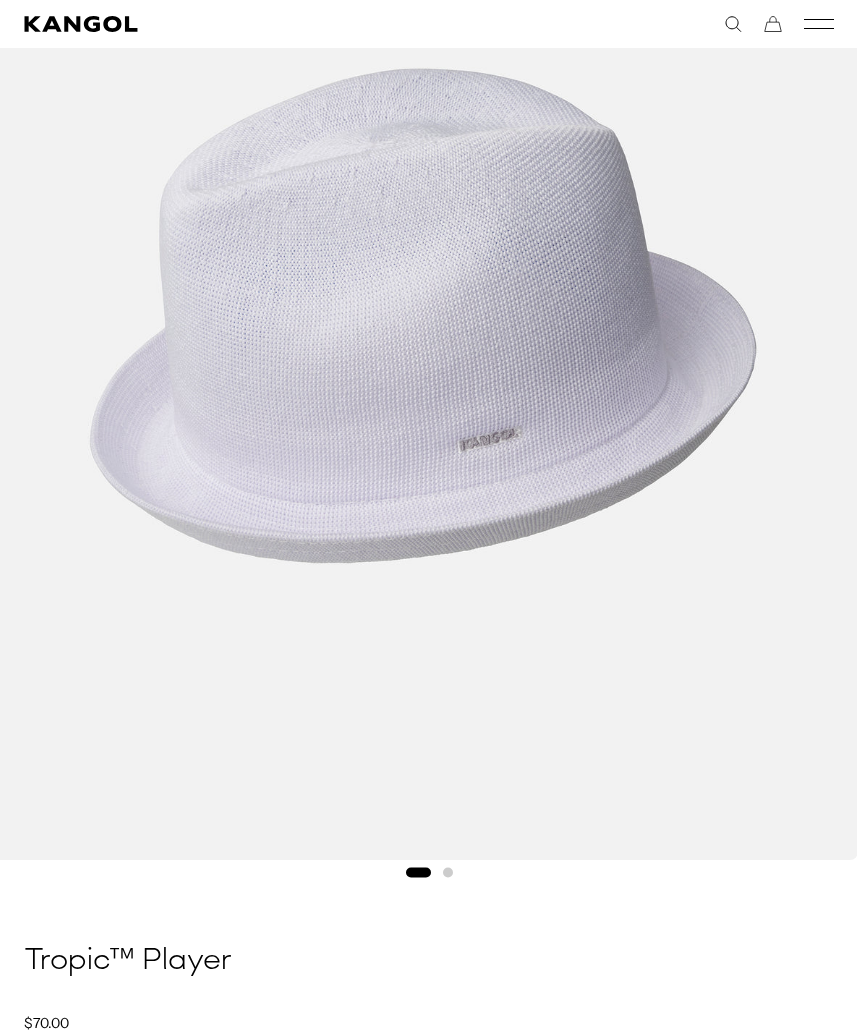 scroll, scrollTop: 402, scrollLeft: 0, axis: vertical 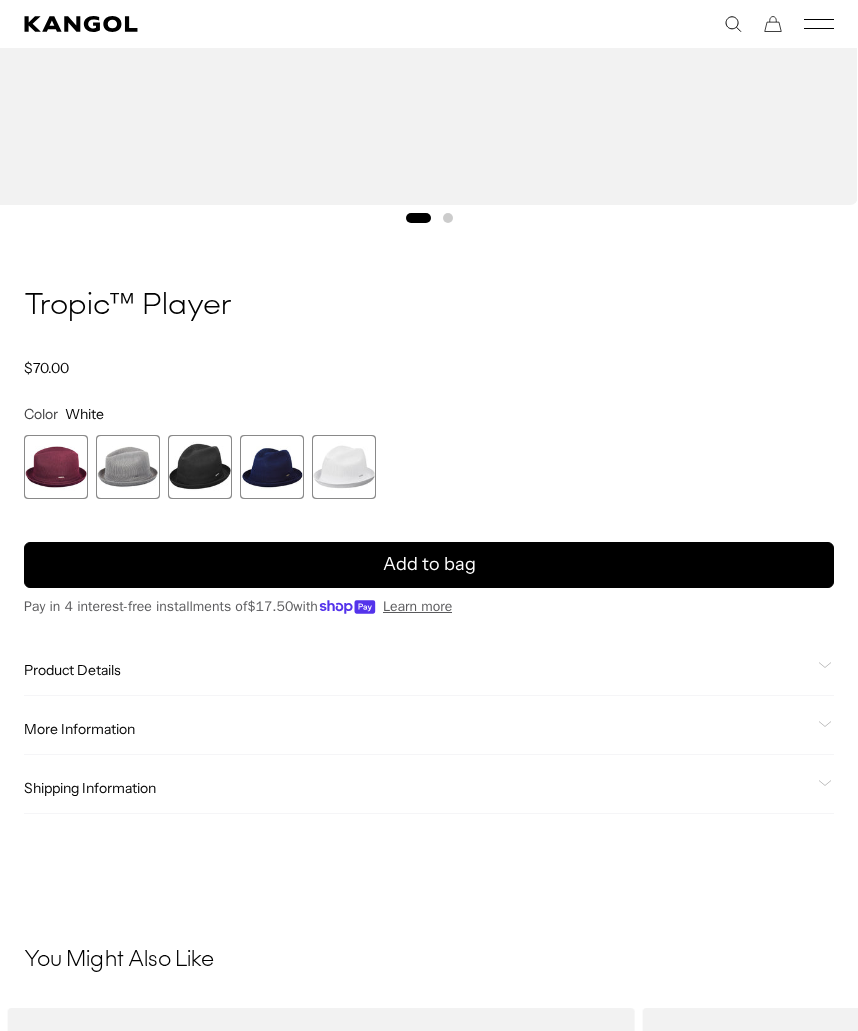 click on "Add to bag" at bounding box center (429, 564) 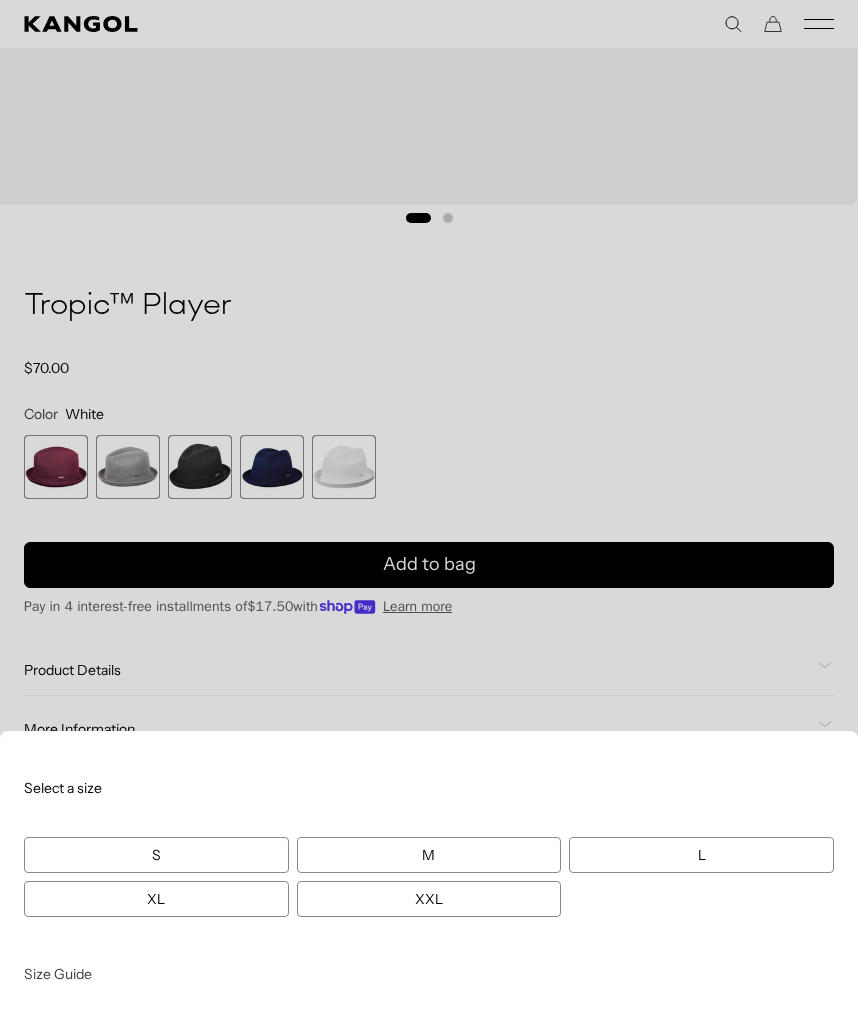 scroll, scrollTop: 0, scrollLeft: 0, axis: both 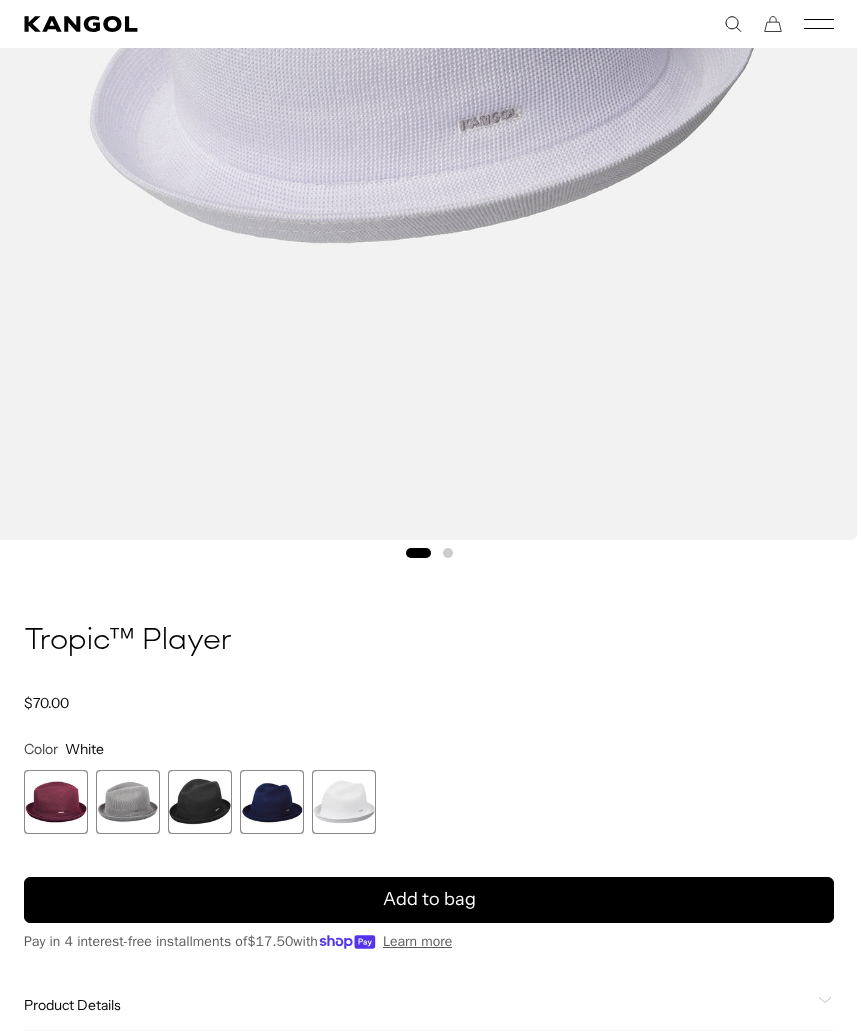 click at bounding box center (128, 802) 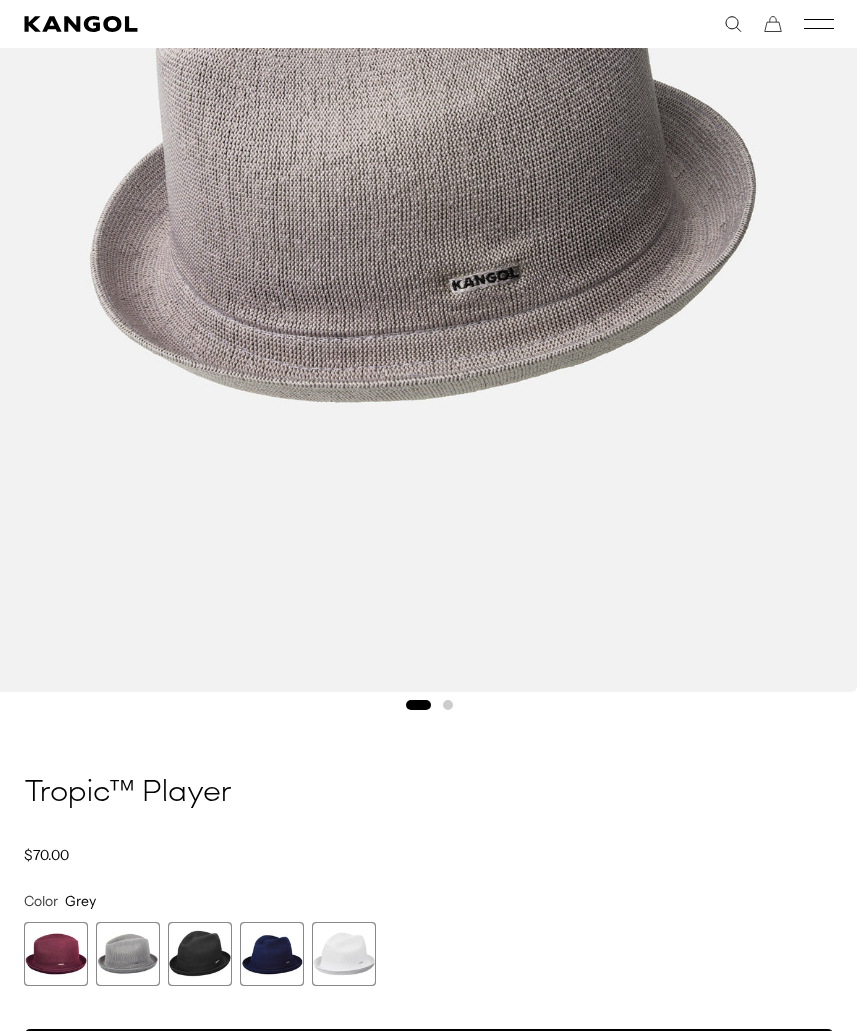 click at bounding box center (344, 954) 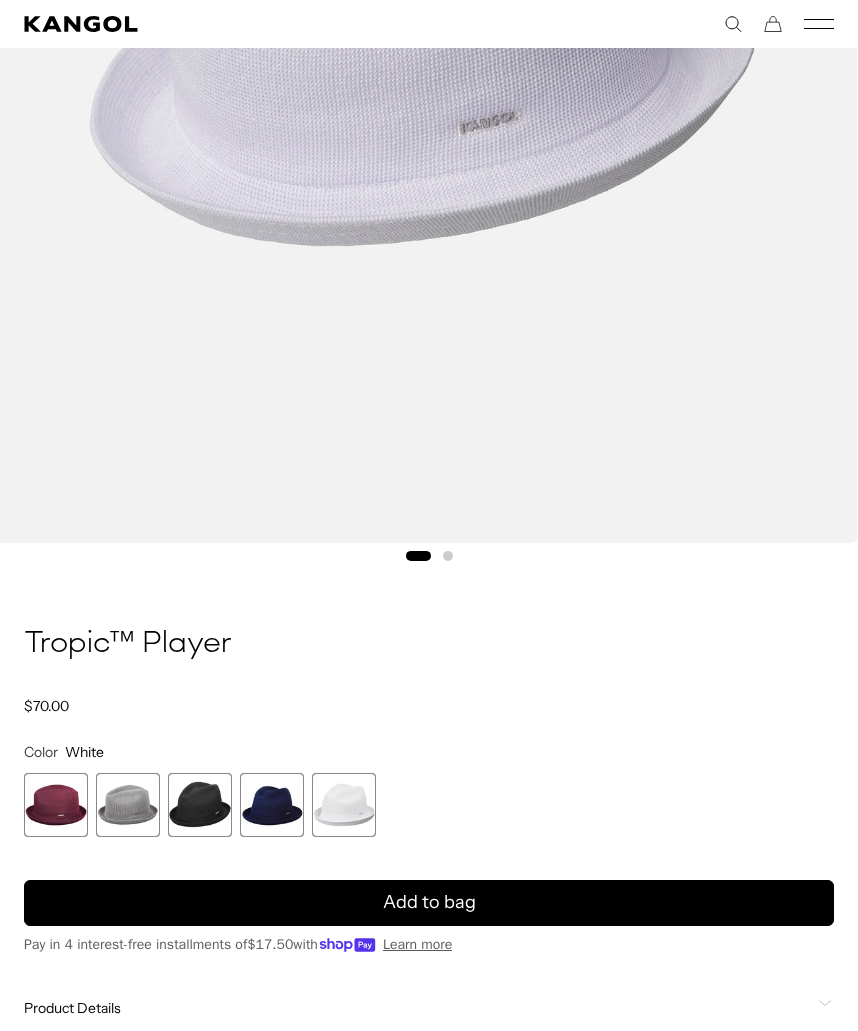 click at bounding box center [272, 805] 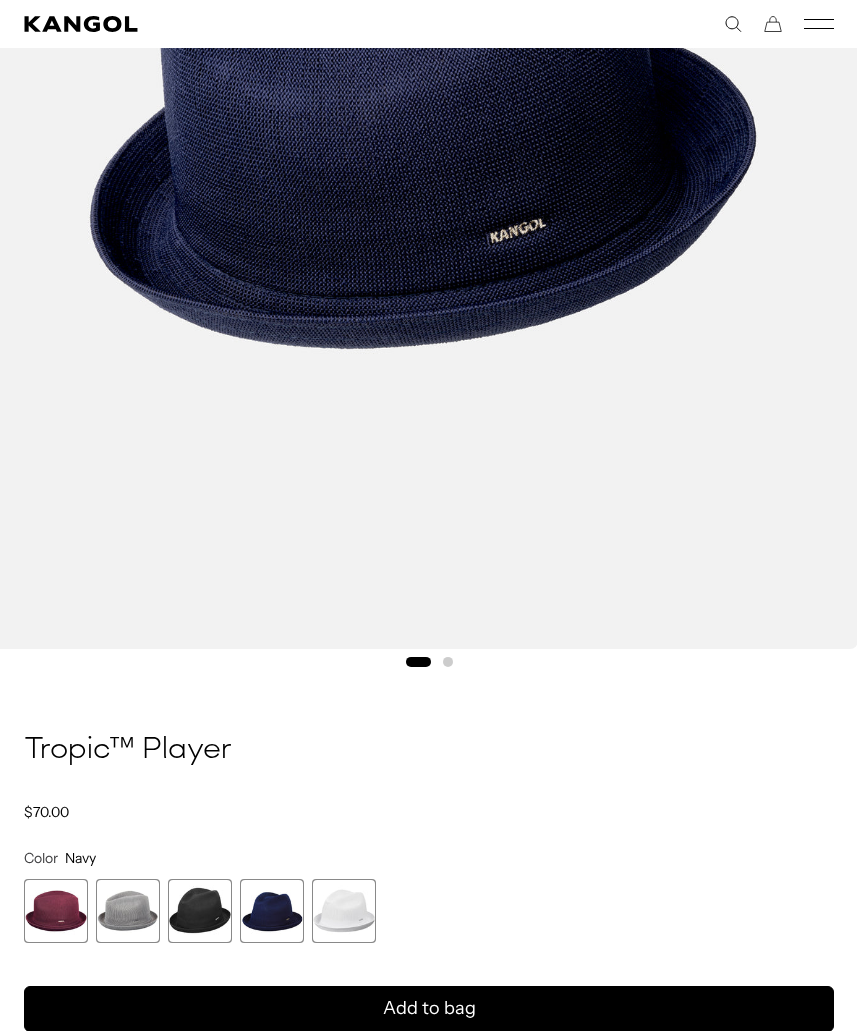 click at bounding box center [200, 911] 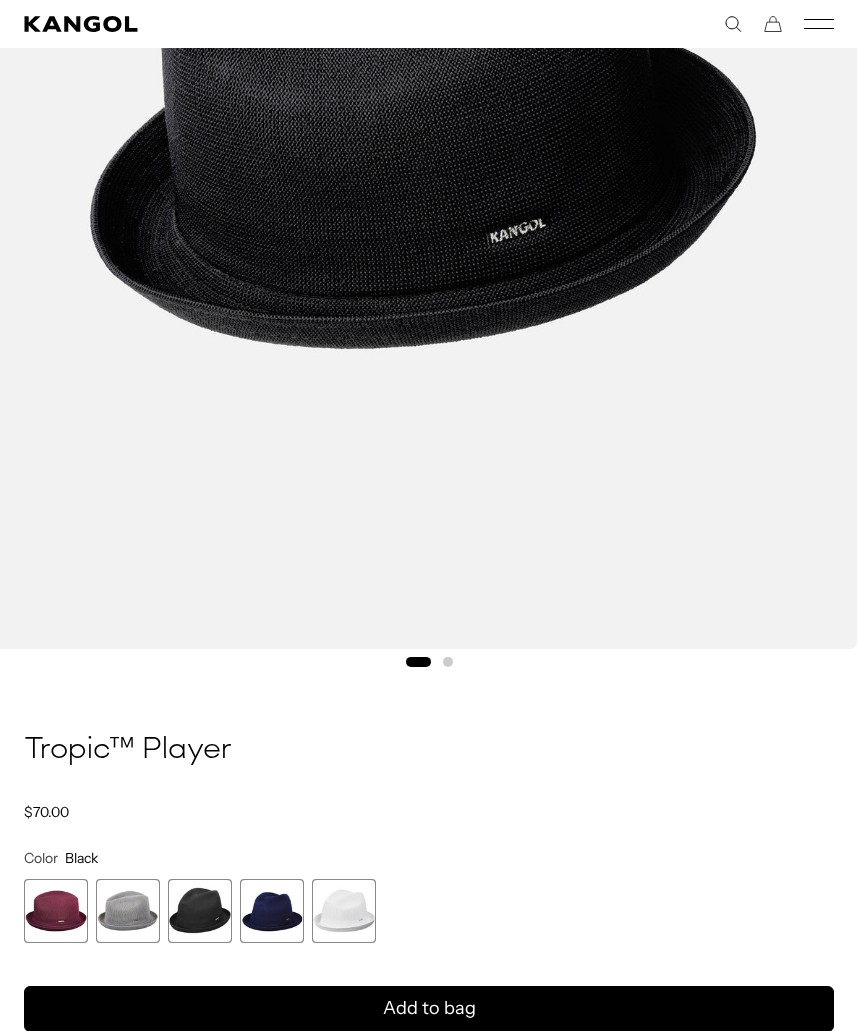 click at bounding box center [56, 911] 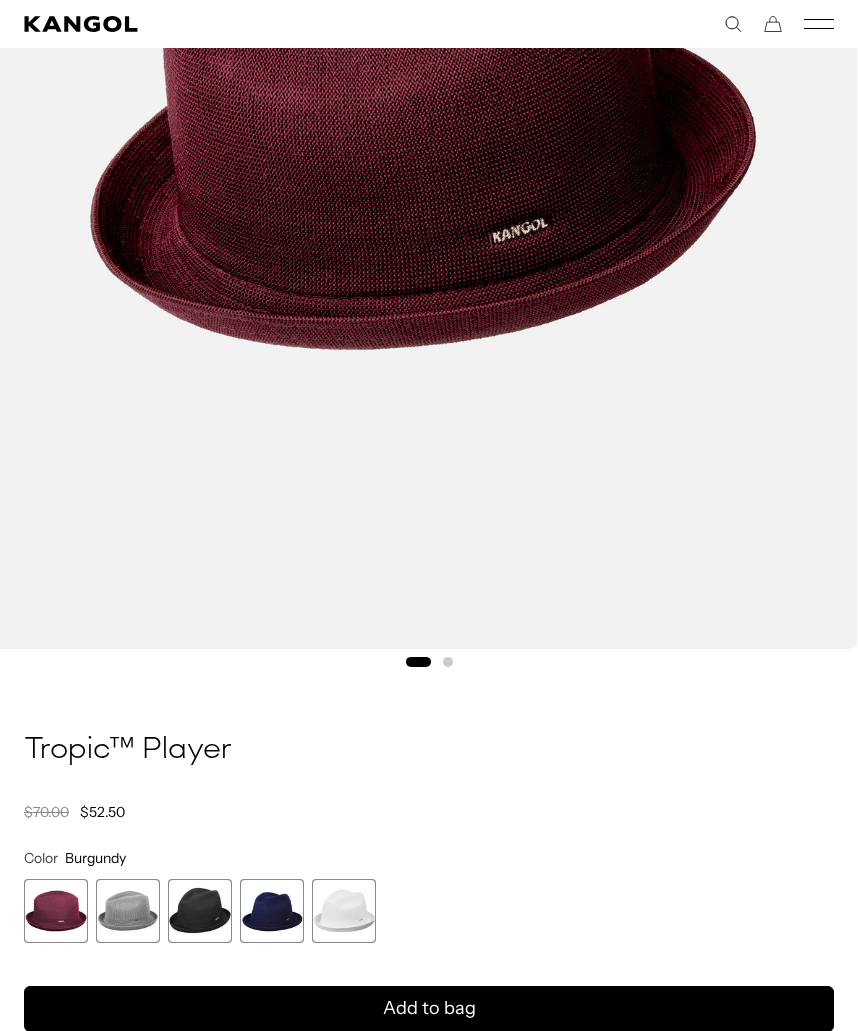 click at bounding box center [128, 911] 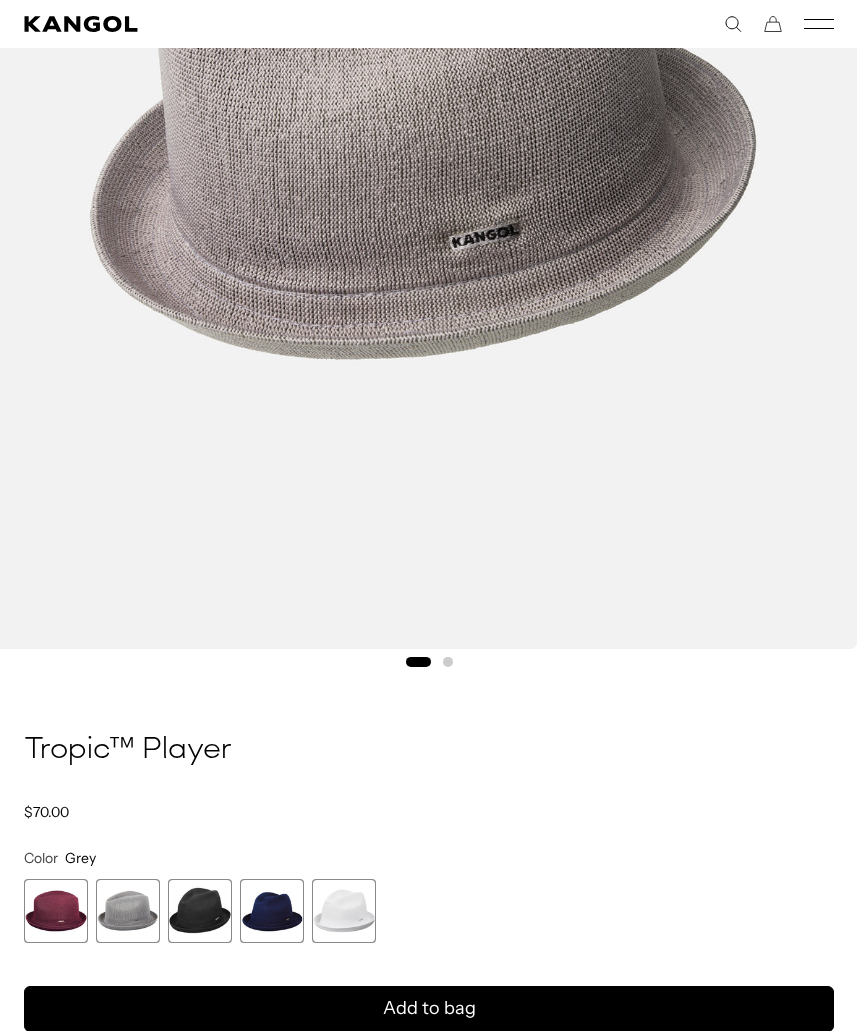 click at bounding box center (200, 911) 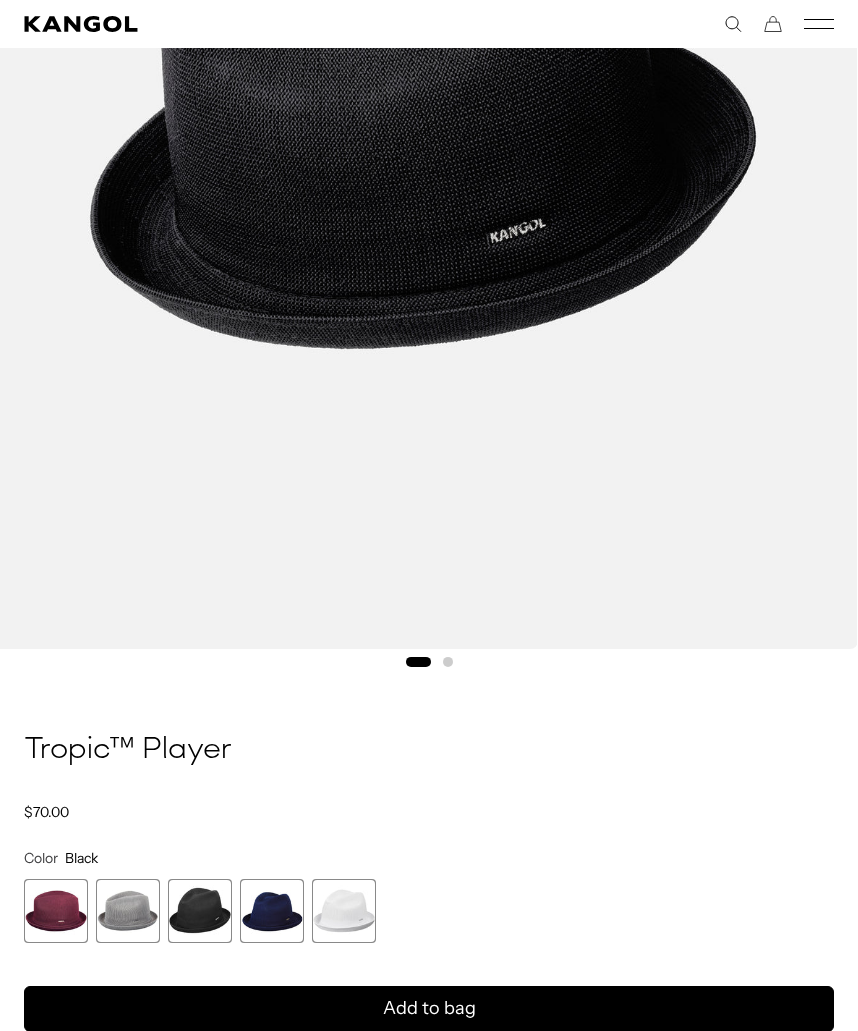 click at bounding box center [344, 911] 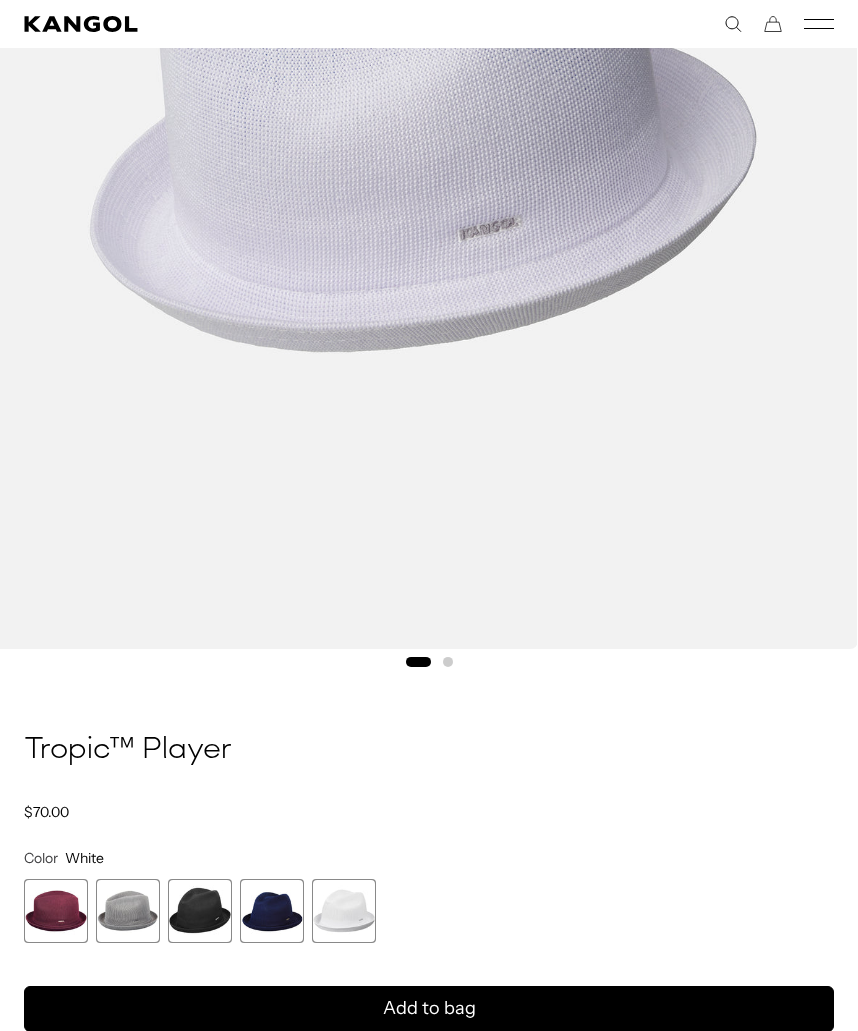 click at bounding box center (272, 911) 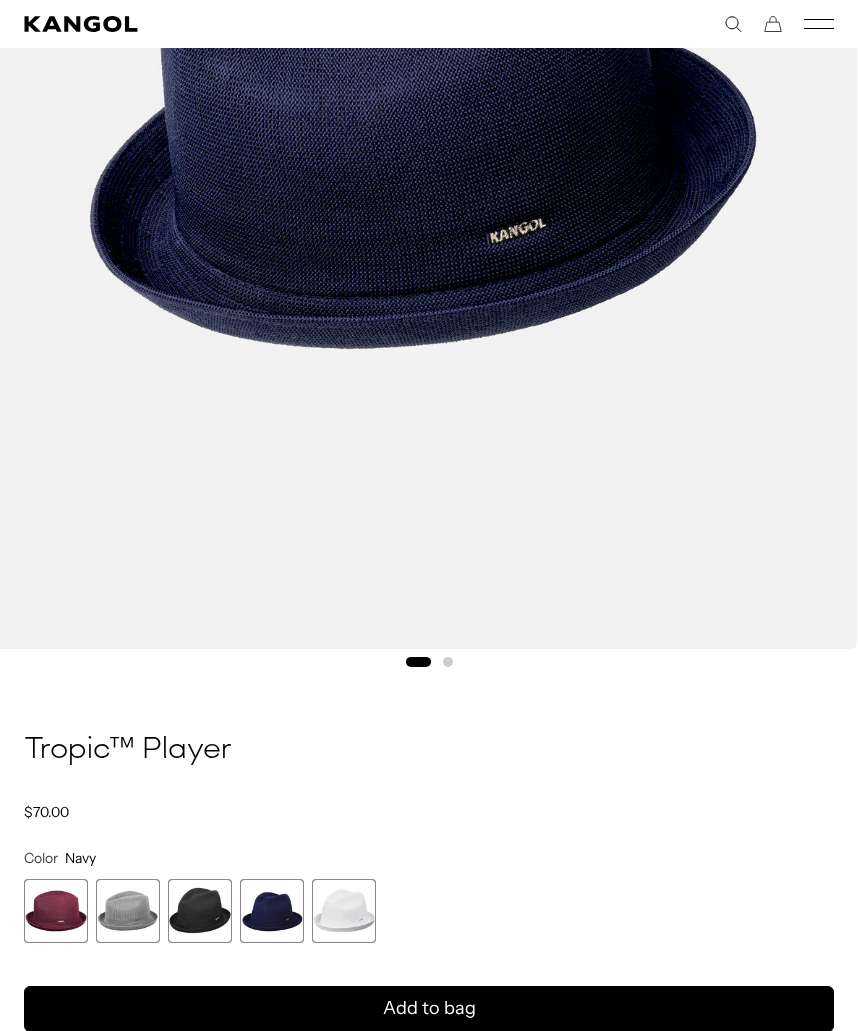 click at bounding box center (200, 911) 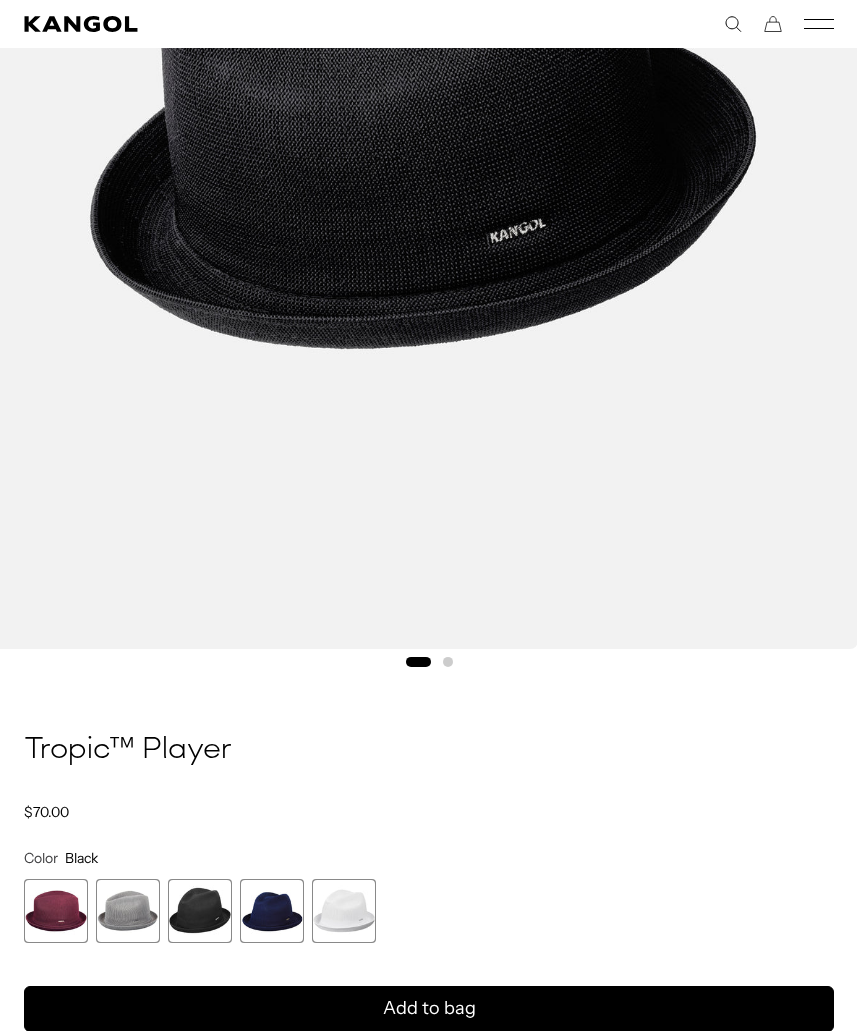 click at bounding box center (344, 911) 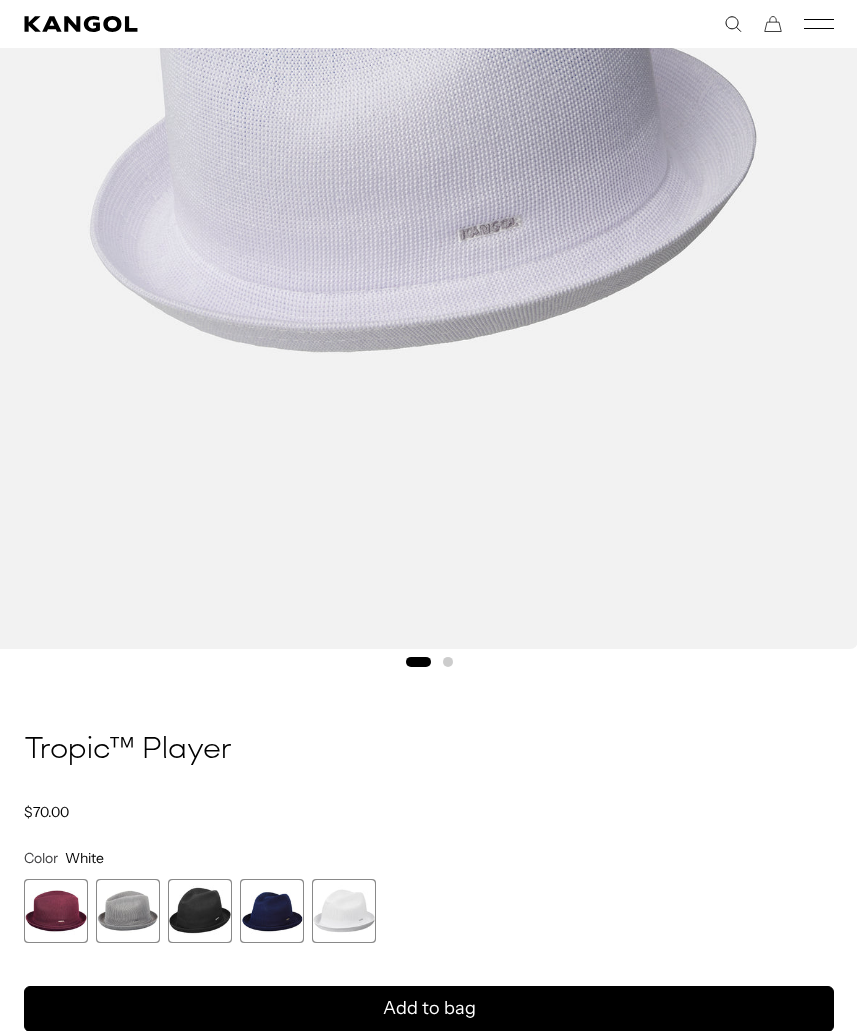 click at bounding box center (272, 911) 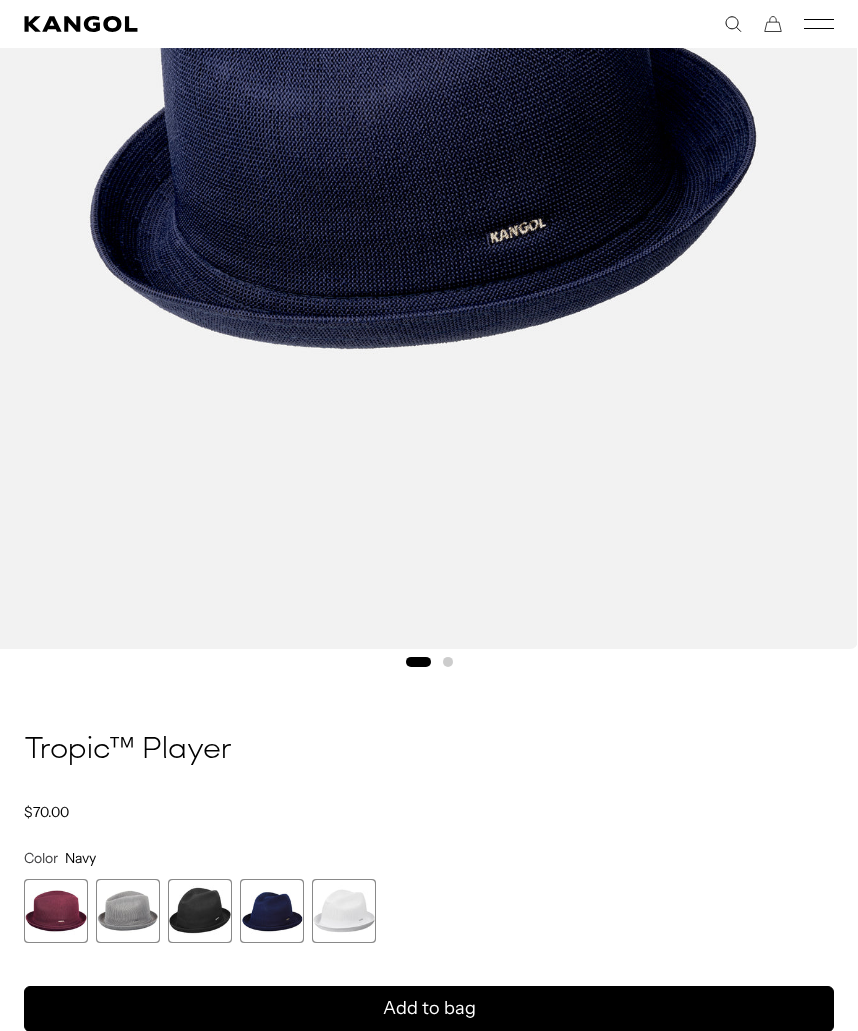 click at bounding box center [200, 911] 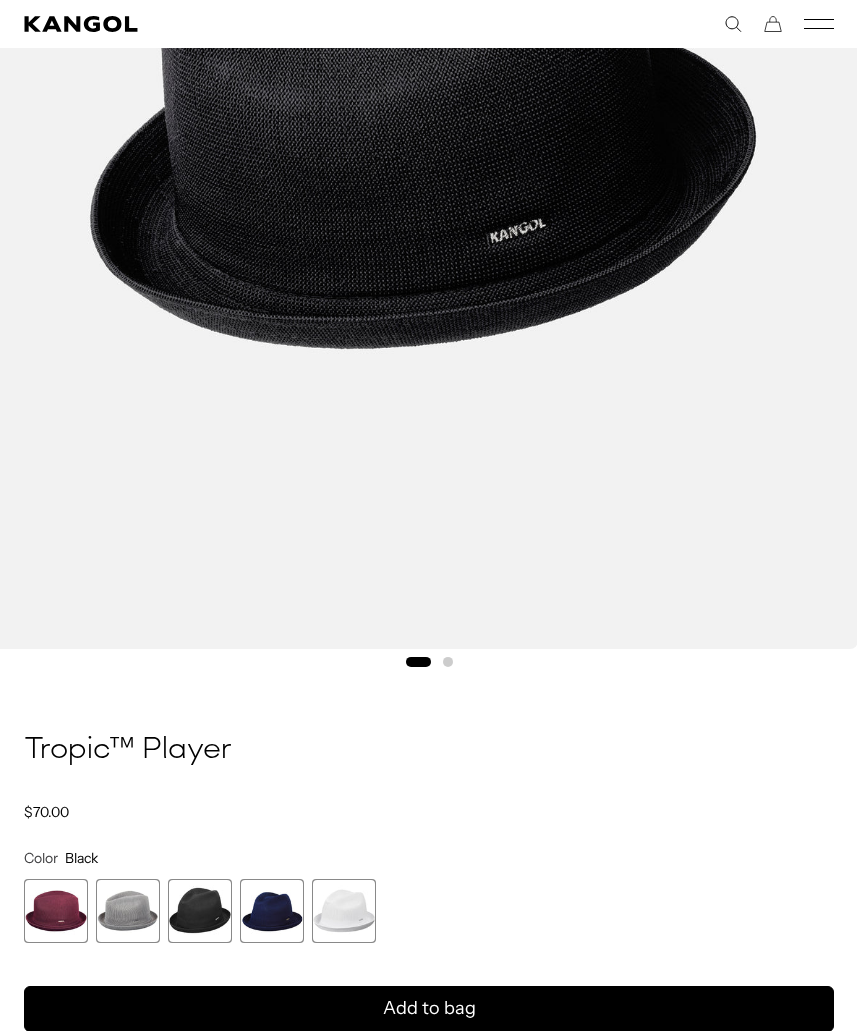 click at bounding box center (128, 911) 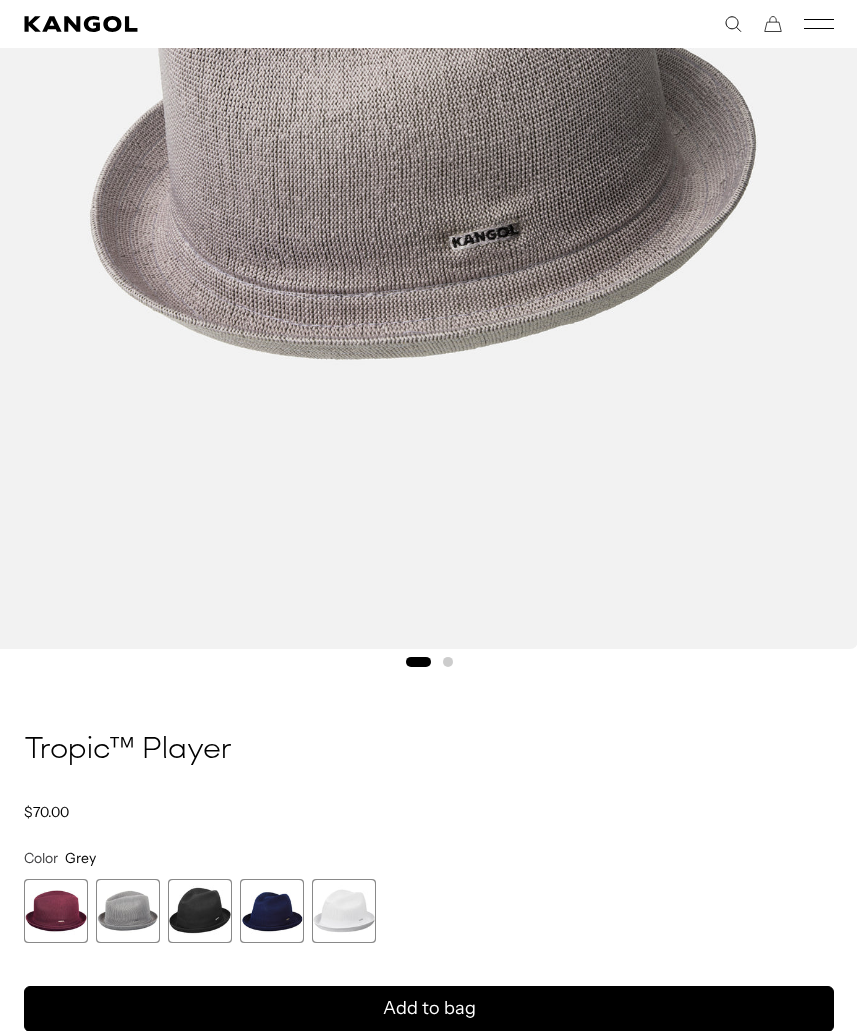 click at bounding box center (56, 911) 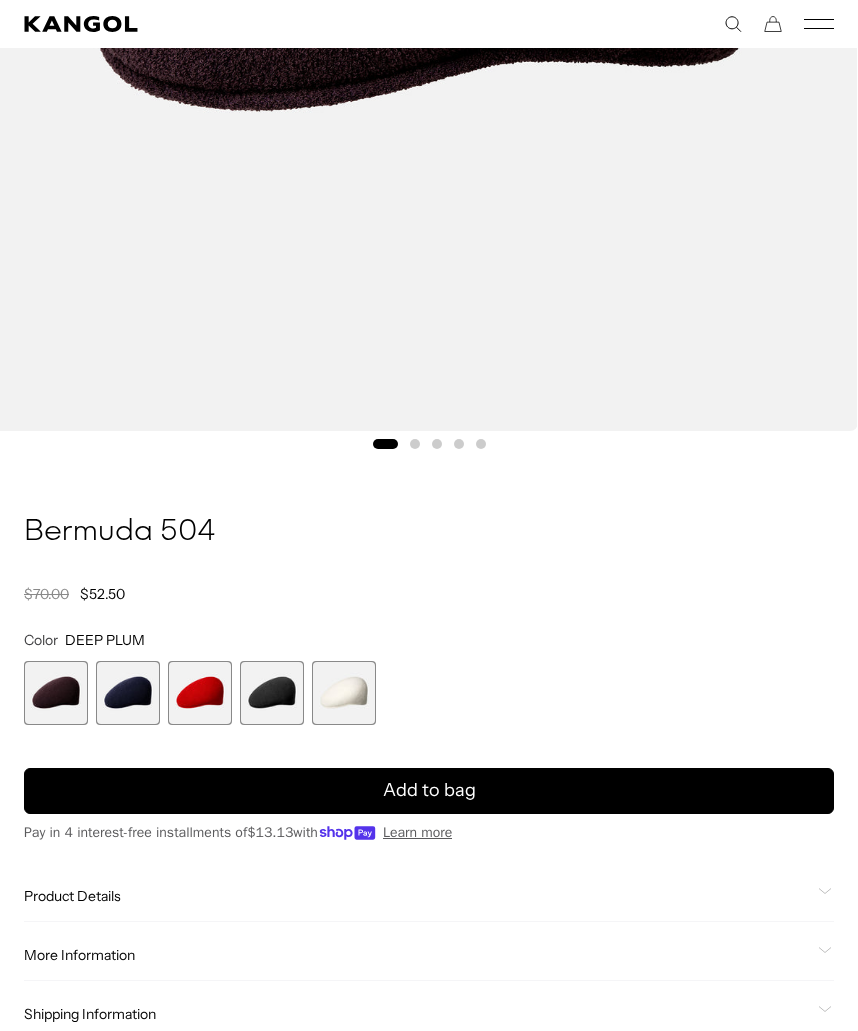 scroll, scrollTop: 936, scrollLeft: 0, axis: vertical 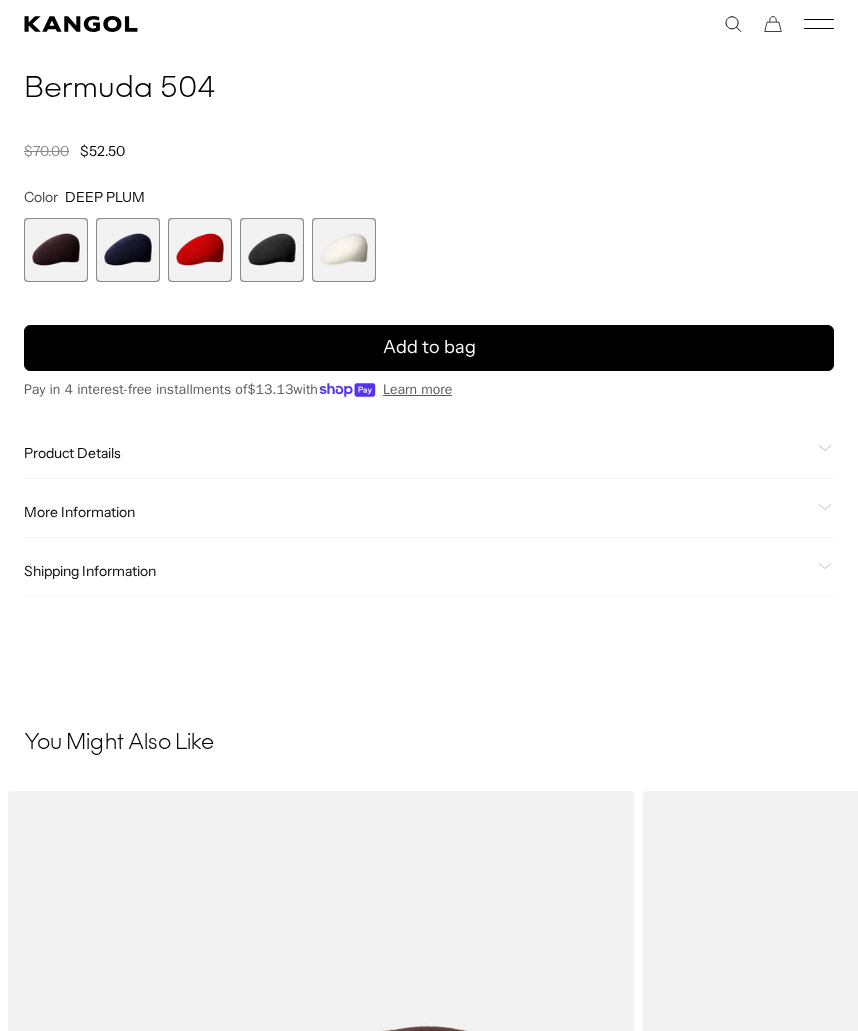 click on "More Information" 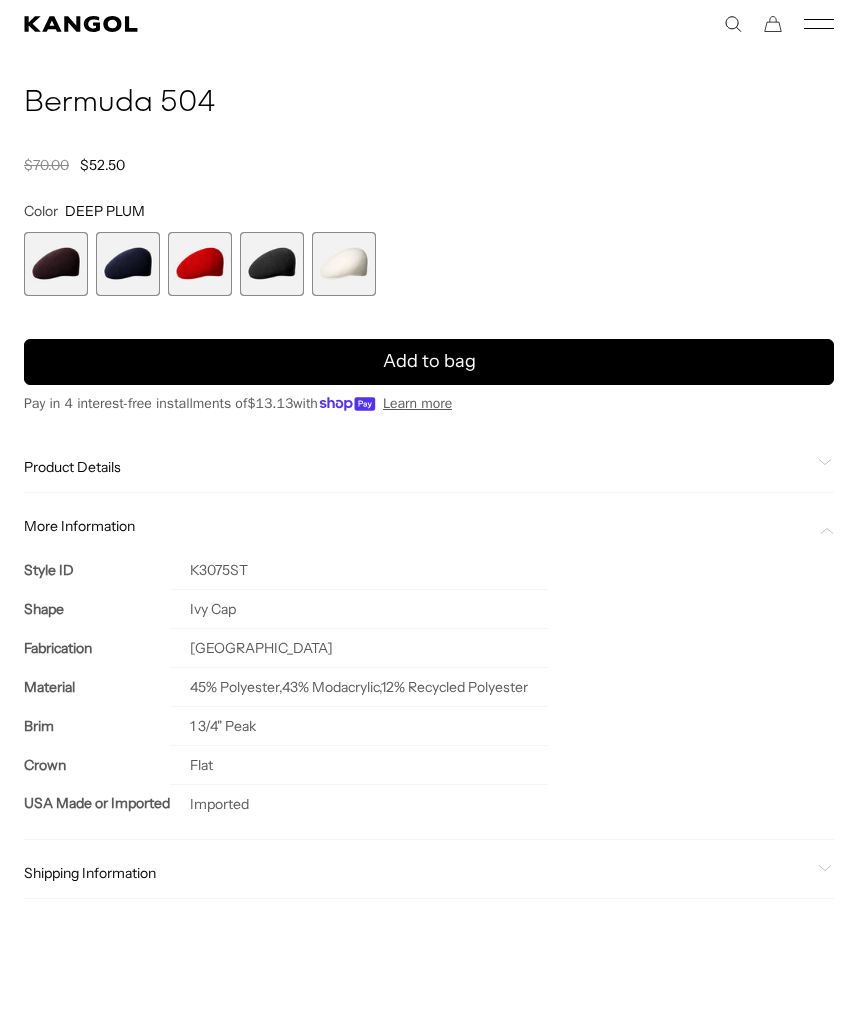 scroll, scrollTop: 1238, scrollLeft: 0, axis: vertical 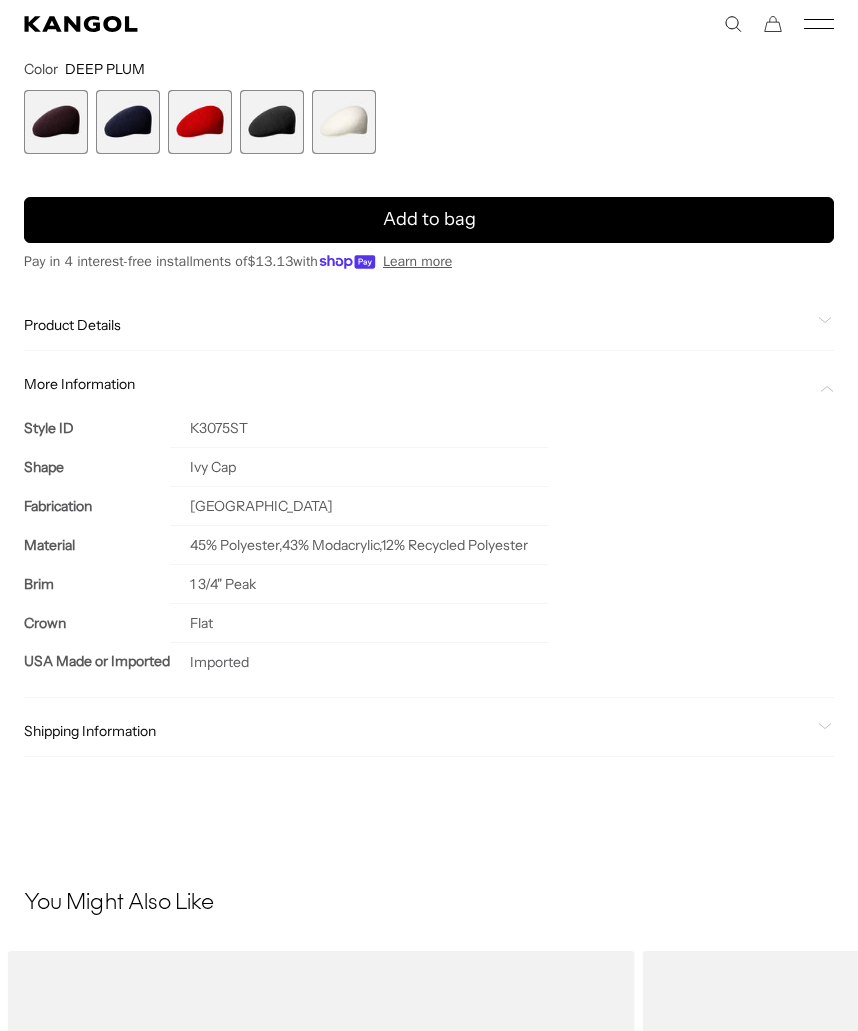 click on "Product Details" 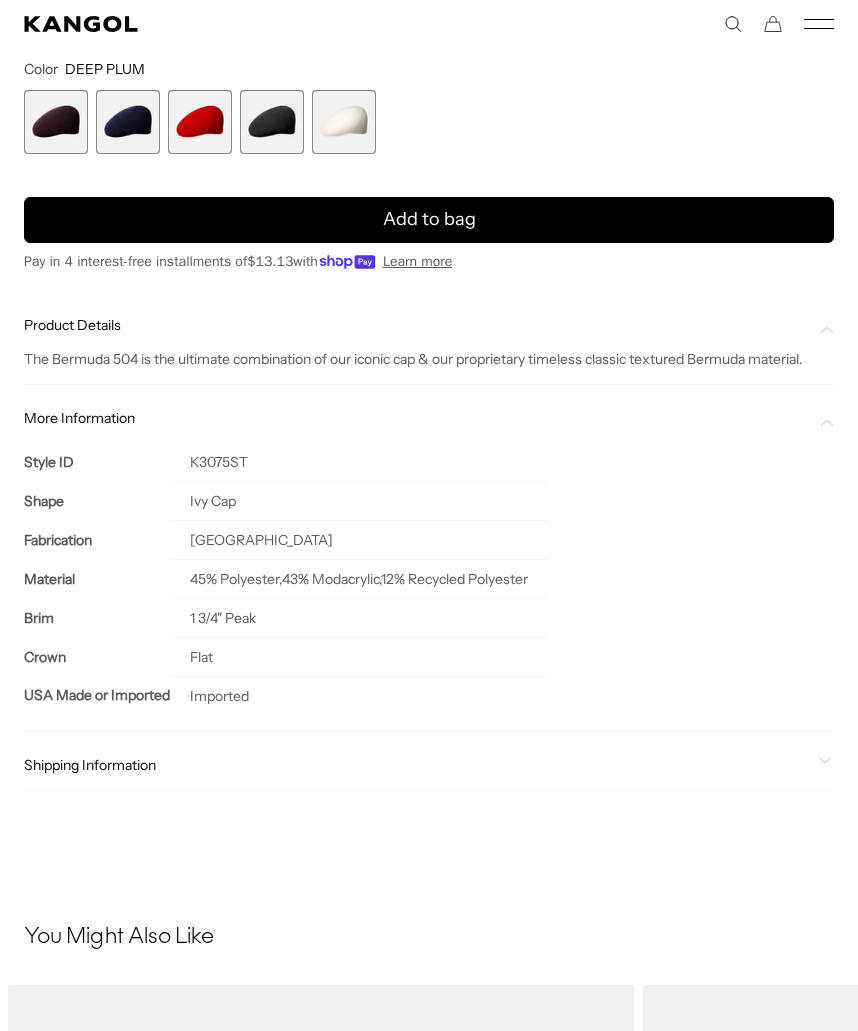 scroll, scrollTop: 0, scrollLeft: 412, axis: horizontal 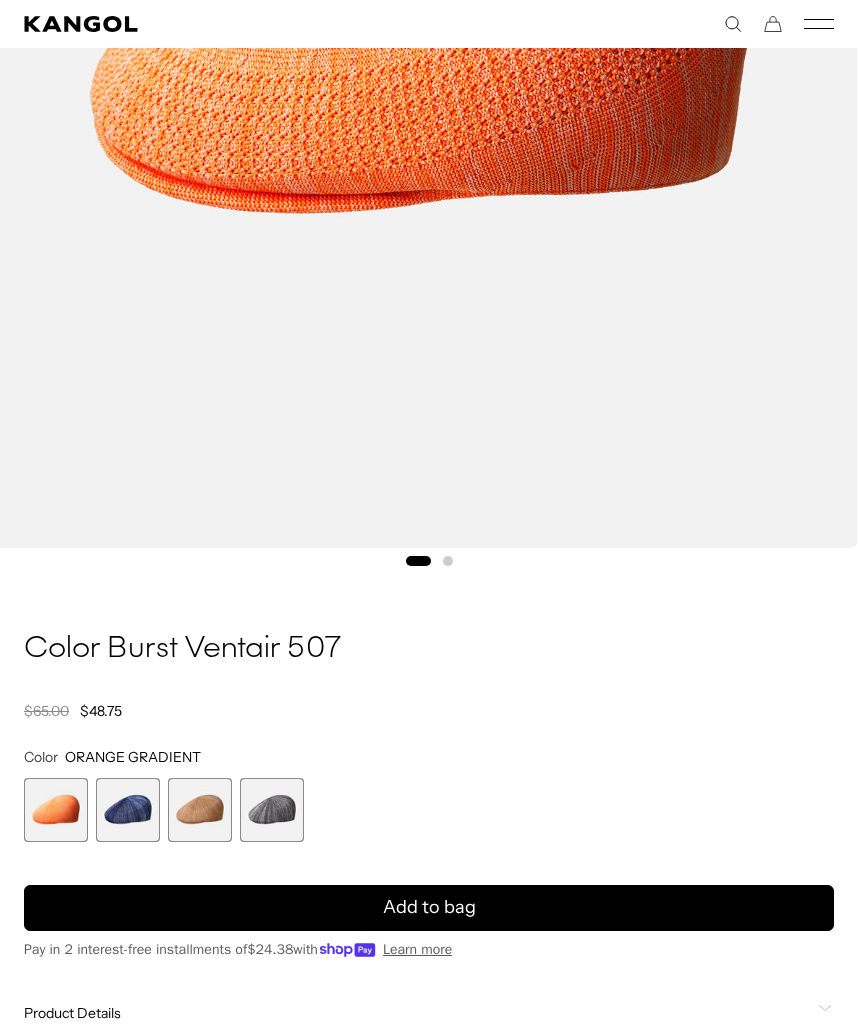 click at bounding box center [423, 4] 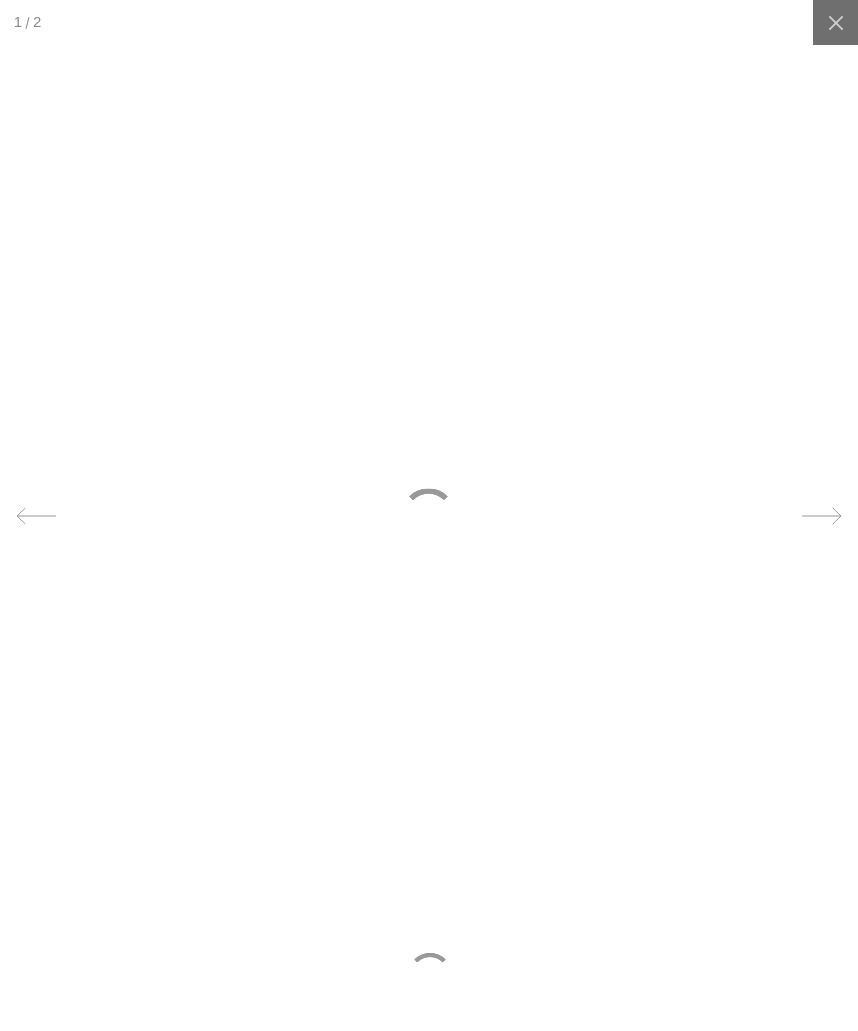 scroll, scrollTop: 0, scrollLeft: 412, axis: horizontal 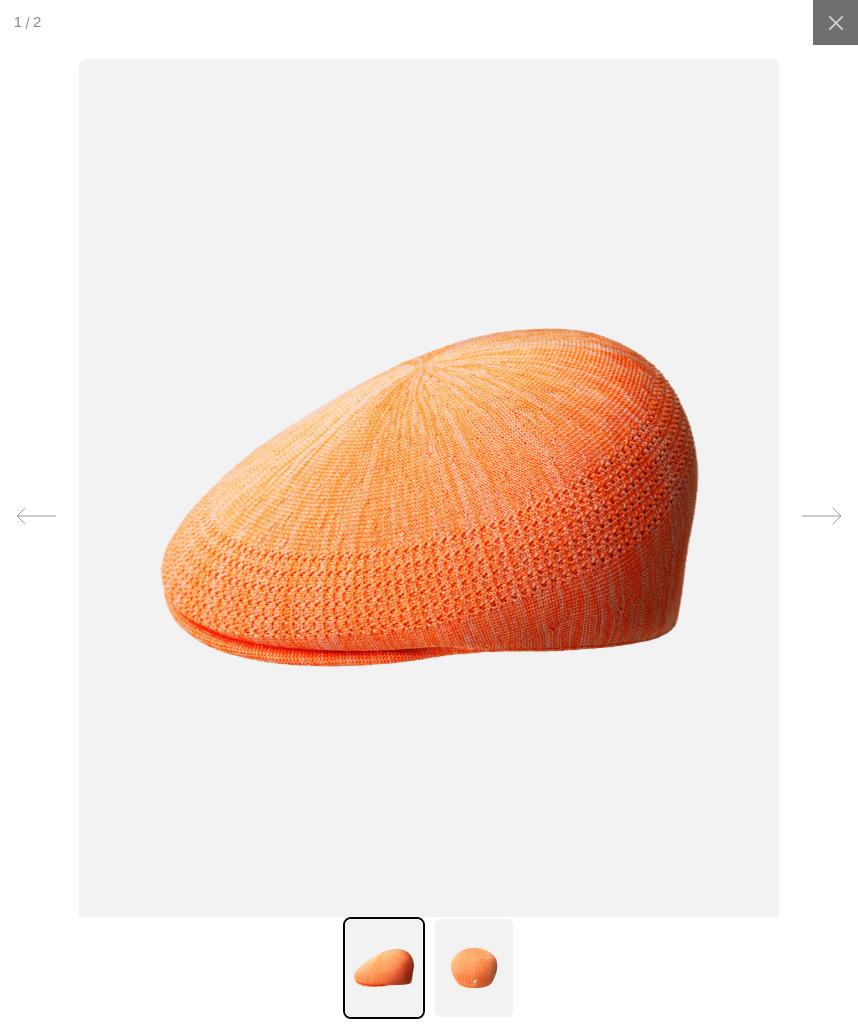 click at bounding box center [835, 22] 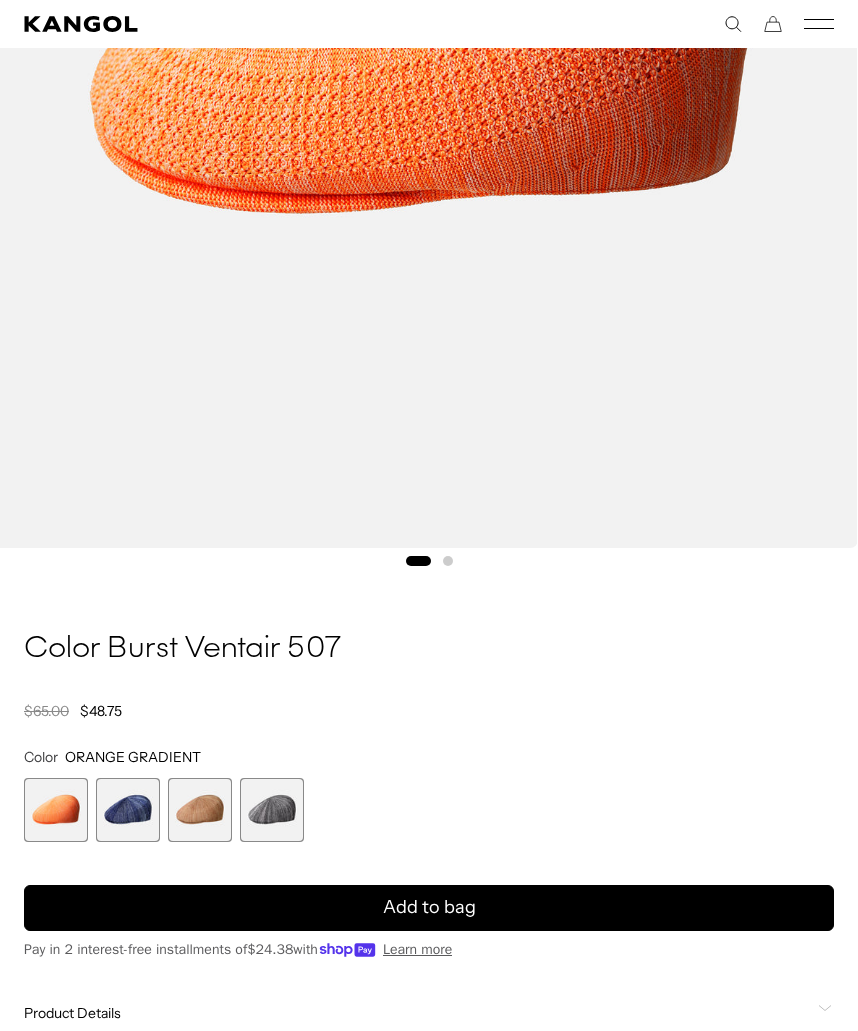 scroll, scrollTop: 0, scrollLeft: 0, axis: both 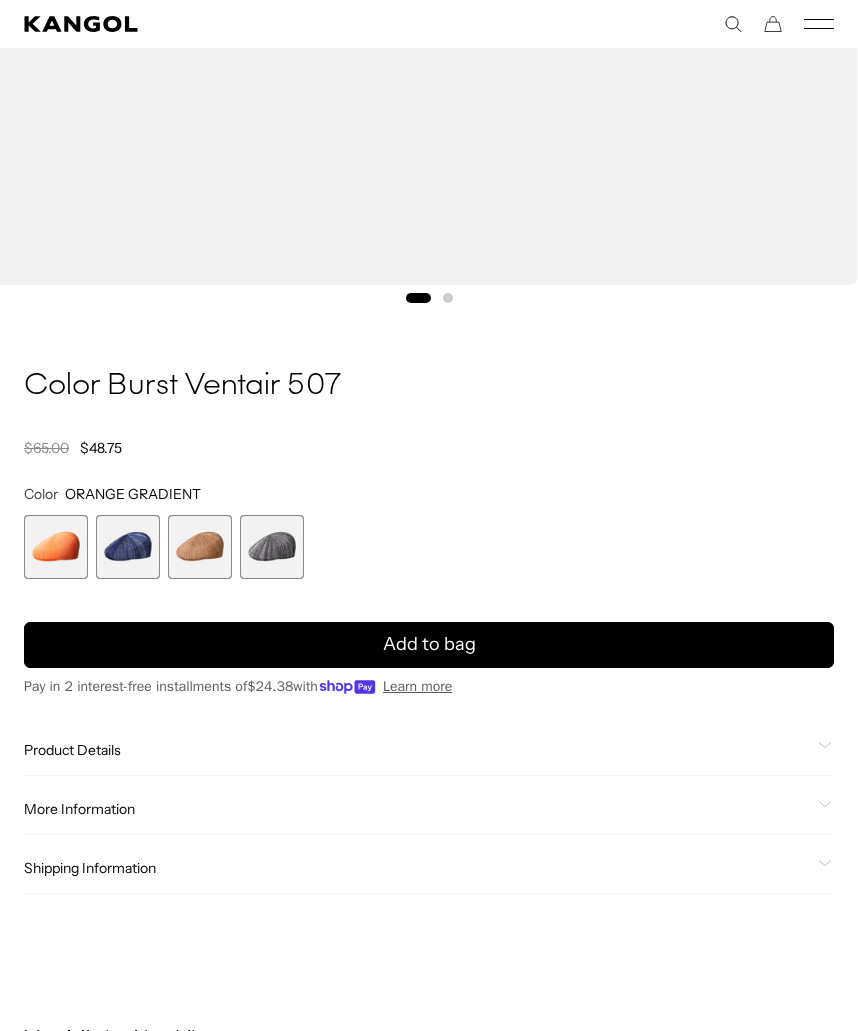click at bounding box center [272, 547] 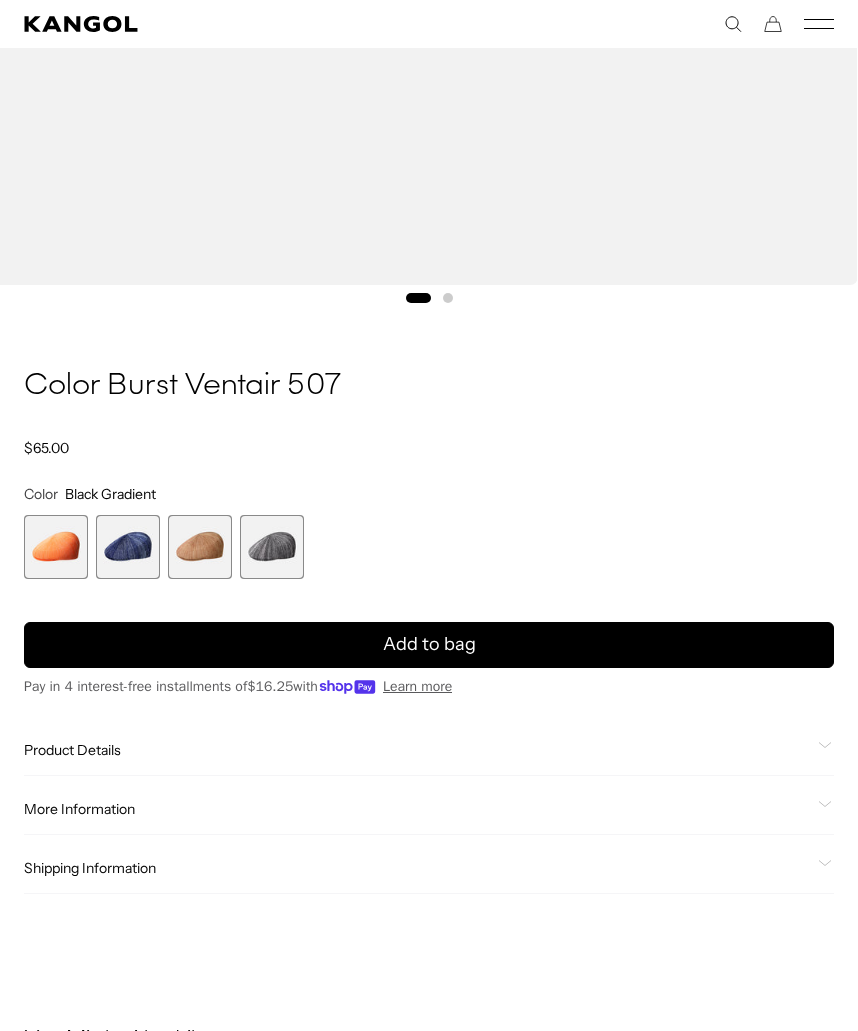 scroll, scrollTop: 0, scrollLeft: 412, axis: horizontal 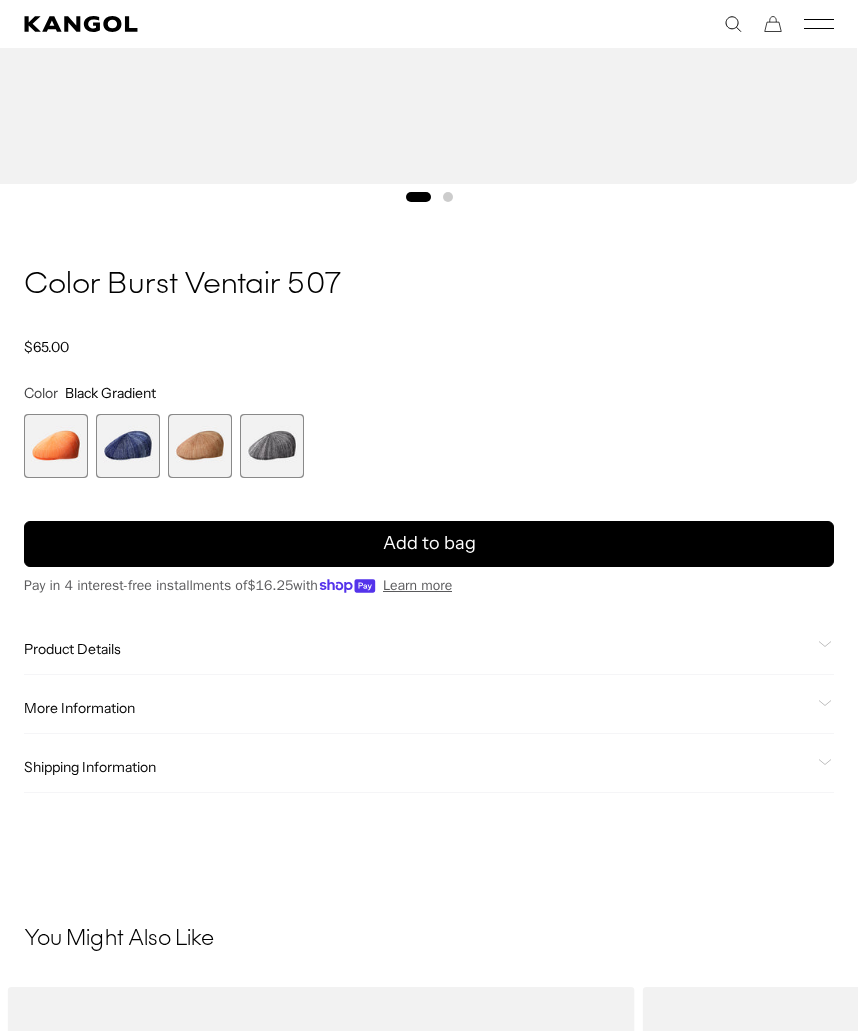 click at bounding box center (128, 446) 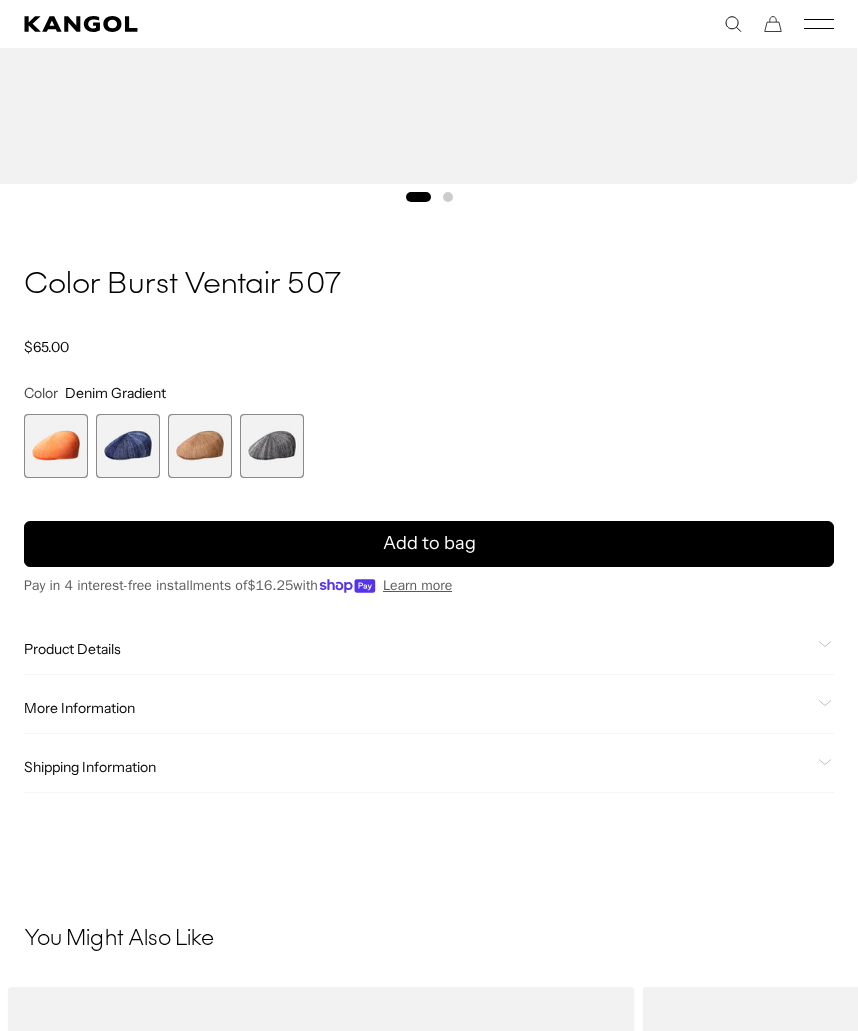 scroll, scrollTop: 0, scrollLeft: 412, axis: horizontal 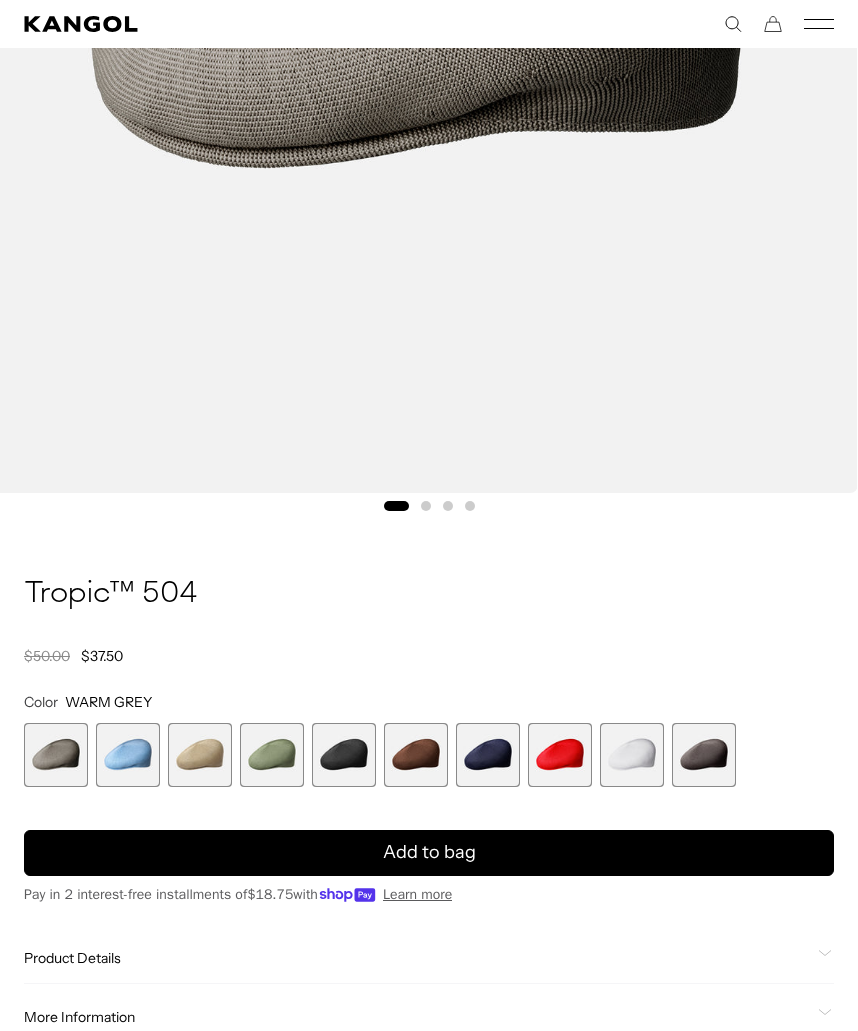 click on "Add to bag" at bounding box center (429, 853) 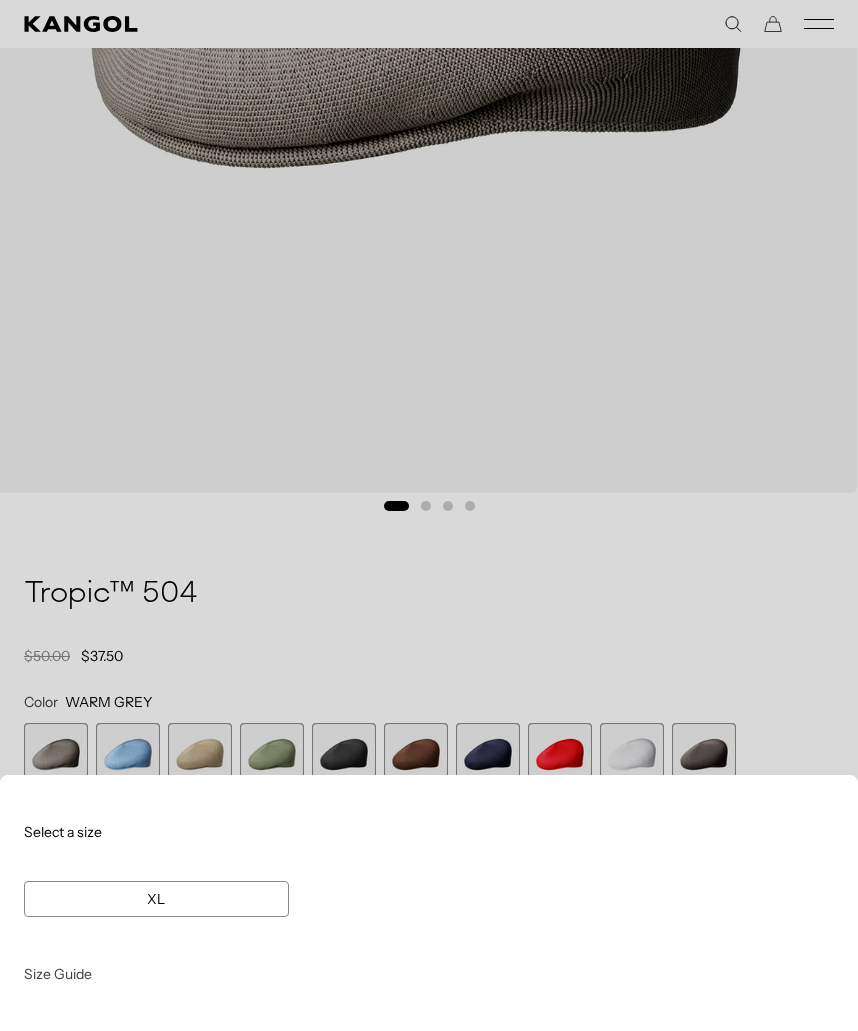 click at bounding box center [429, 515] 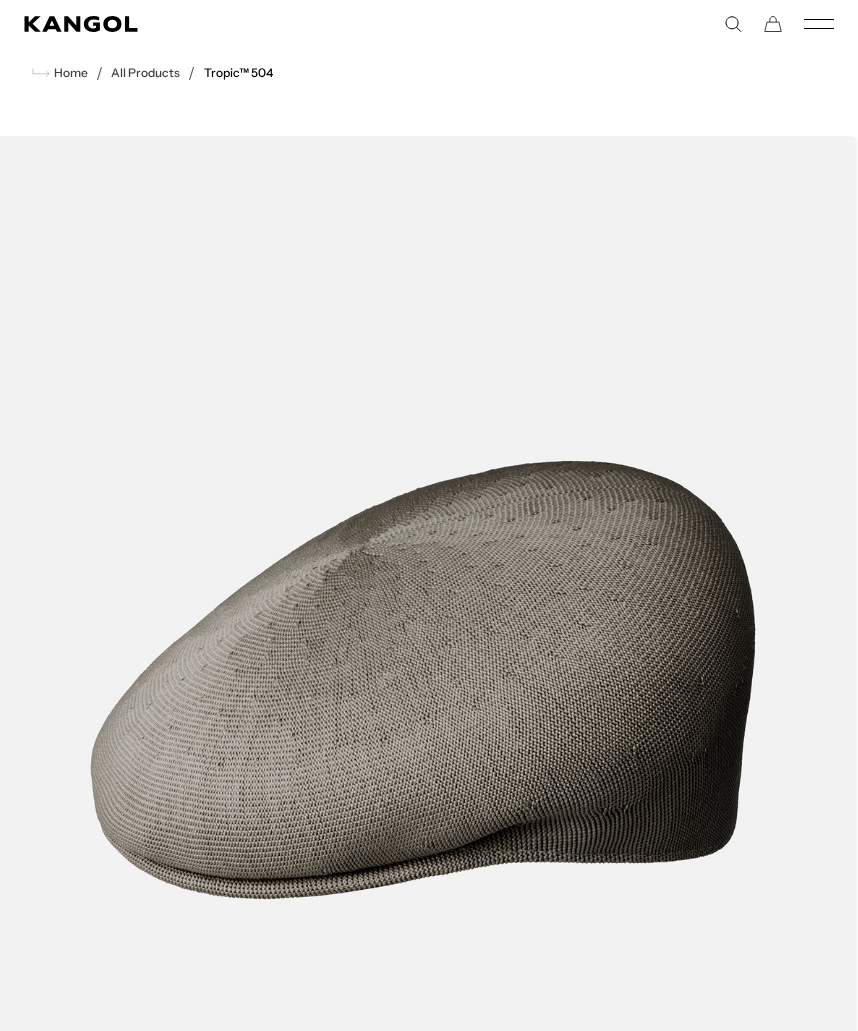 scroll, scrollTop: 0, scrollLeft: 0, axis: both 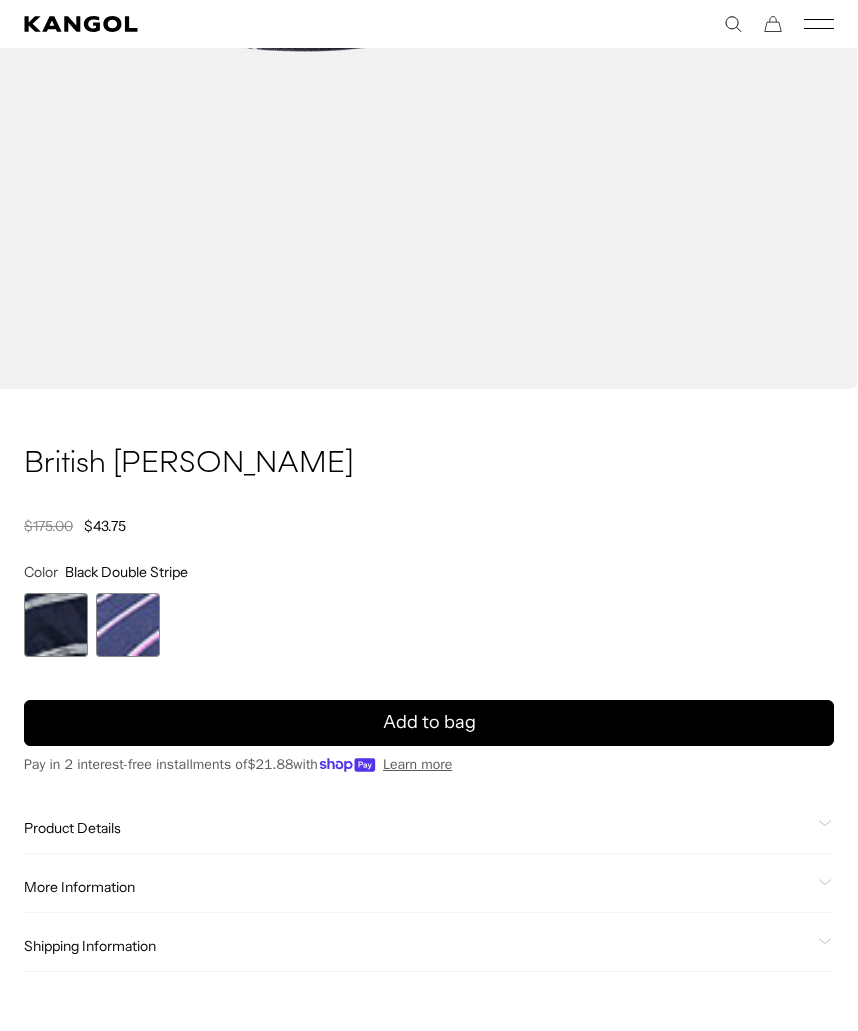 click on "Add to bag" at bounding box center [429, 722] 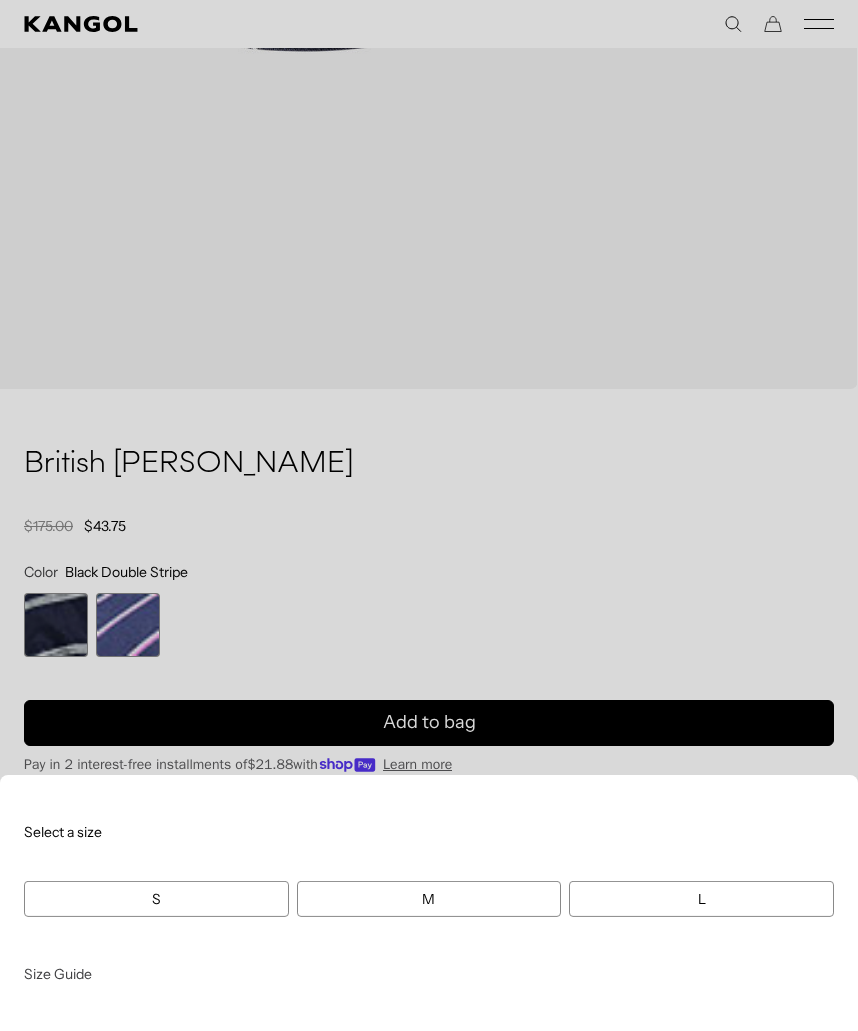 click at bounding box center [429, 515] 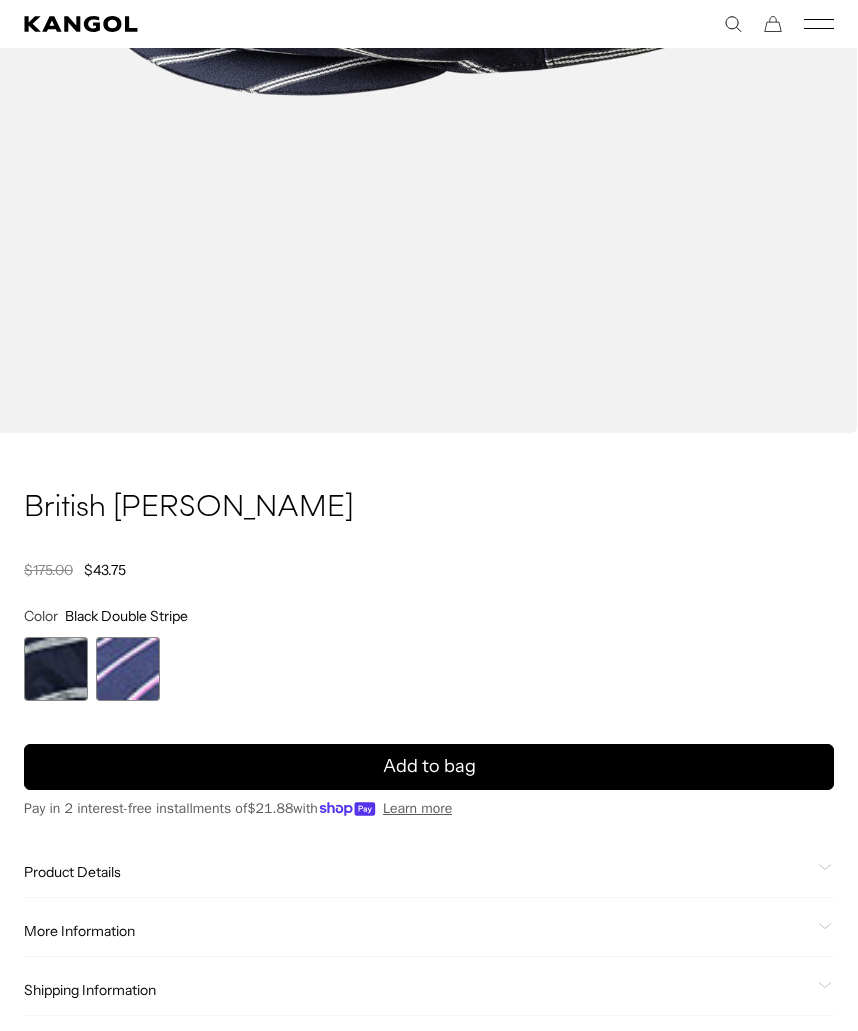 scroll, scrollTop: 430, scrollLeft: 0, axis: vertical 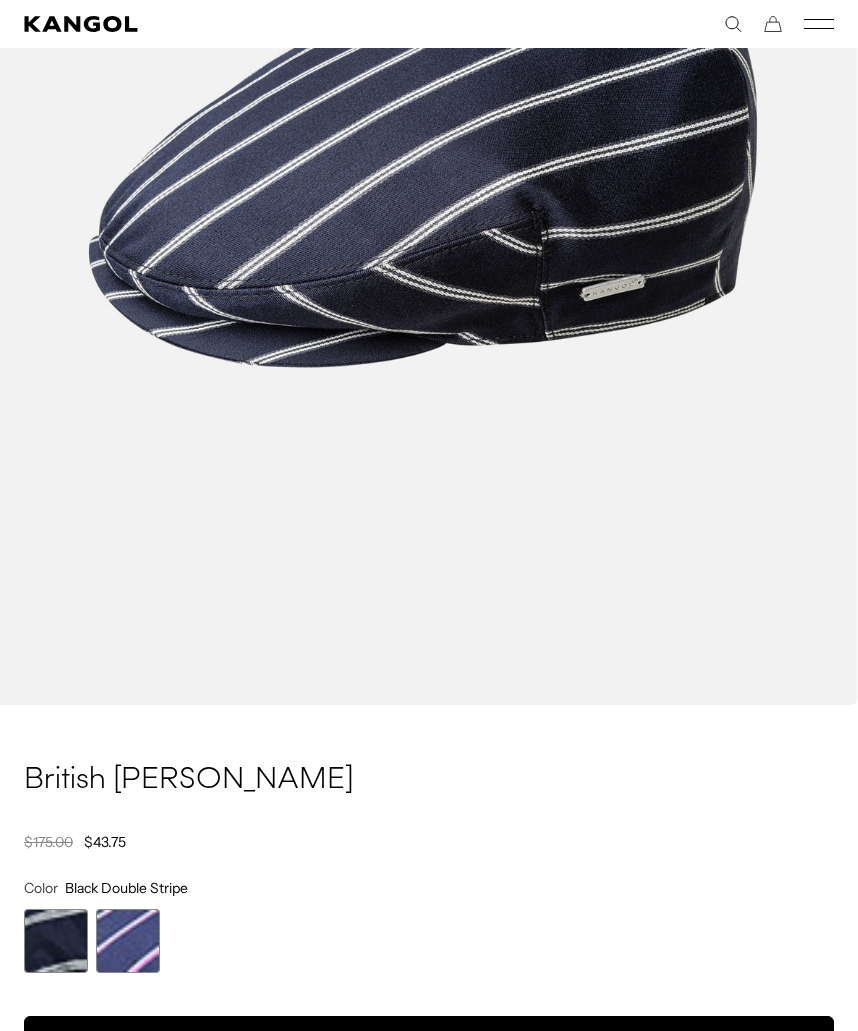 click at bounding box center [128, 941] 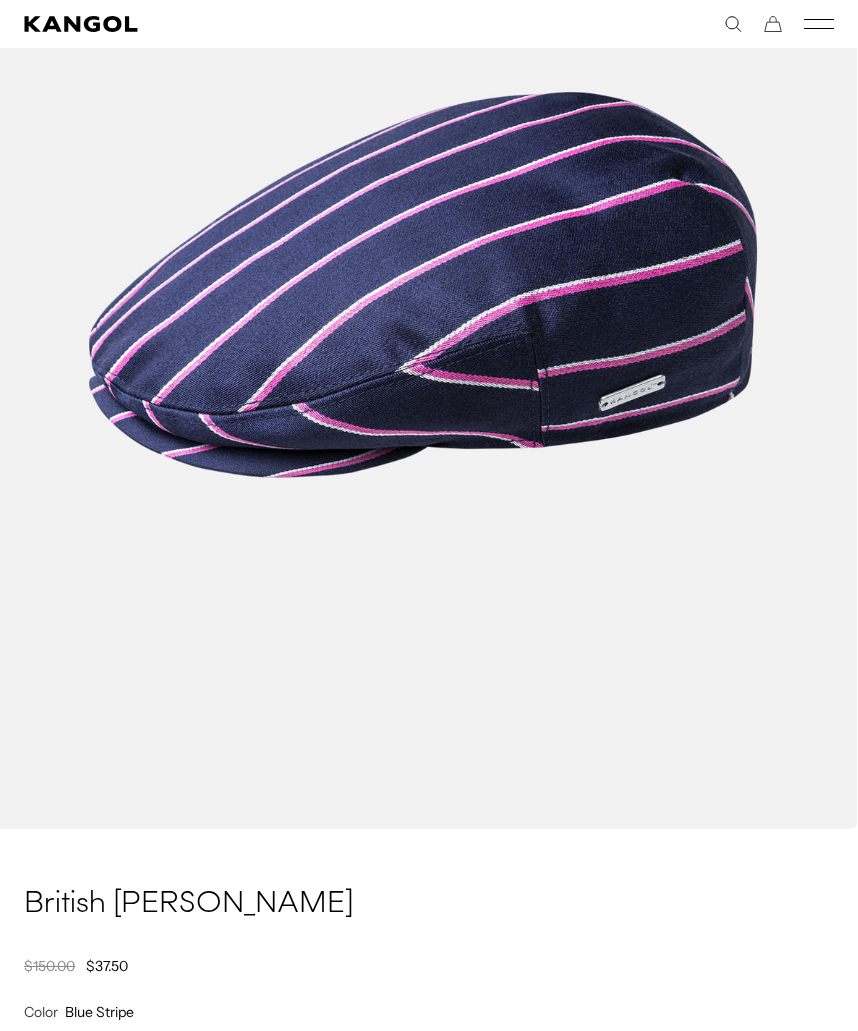 scroll, scrollTop: 425, scrollLeft: 0, axis: vertical 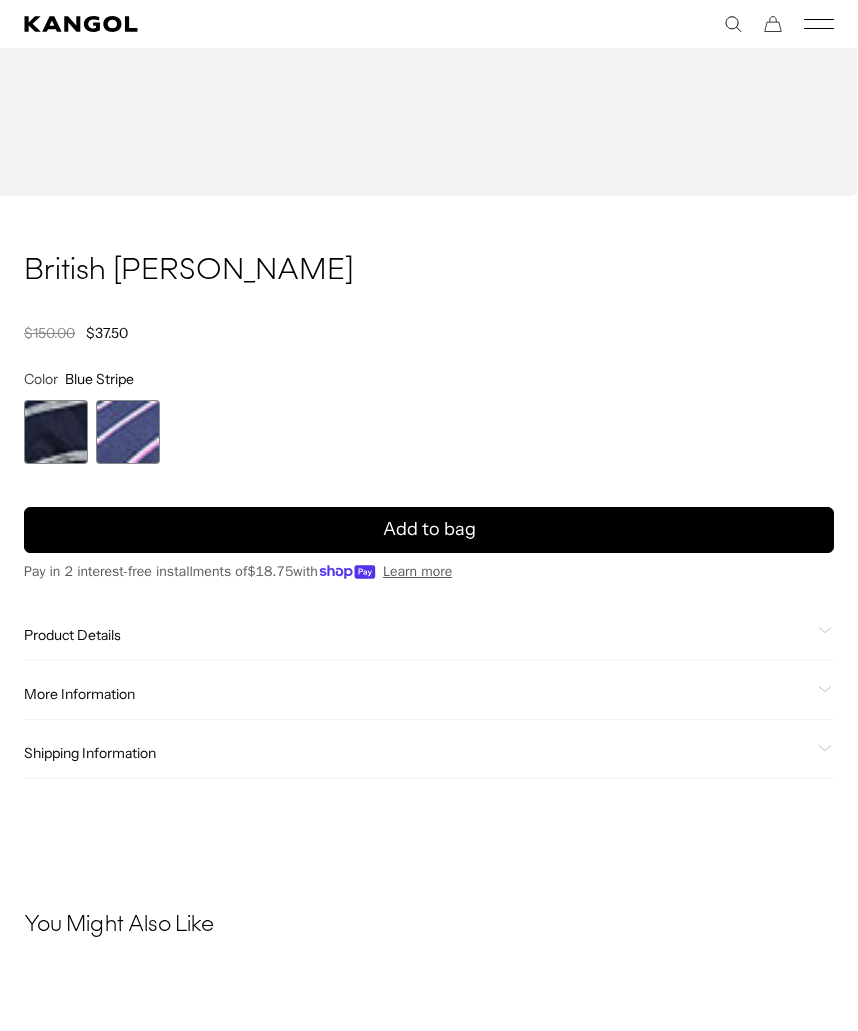 click on "Product Details" 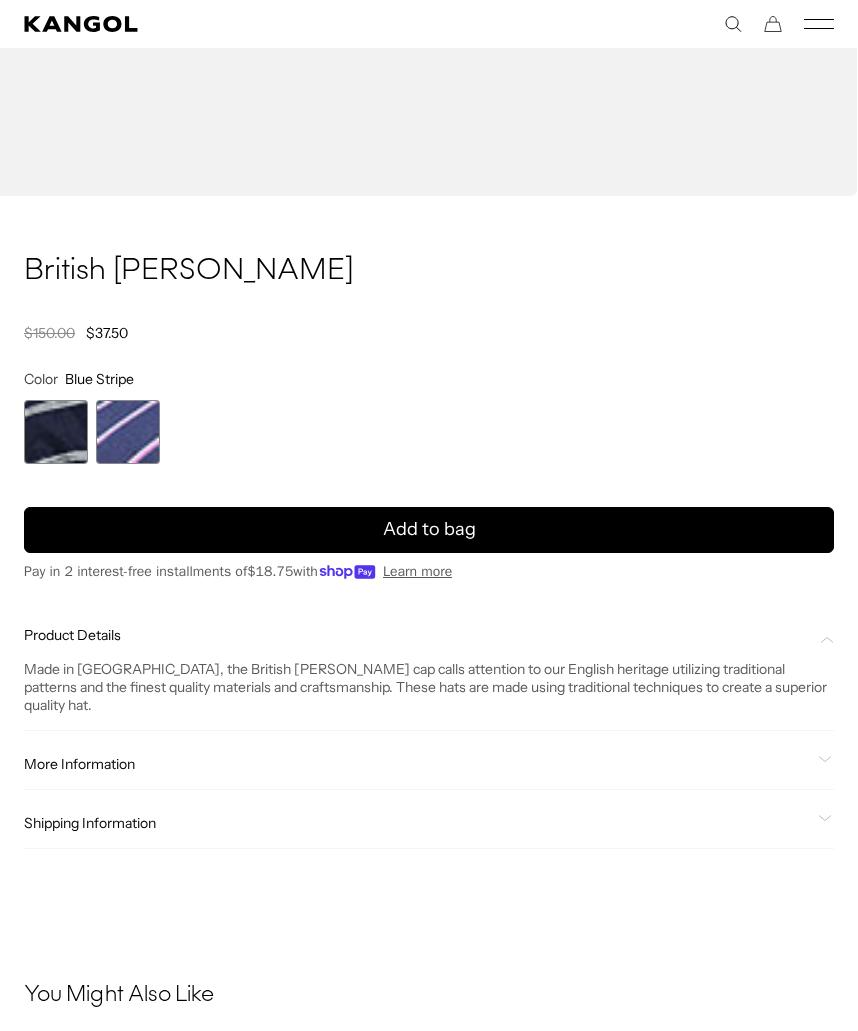 scroll, scrollTop: 0, scrollLeft: 0, axis: both 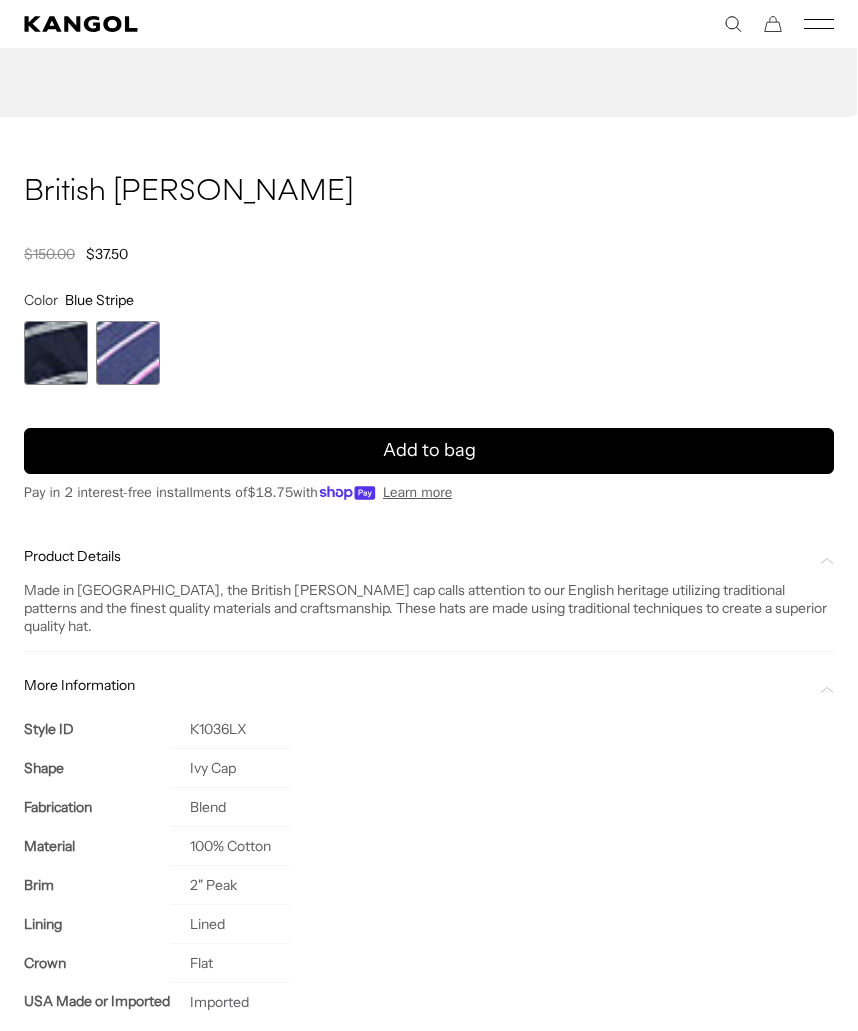 click on "Add to bag" at bounding box center [429, 451] 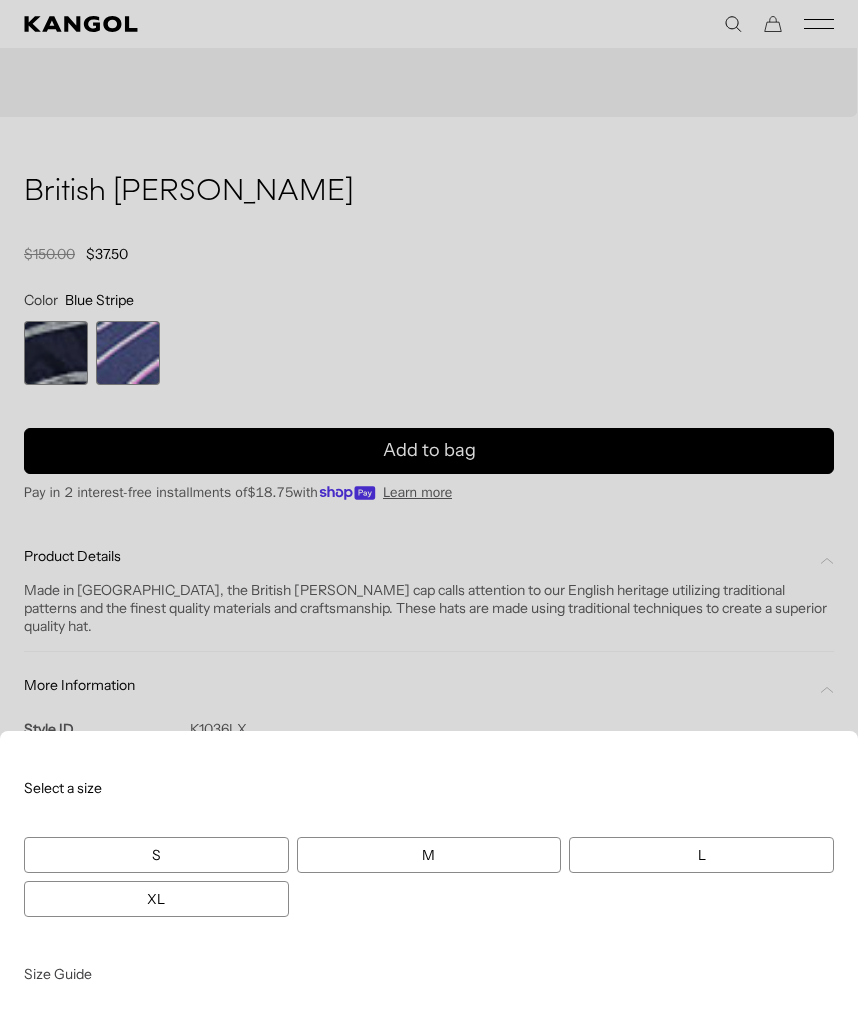 click at bounding box center [429, 515] 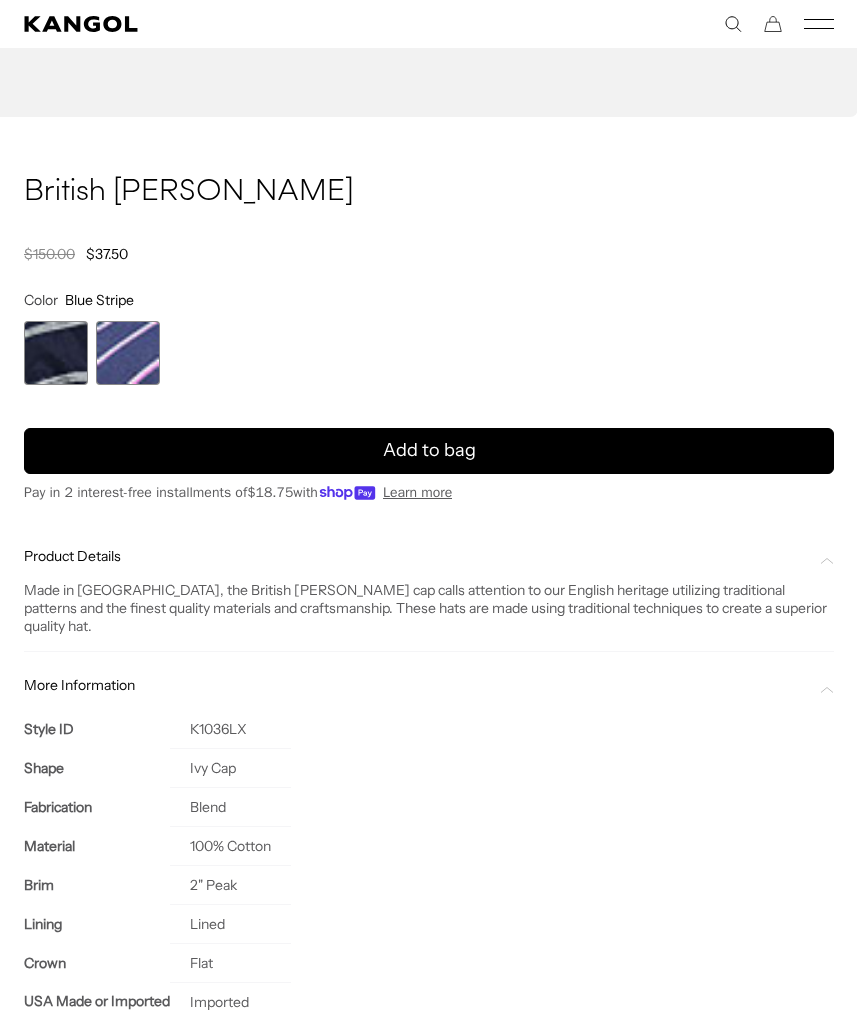 scroll, scrollTop: 0, scrollLeft: 412, axis: horizontal 